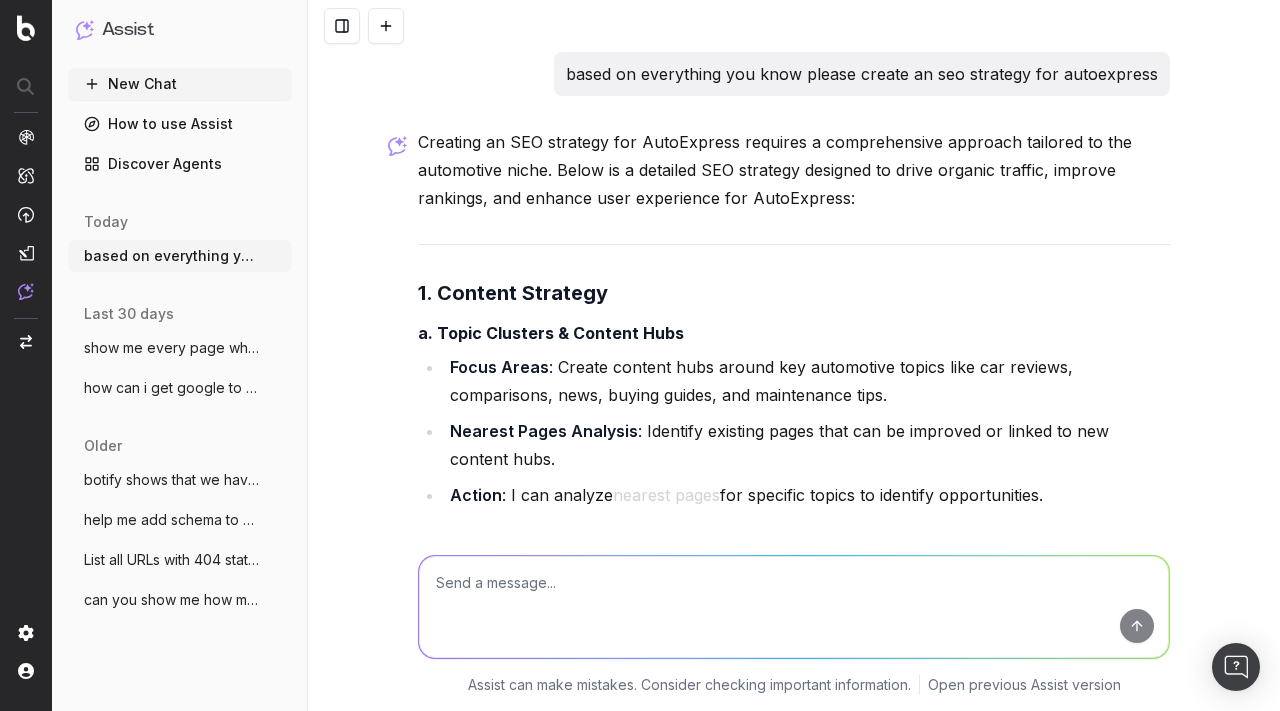 scroll, scrollTop: 0, scrollLeft: 0, axis: both 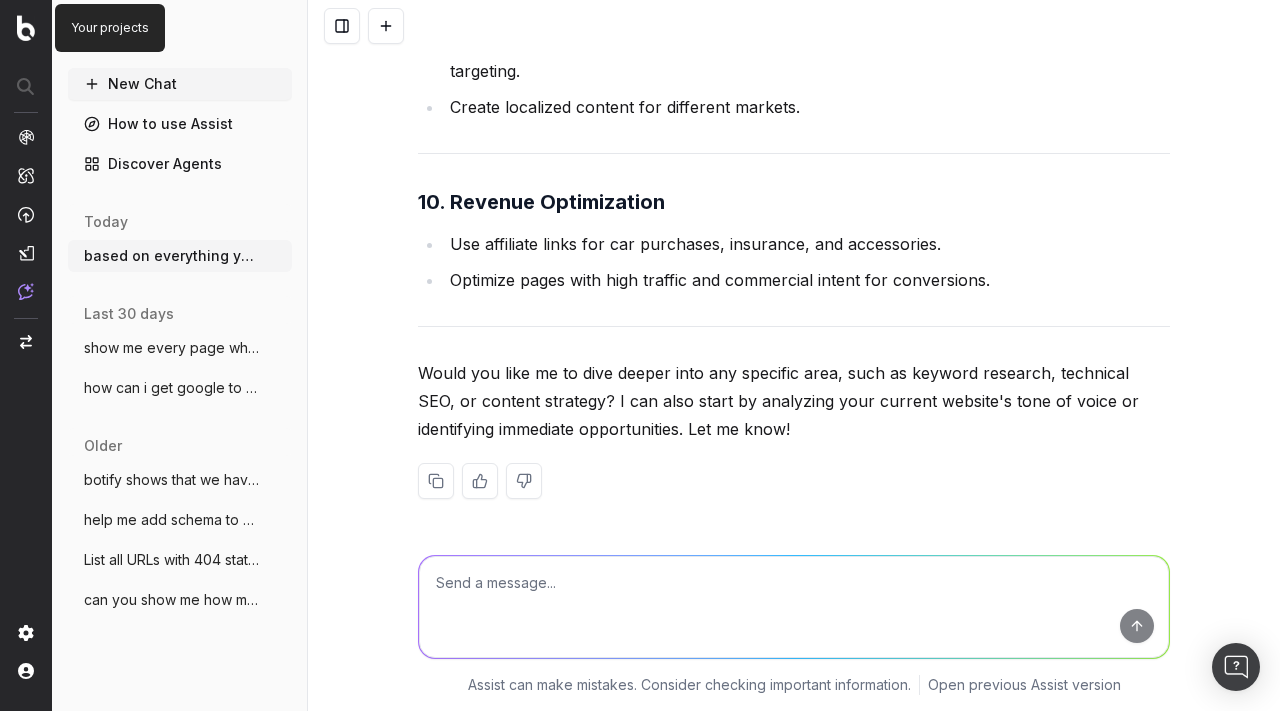 click at bounding box center [26, 28] 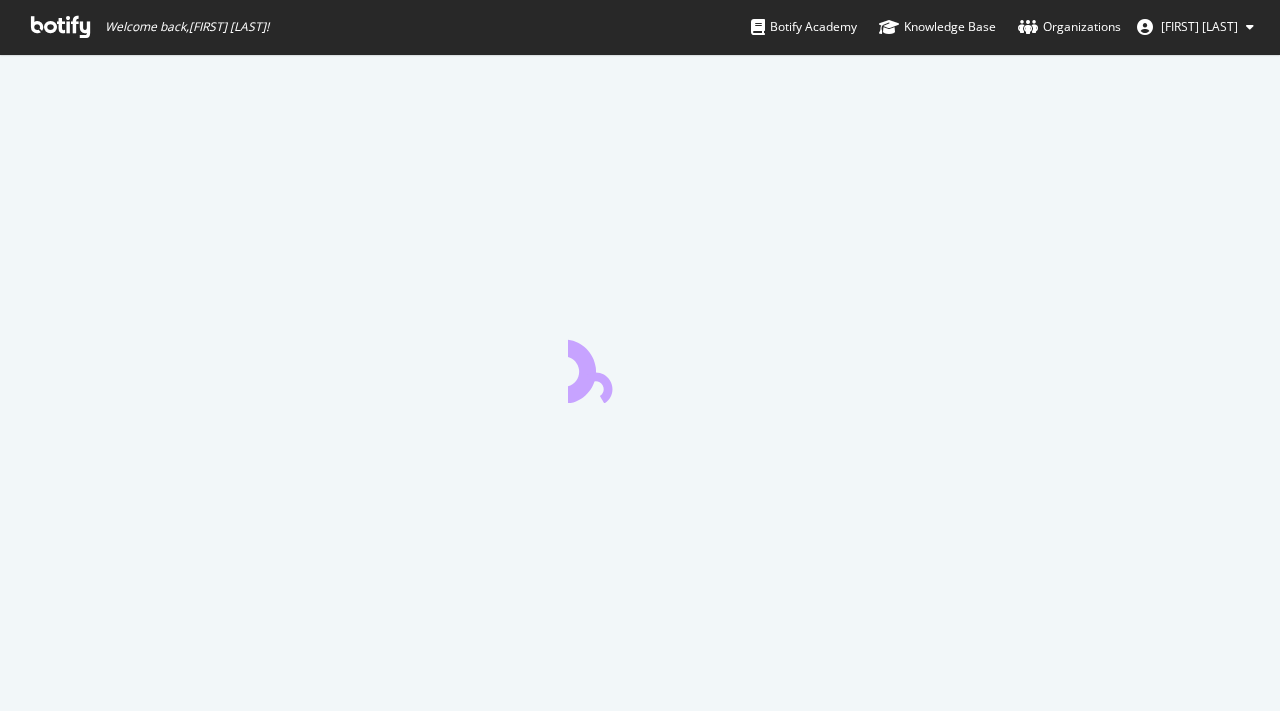 scroll, scrollTop: 0, scrollLeft: 0, axis: both 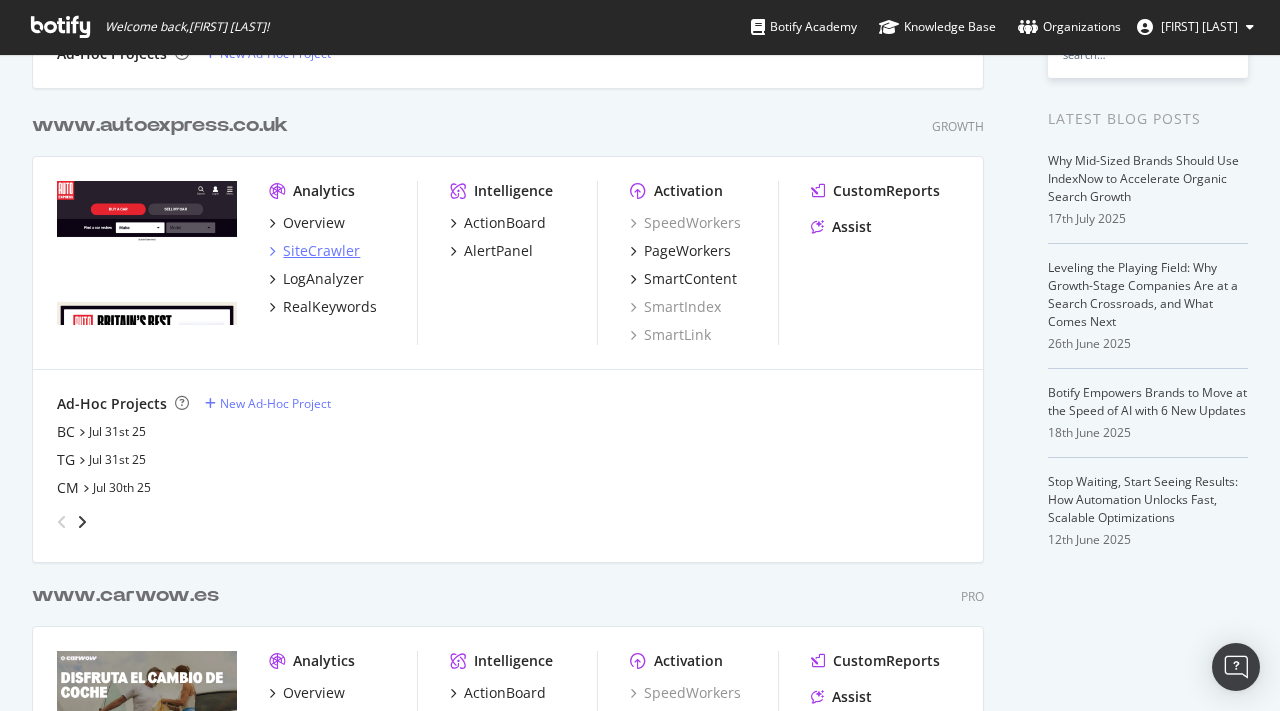 click on "SiteCrawler" at bounding box center [321, 251] 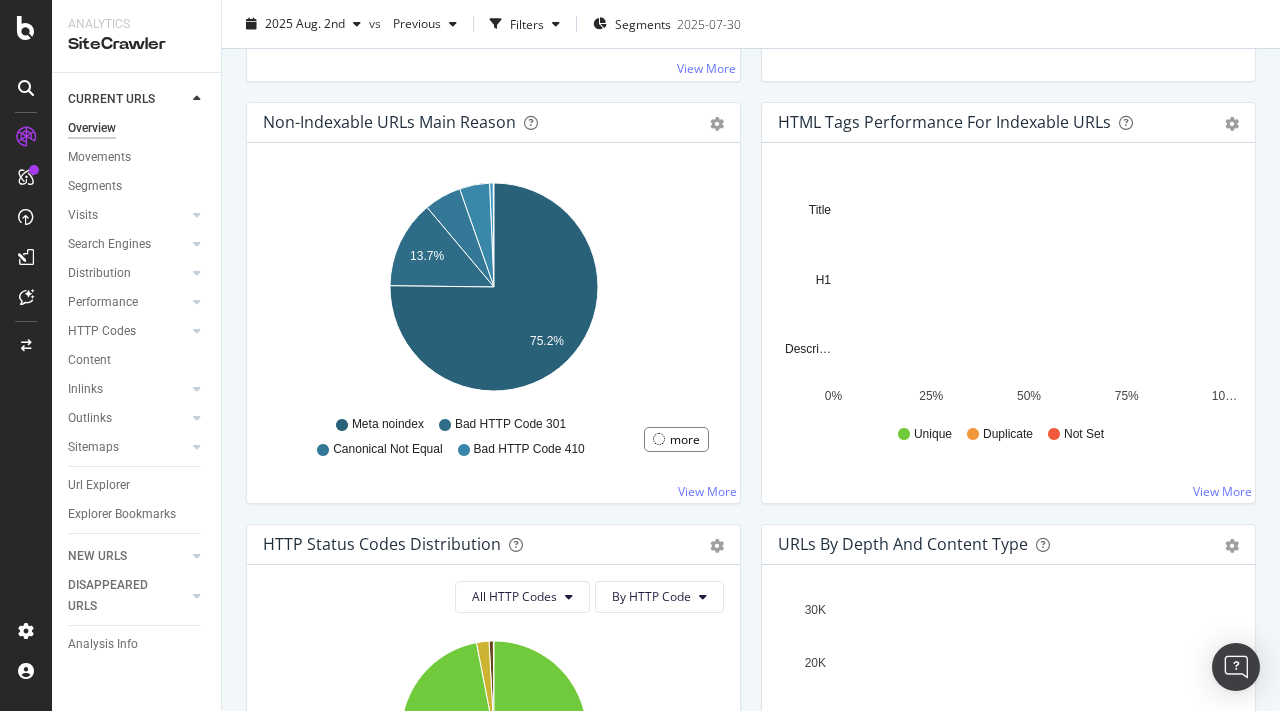 scroll, scrollTop: 559, scrollLeft: 0, axis: vertical 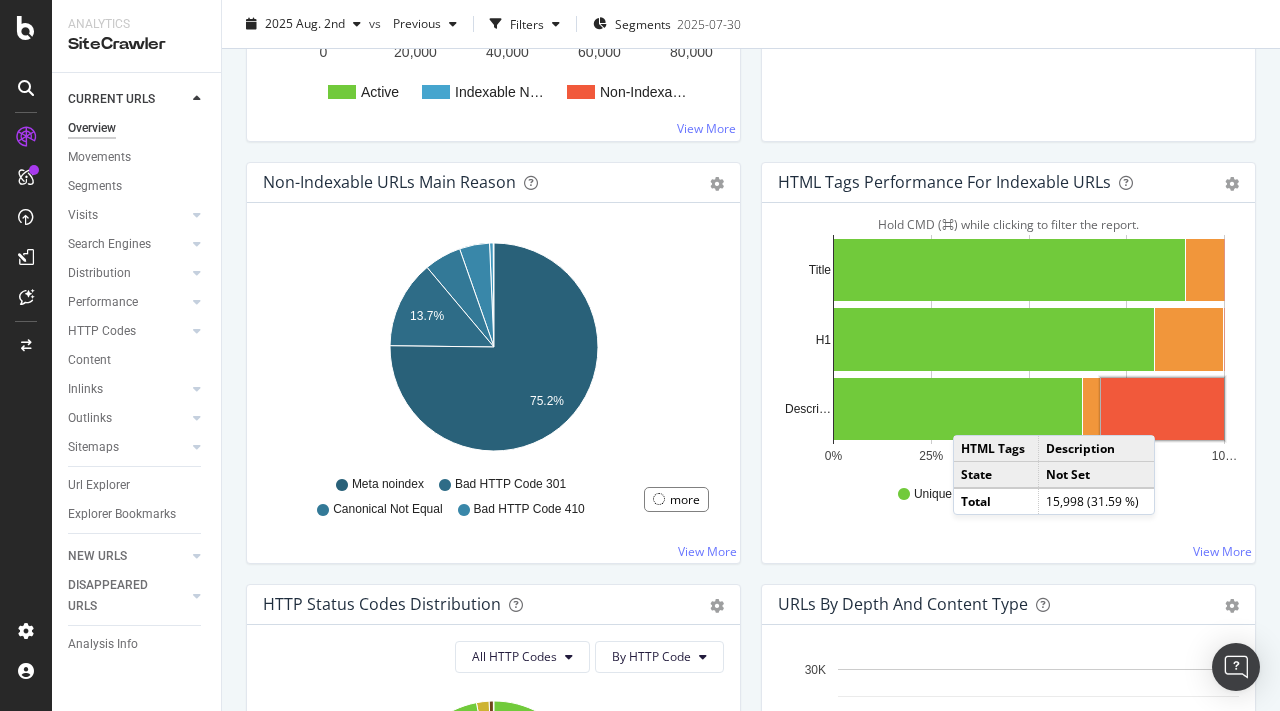 click 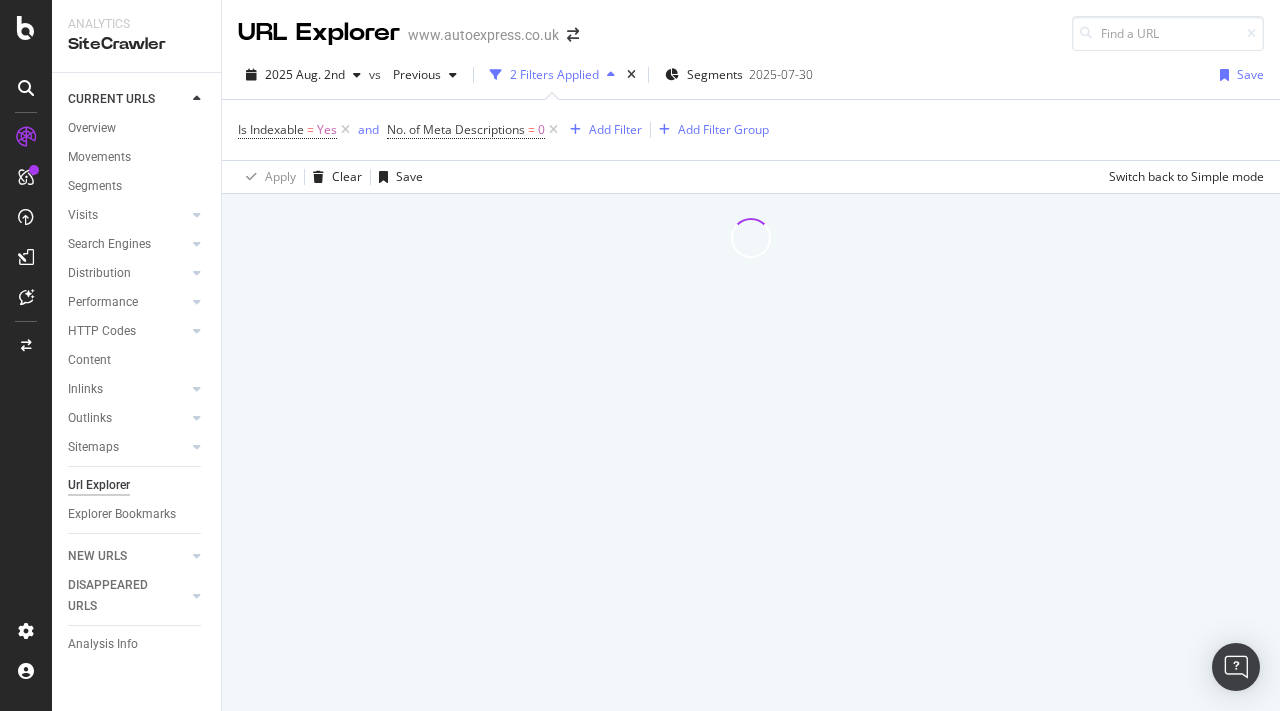 scroll, scrollTop: 0, scrollLeft: 0, axis: both 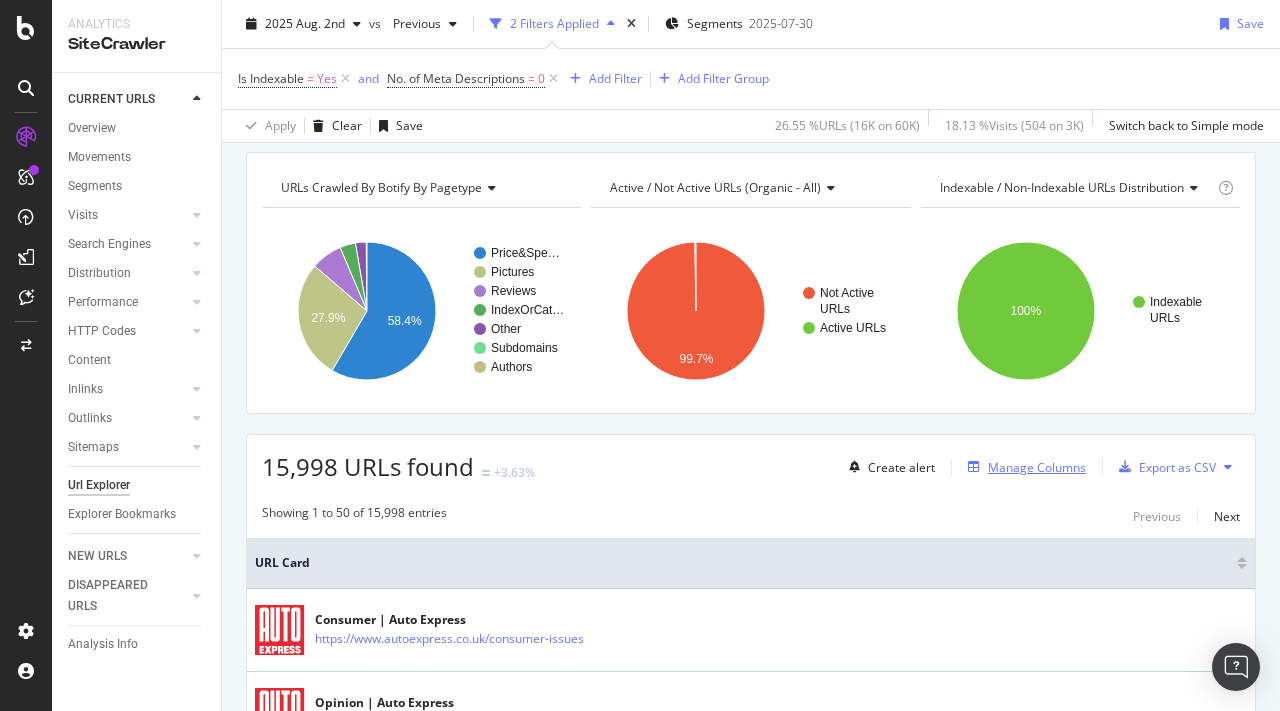 click on "Manage Columns" at bounding box center [1037, 467] 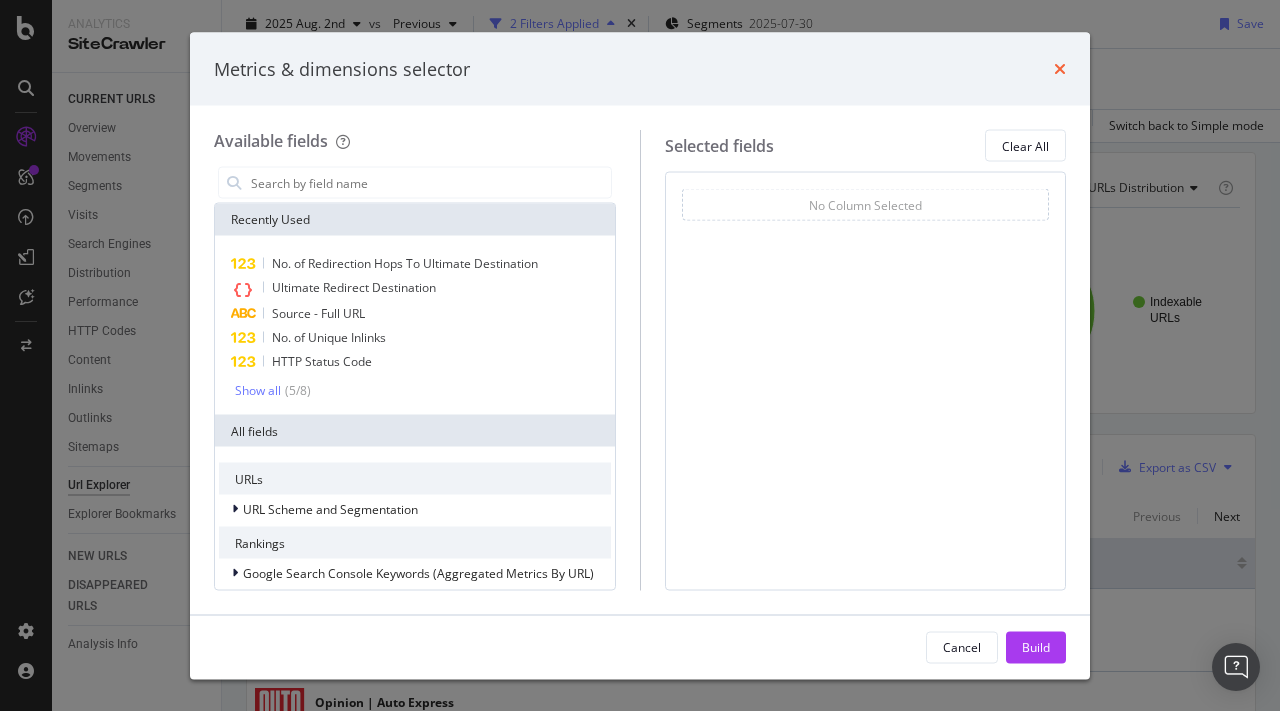 click at bounding box center (1060, 69) 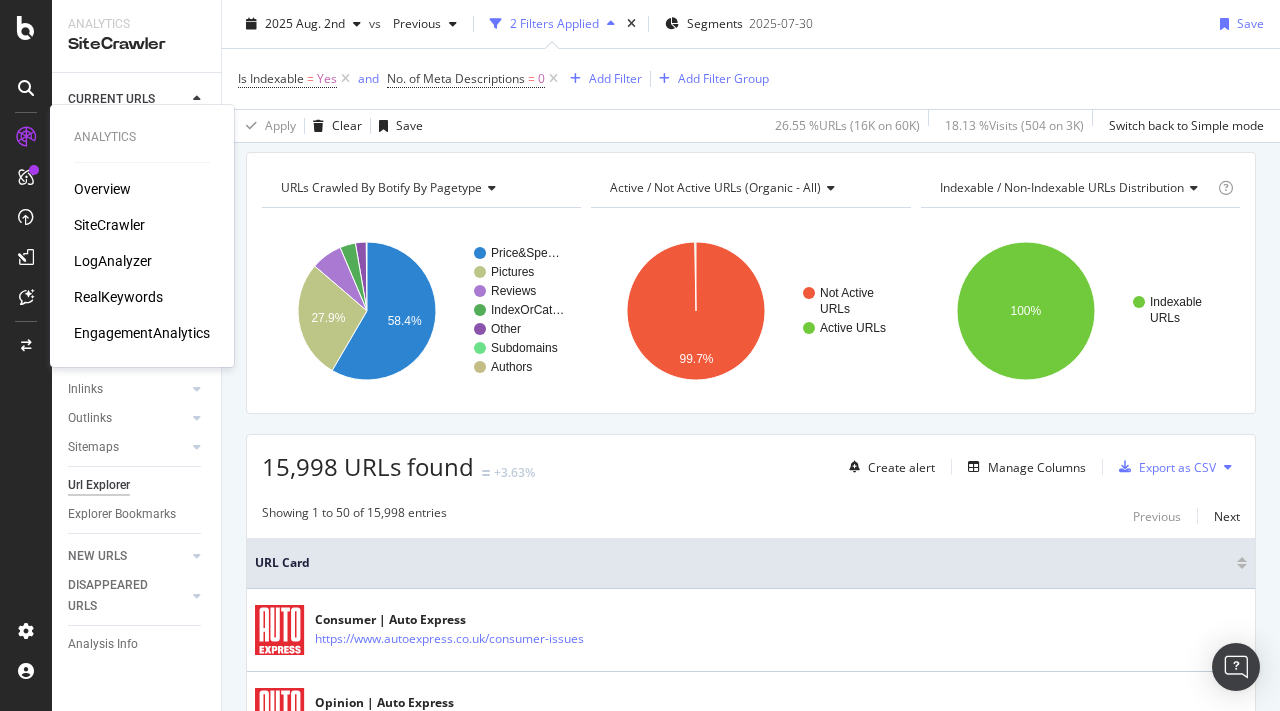 click on "RealKeywords" at bounding box center [118, 297] 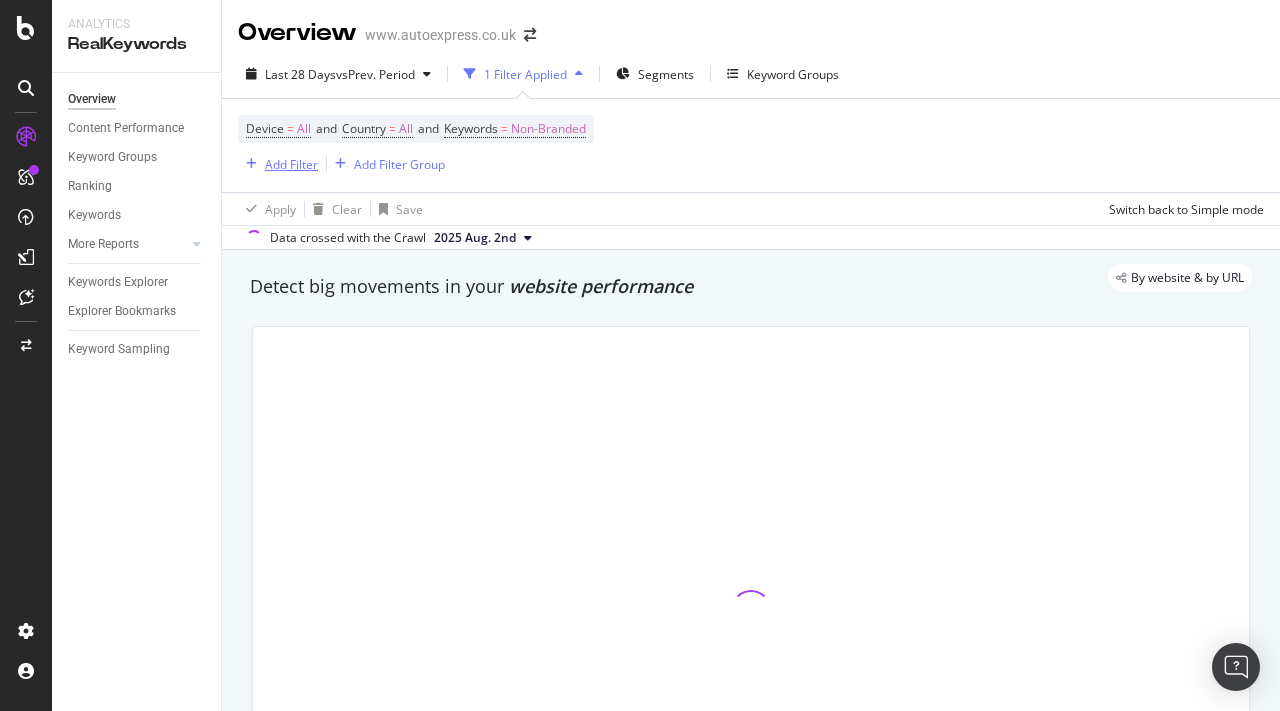 click on "Add Filter" at bounding box center (291, 164) 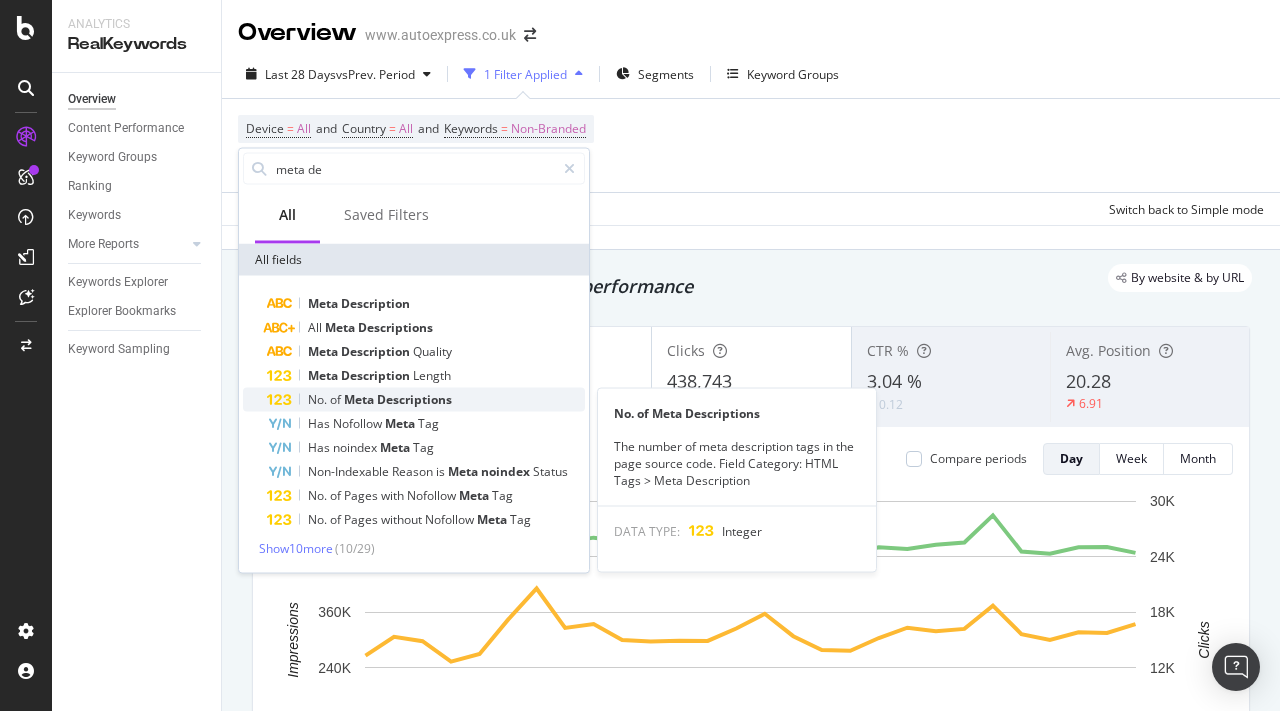 type on "meta de" 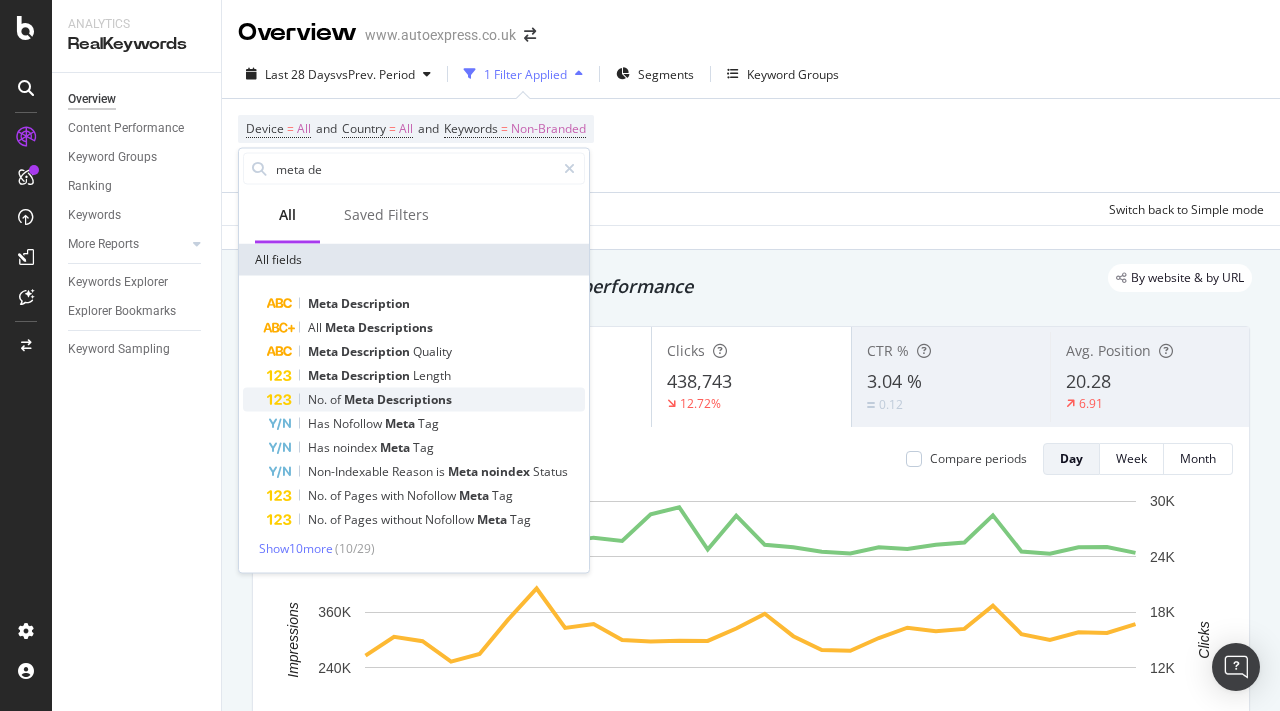 click on "No.   of   Meta   Descriptions" at bounding box center [426, 400] 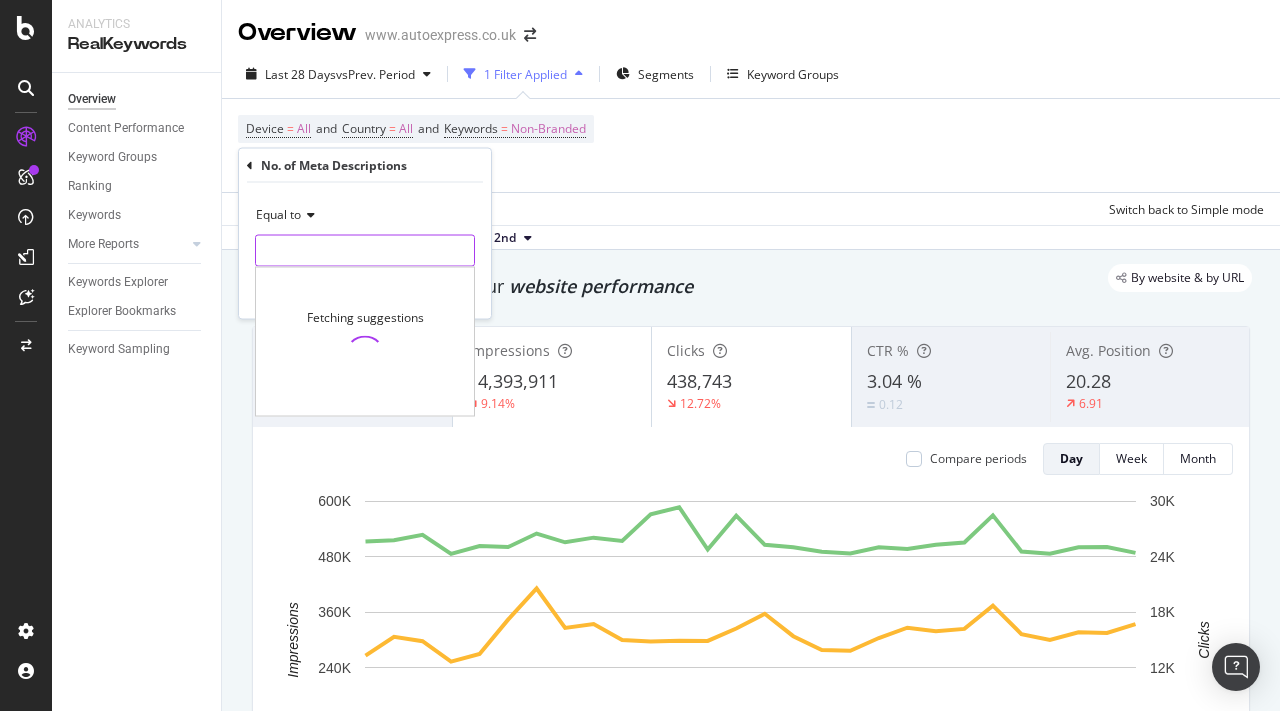 click at bounding box center [365, 251] 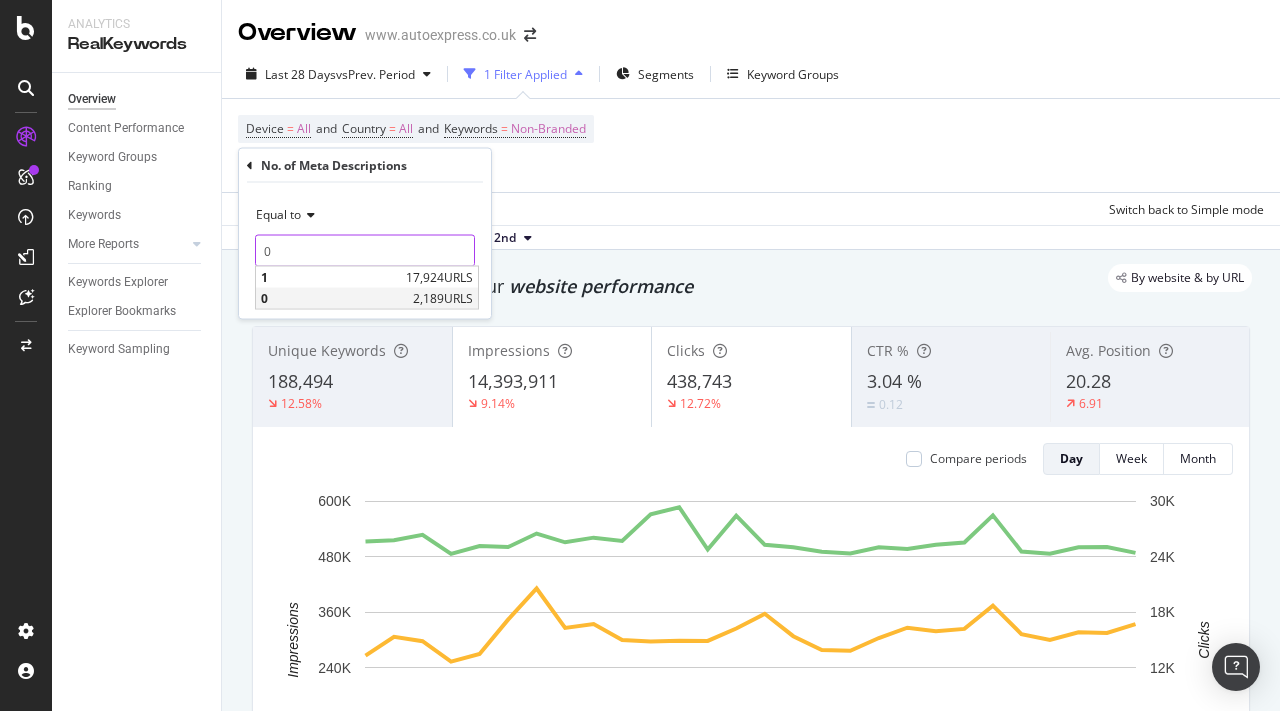type on "0" 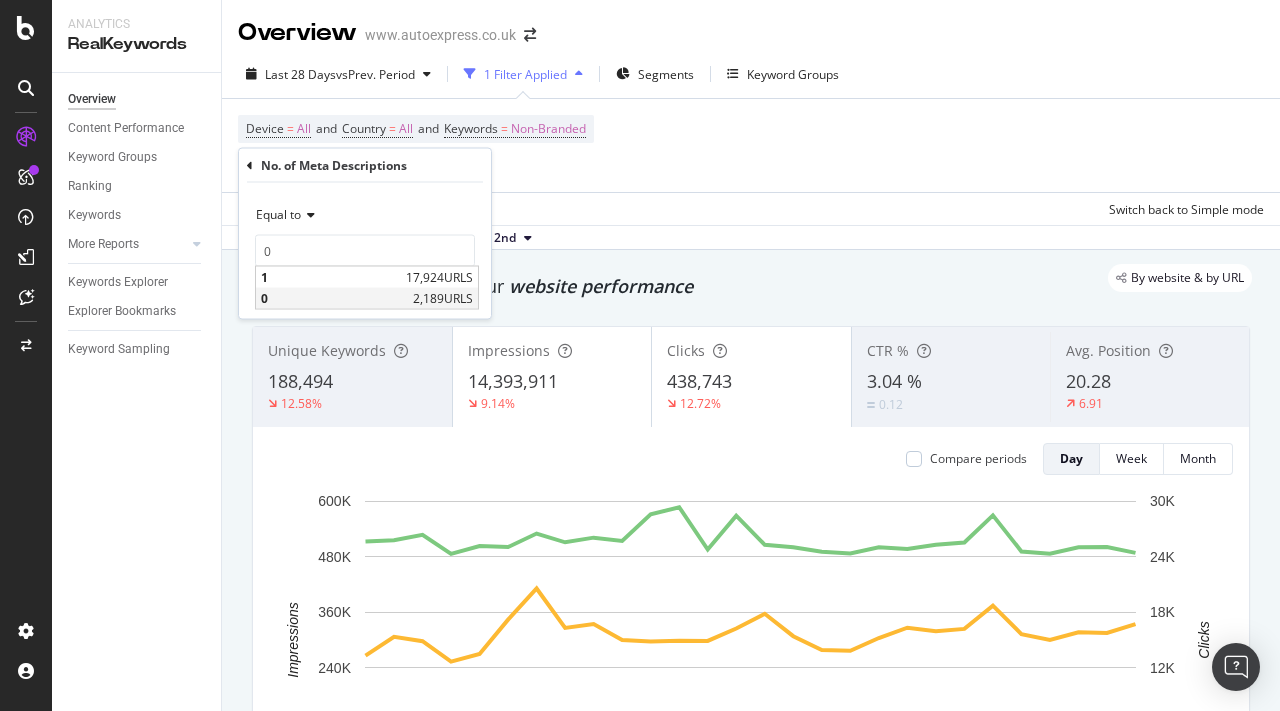 click on "0" at bounding box center [334, 298] 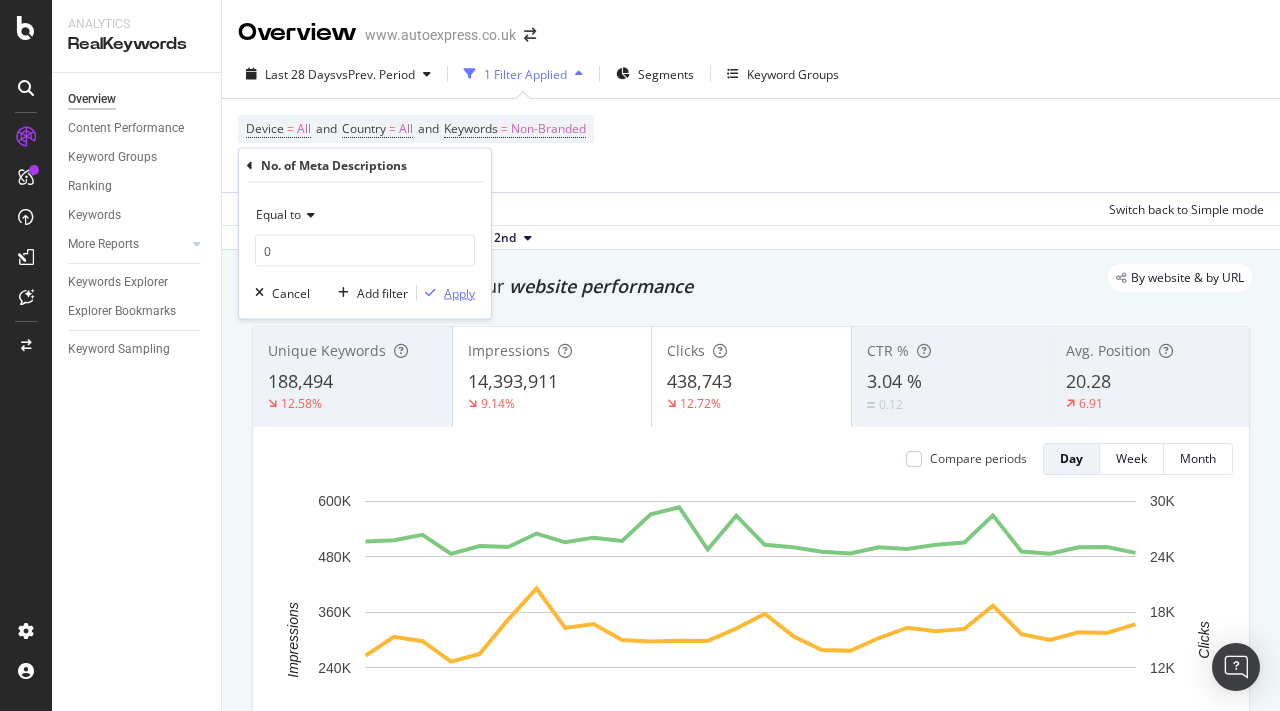 click on "Apply" at bounding box center (459, 292) 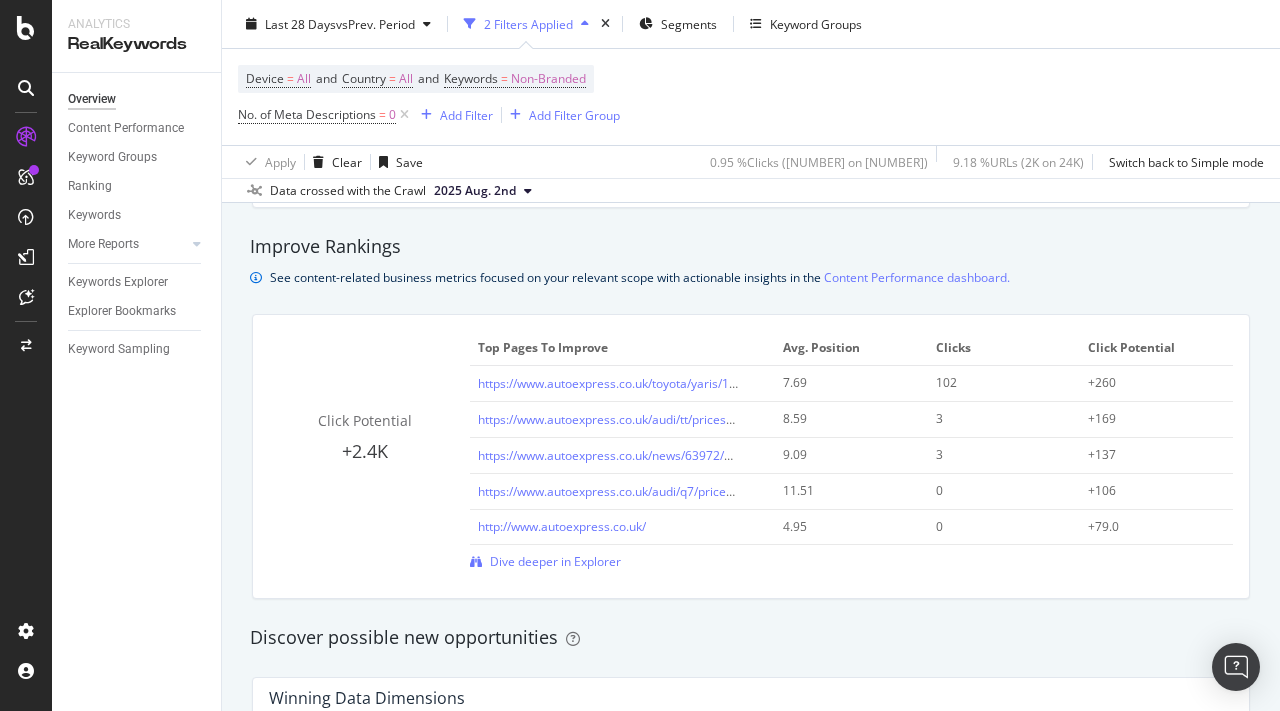 scroll, scrollTop: 1470, scrollLeft: 0, axis: vertical 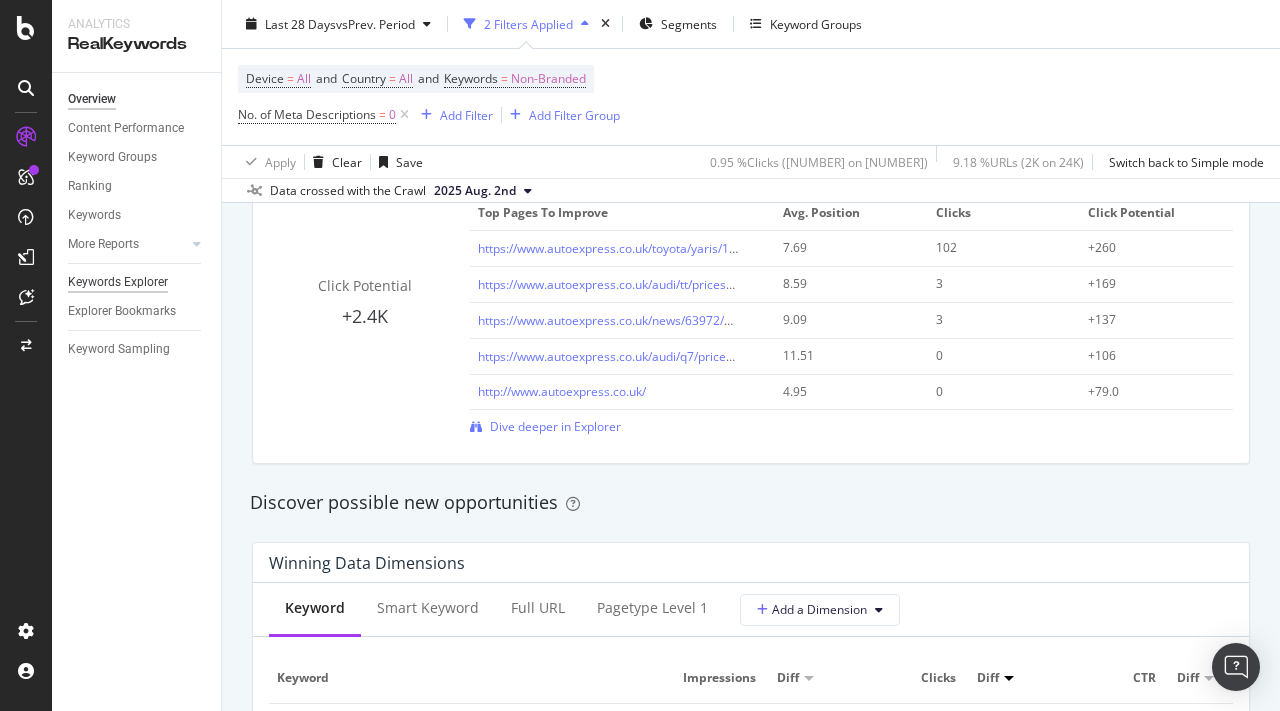 click on "Keywords Explorer" at bounding box center [118, 282] 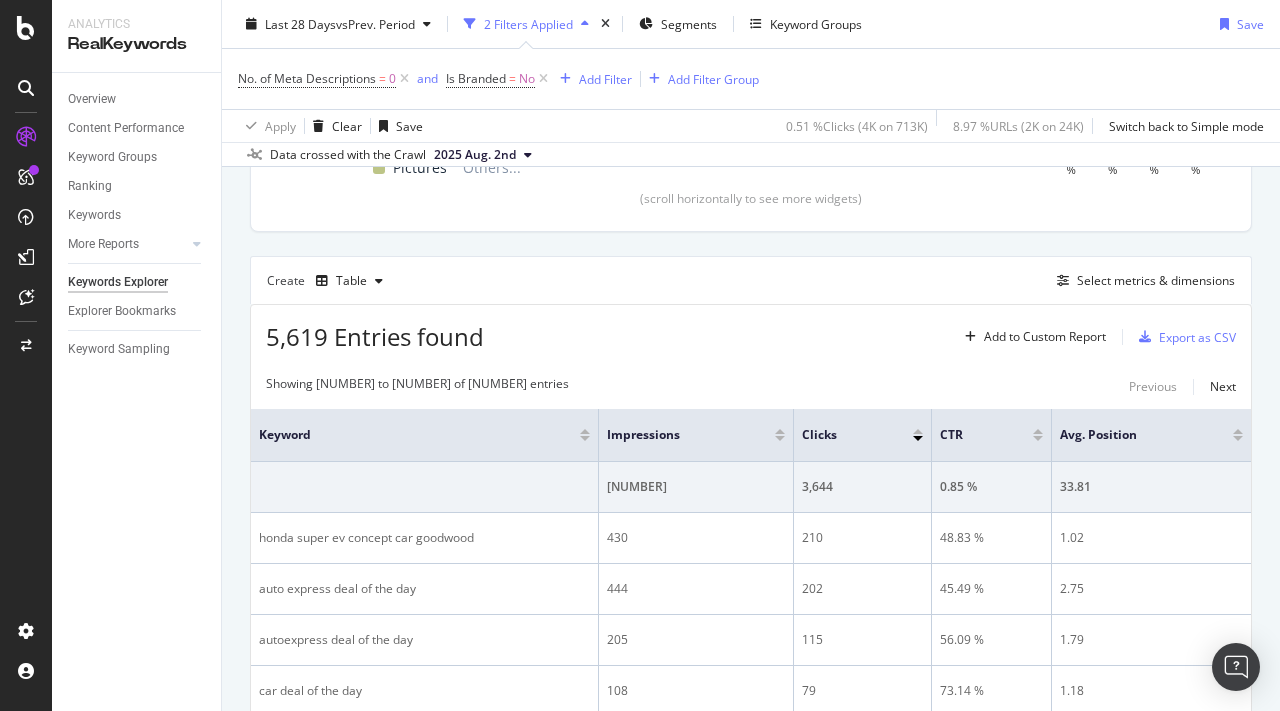 scroll, scrollTop: 374, scrollLeft: 0, axis: vertical 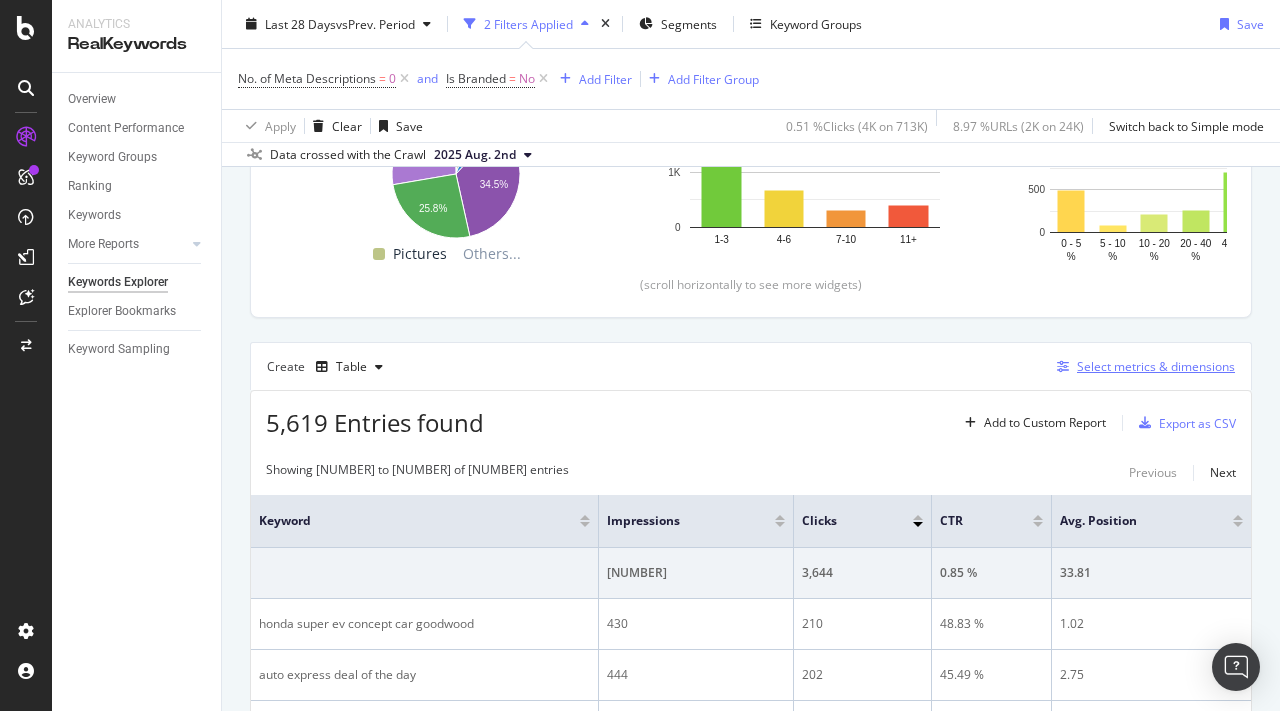 click on "Select metrics & dimensions" at bounding box center (1142, 367) 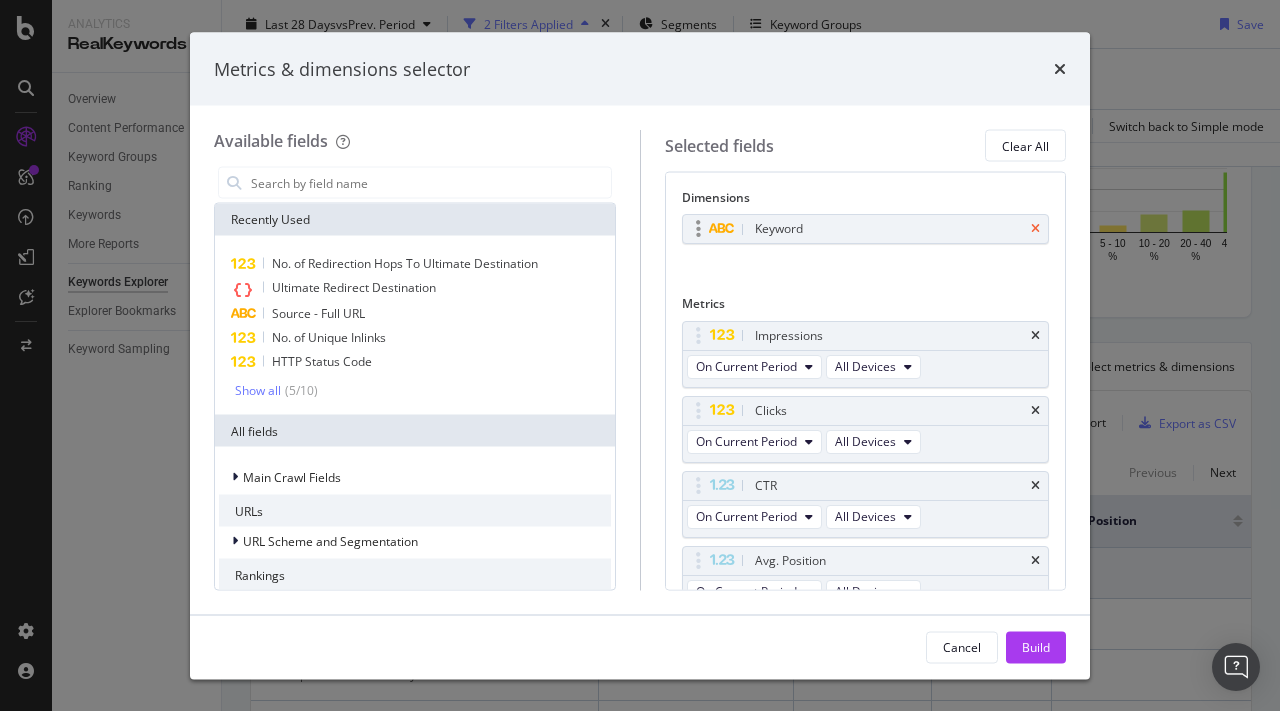 click at bounding box center [1035, 229] 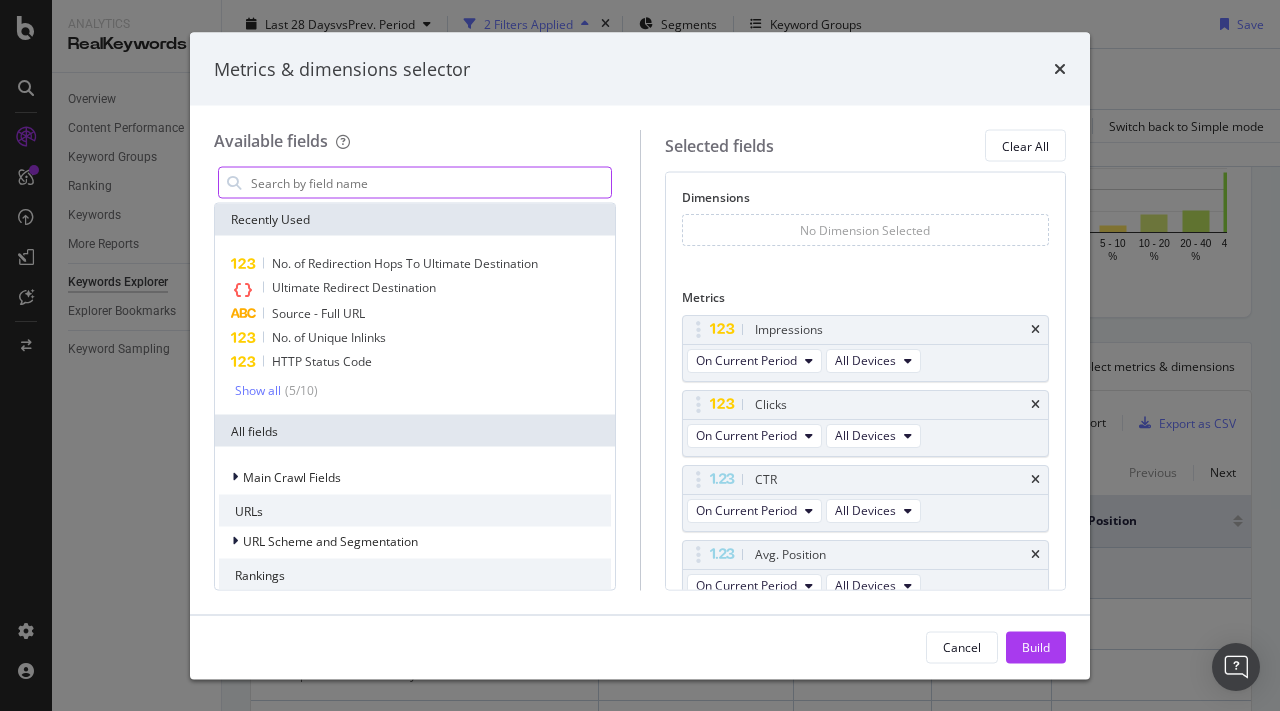 click at bounding box center [430, 183] 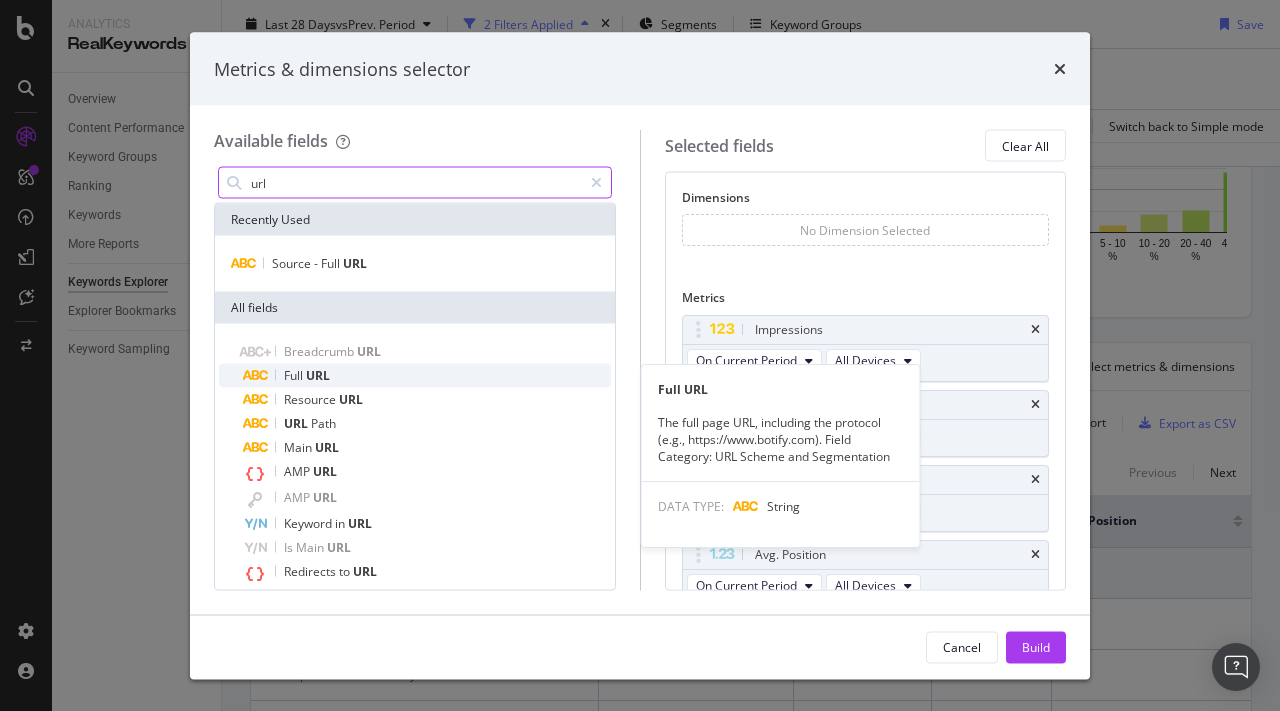 type on "url" 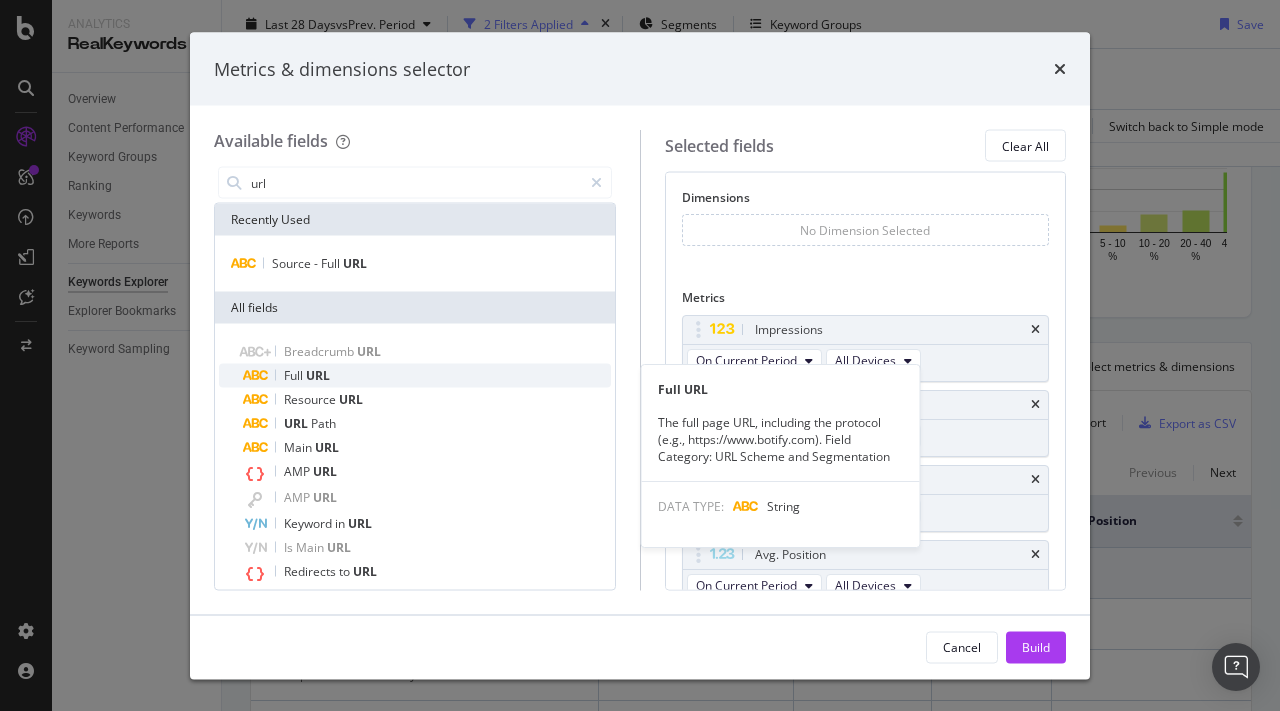 click on "Full   URL" at bounding box center (427, 376) 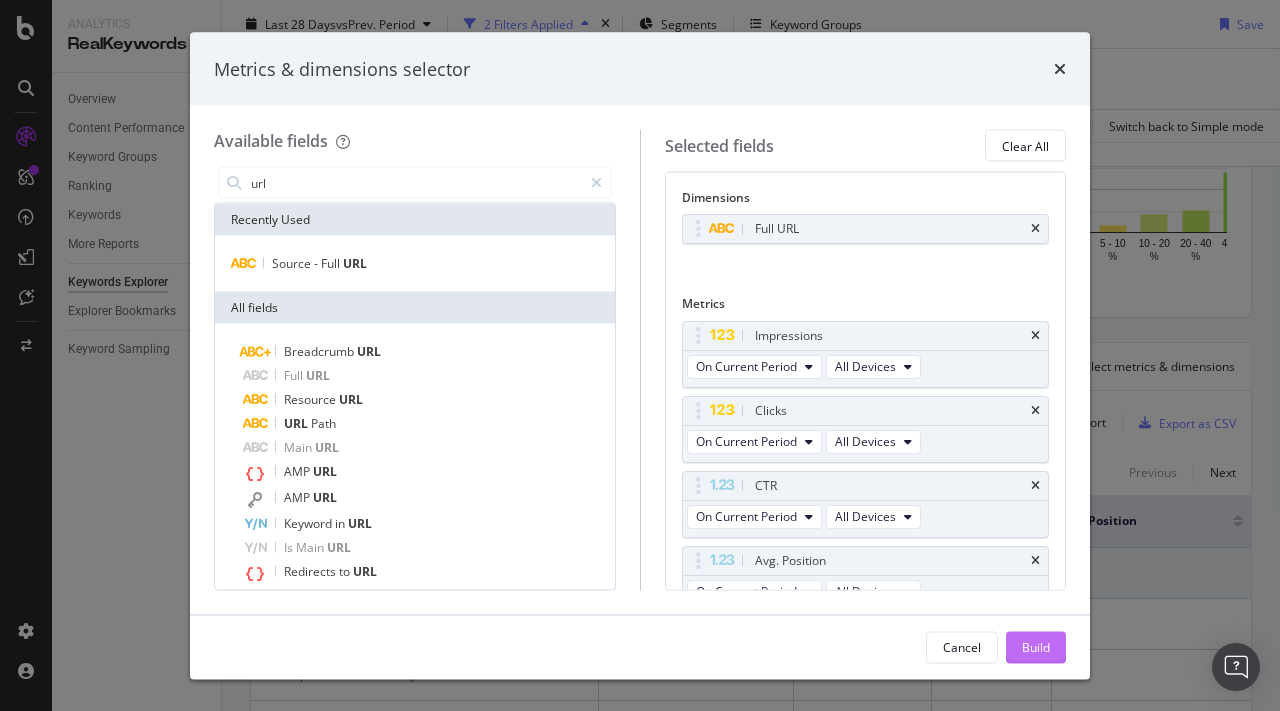 click on "Build" at bounding box center [1036, 646] 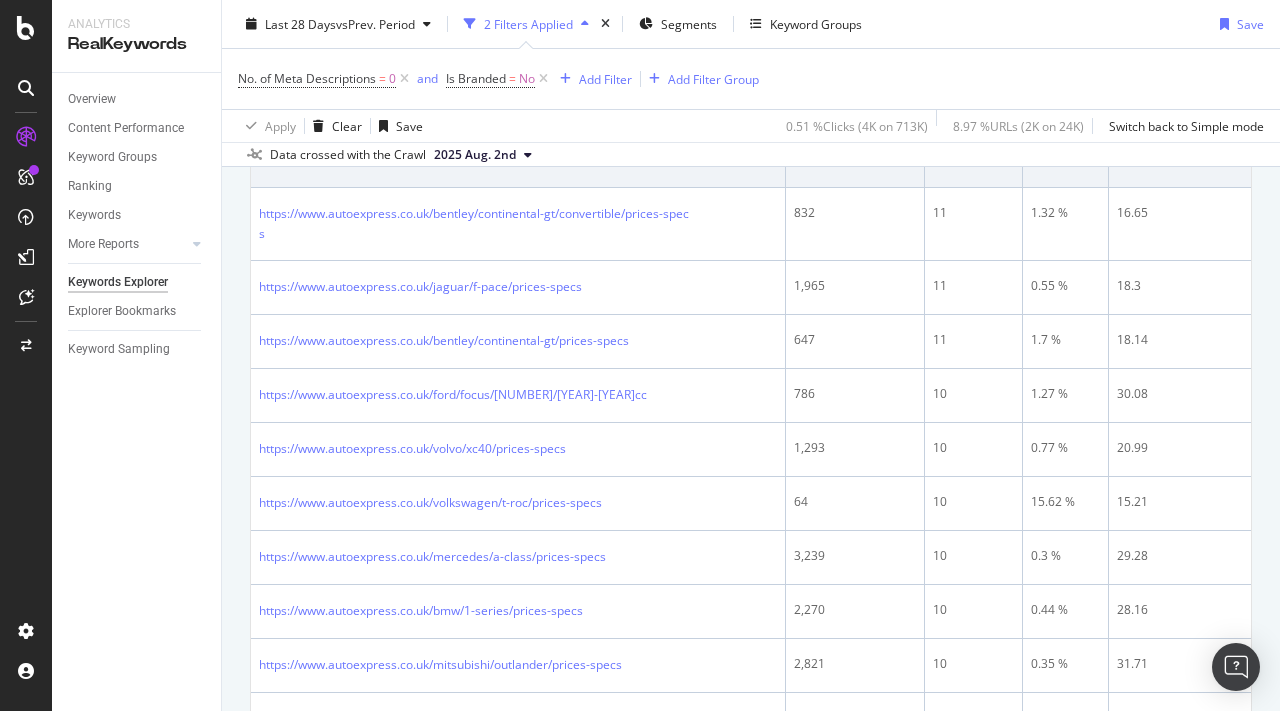 scroll, scrollTop: 3286, scrollLeft: 0, axis: vertical 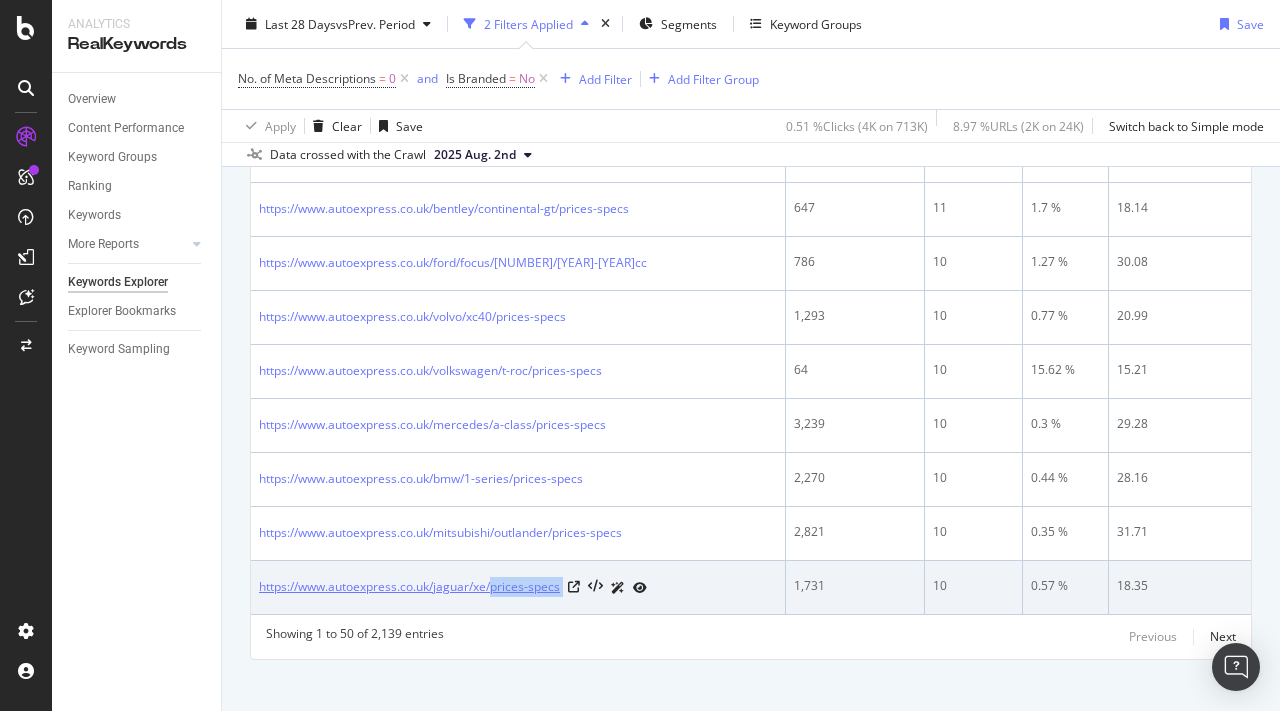 drag, startPoint x: 566, startPoint y: 588, endPoint x: 493, endPoint y: 568, distance: 75.690155 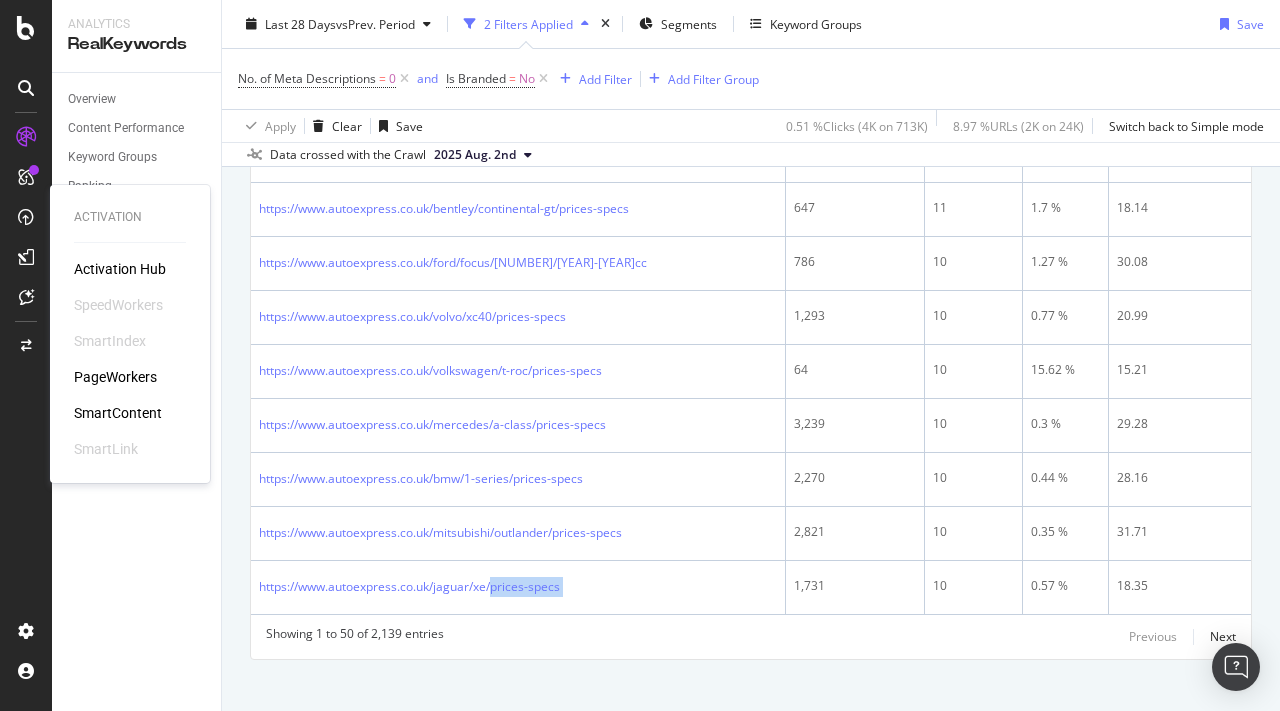 click on "SmartContent" at bounding box center (118, 413) 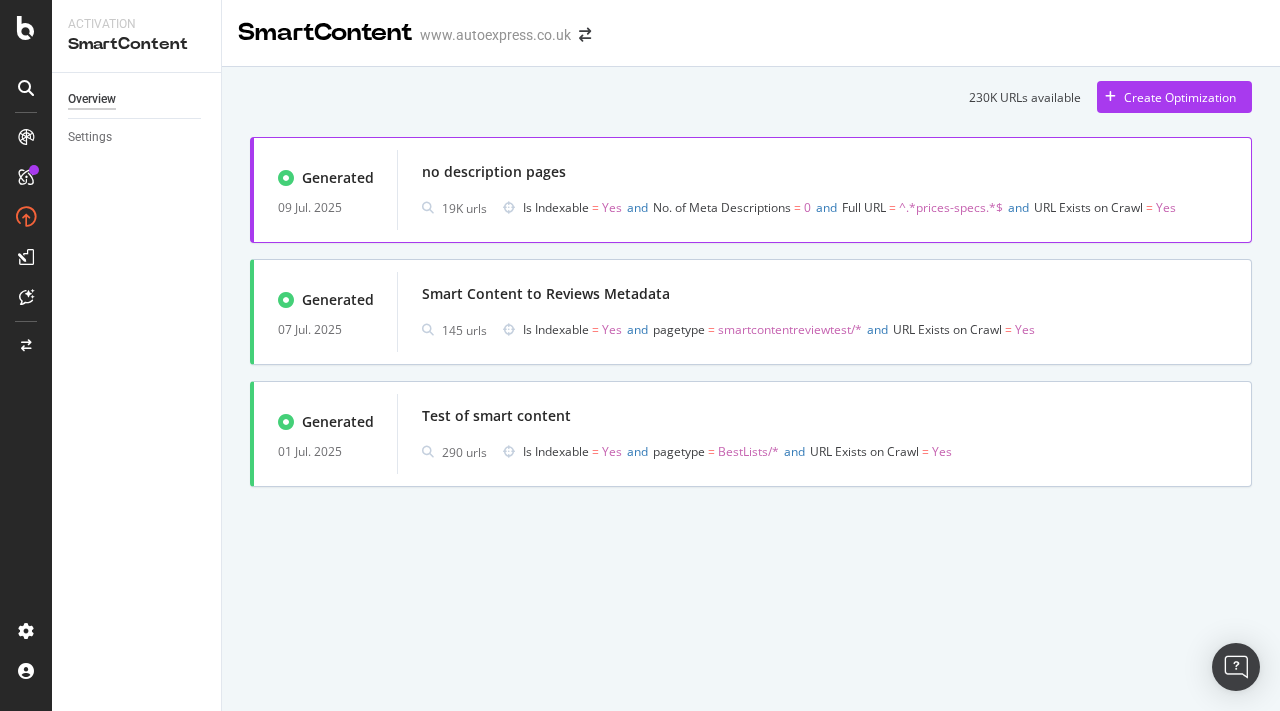 click on "no description pages" at bounding box center (824, 172) 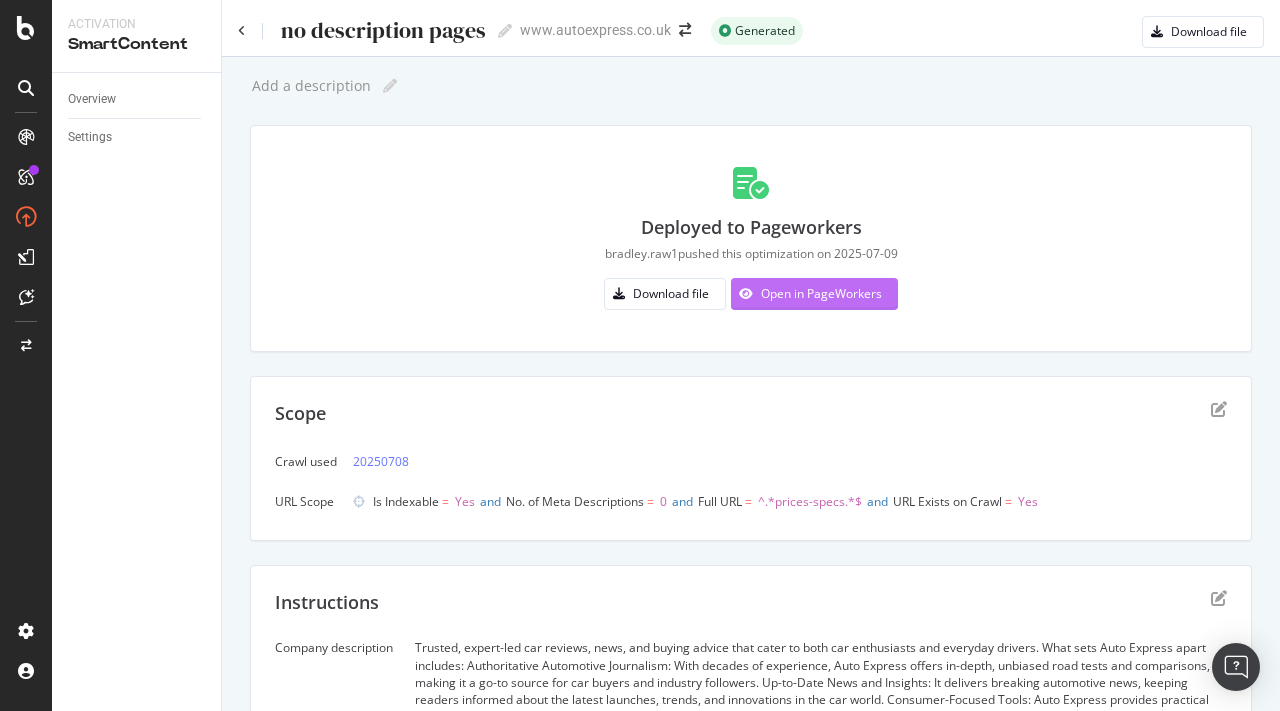 click on "Open in PageWorkers" at bounding box center (821, 293) 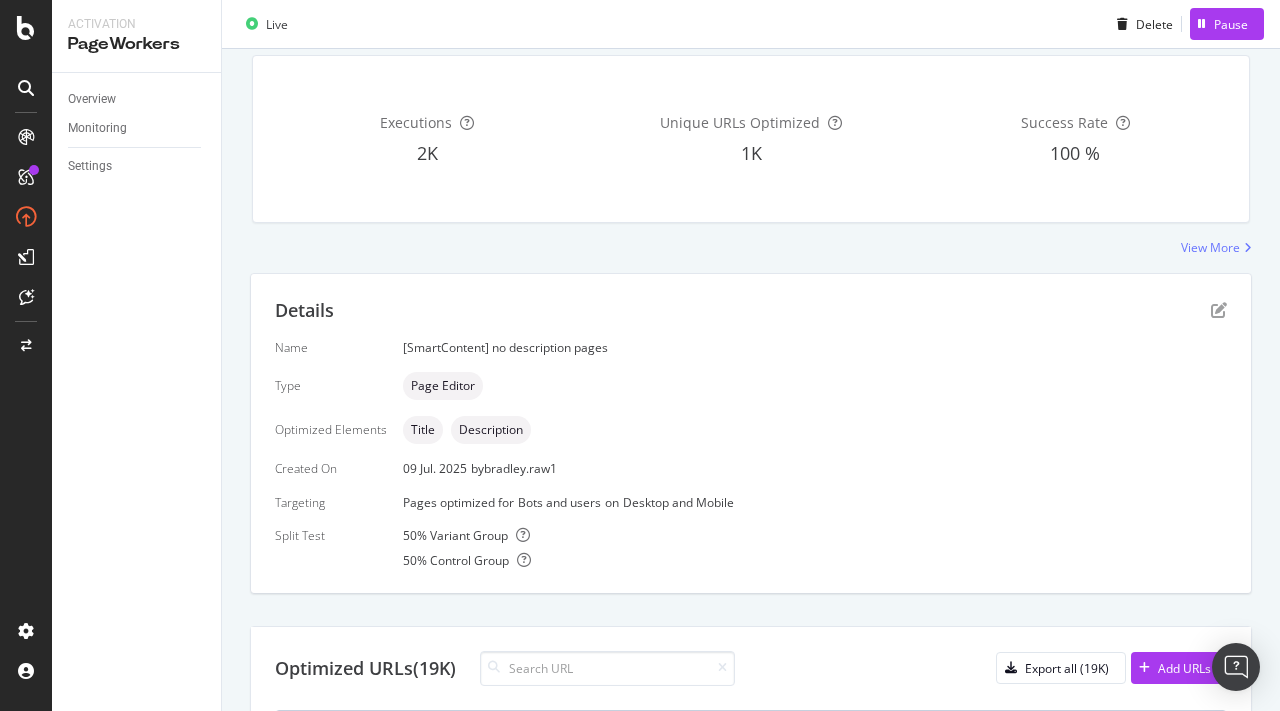 scroll, scrollTop: 0, scrollLeft: 0, axis: both 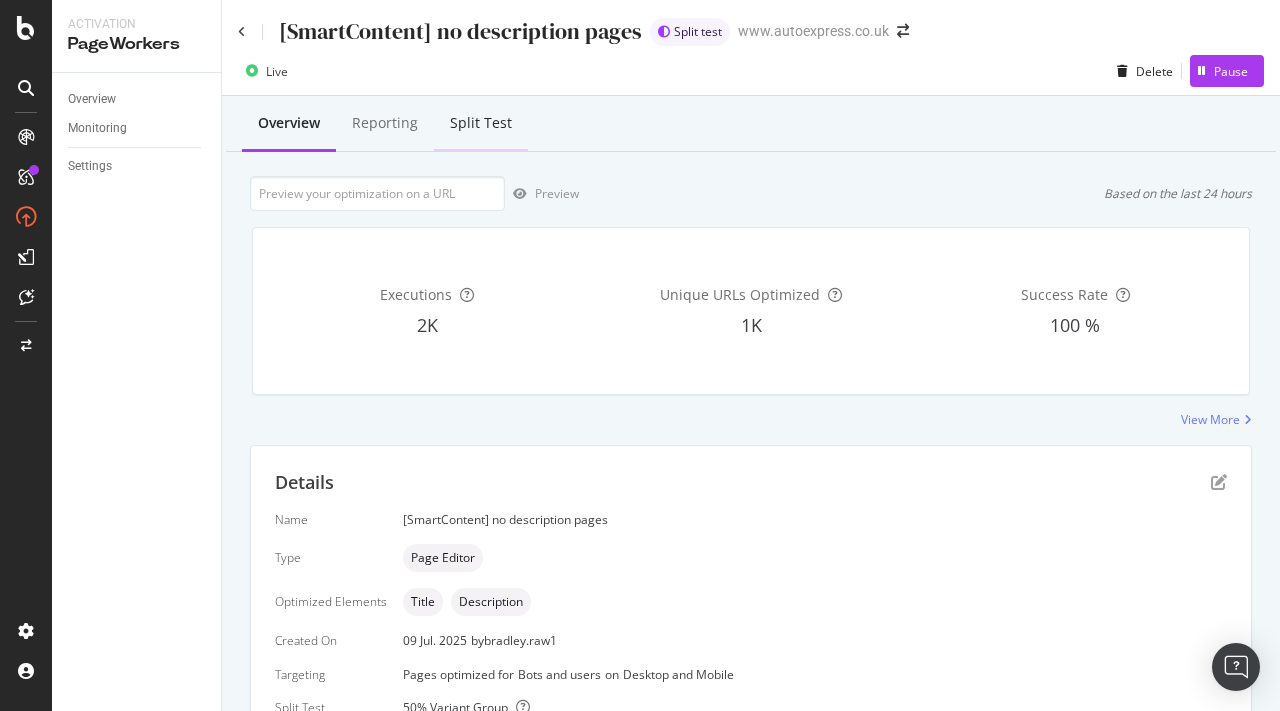 click on "Split Test" at bounding box center [481, 123] 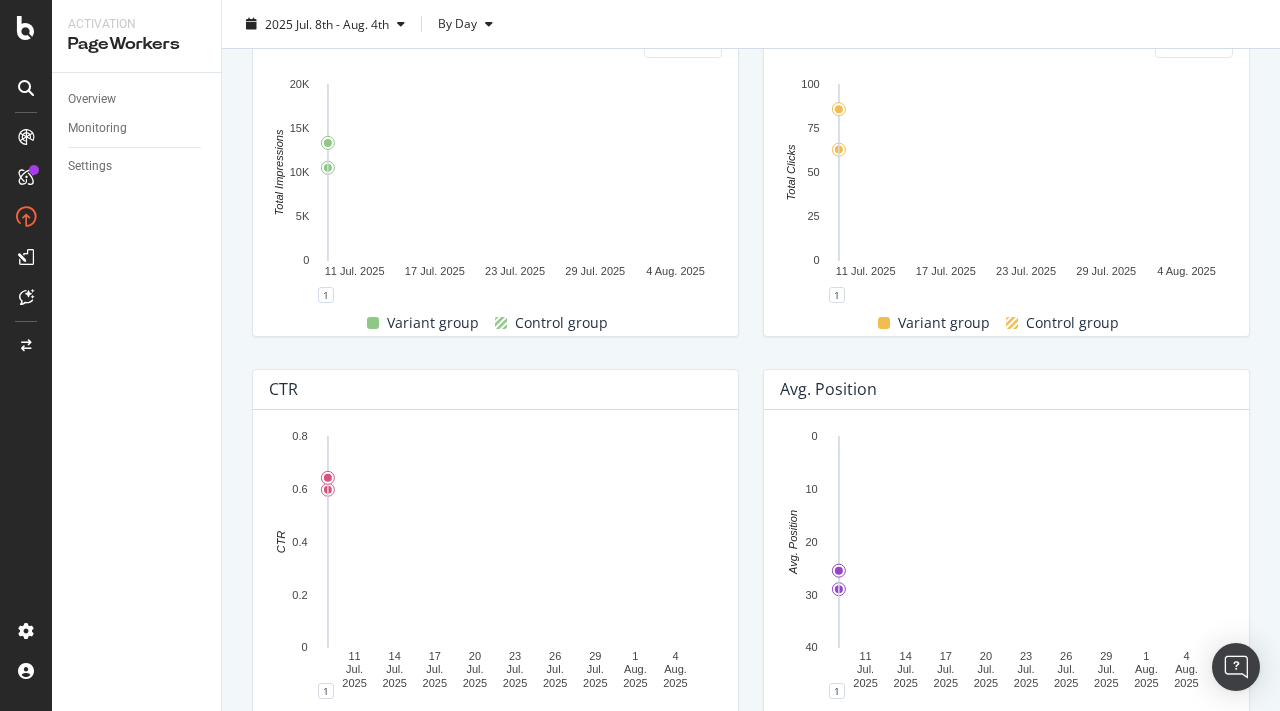 scroll, scrollTop: 244, scrollLeft: 0, axis: vertical 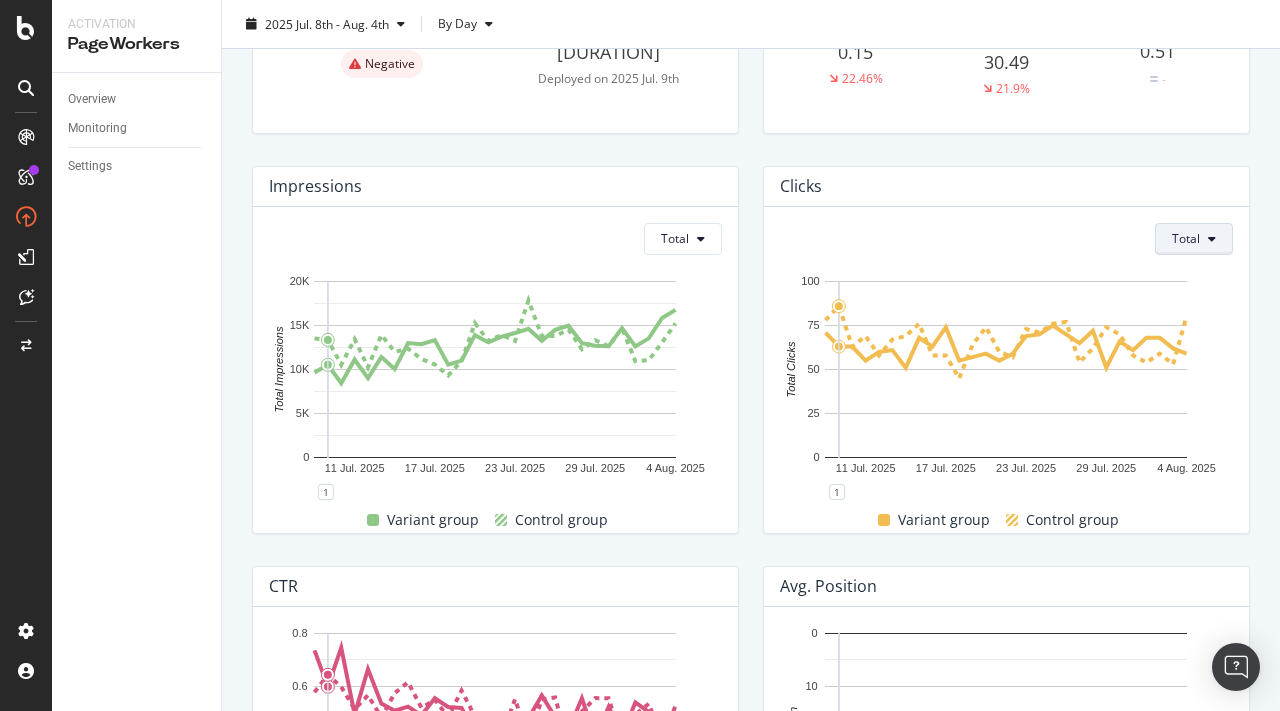 click on "Total" at bounding box center (1186, 238) 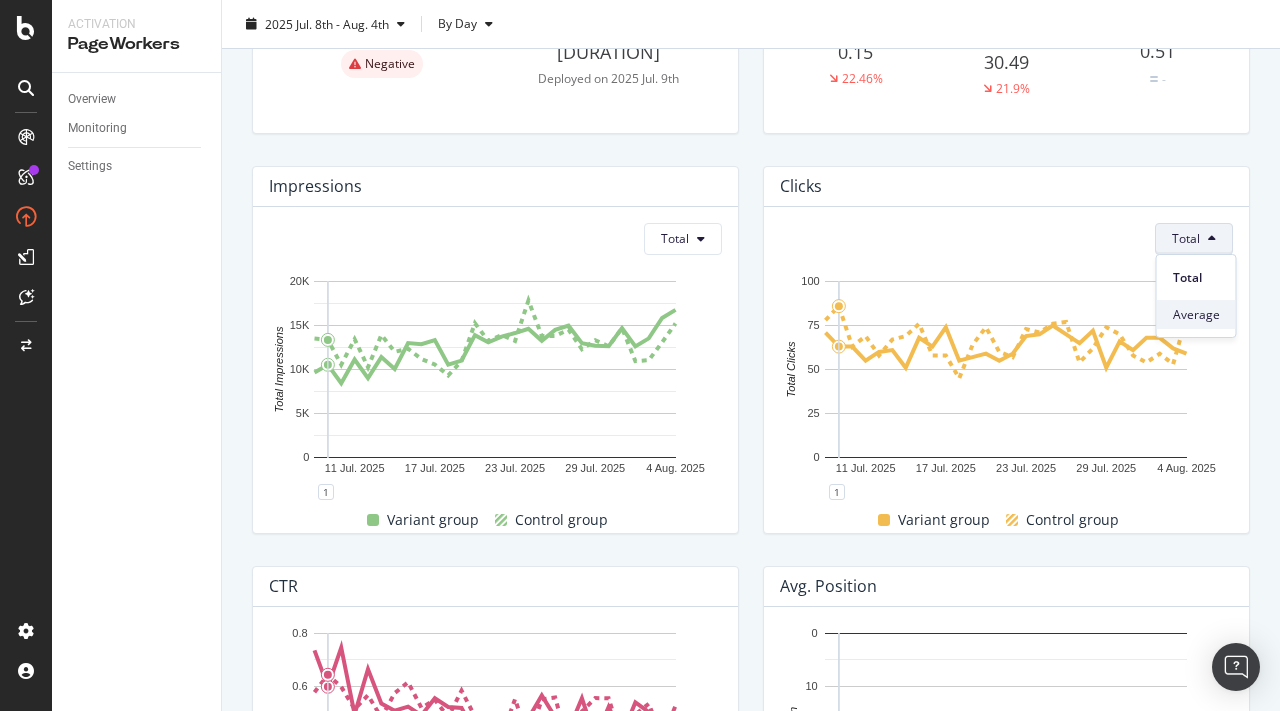 click on "Average" at bounding box center [1196, 315] 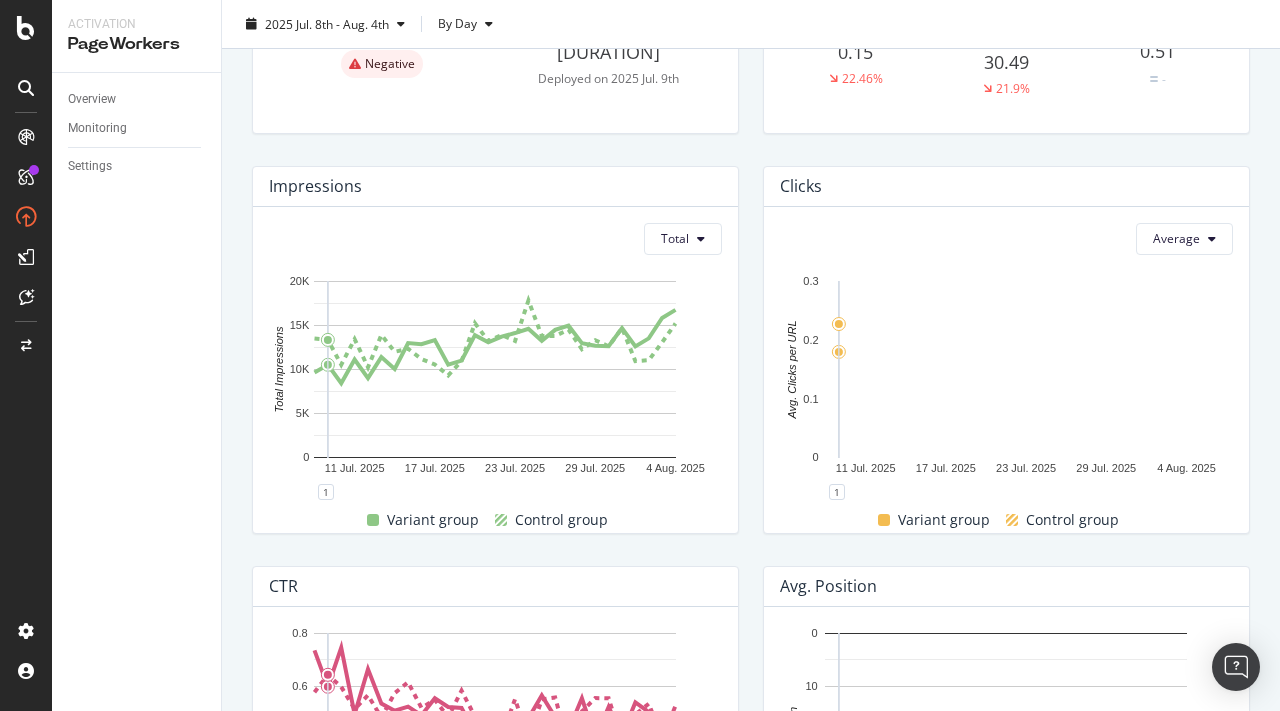 scroll, scrollTop: 0, scrollLeft: 0, axis: both 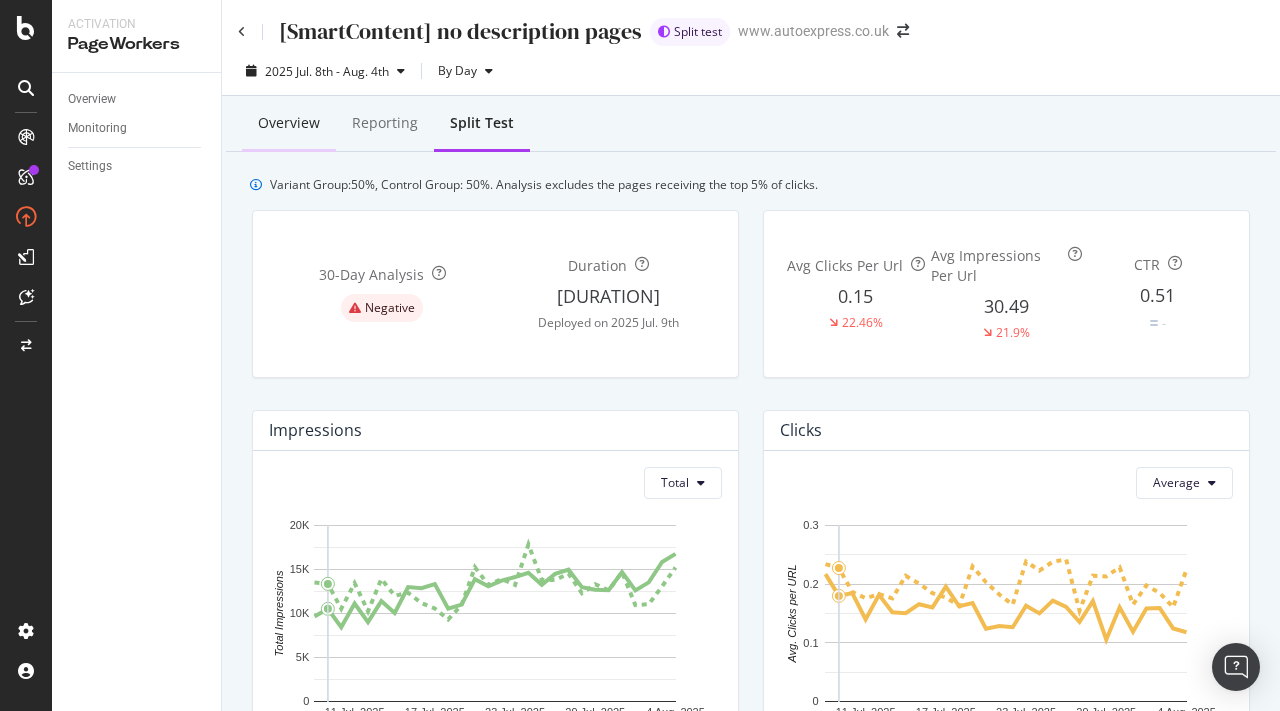 click on "Overview" at bounding box center [289, 123] 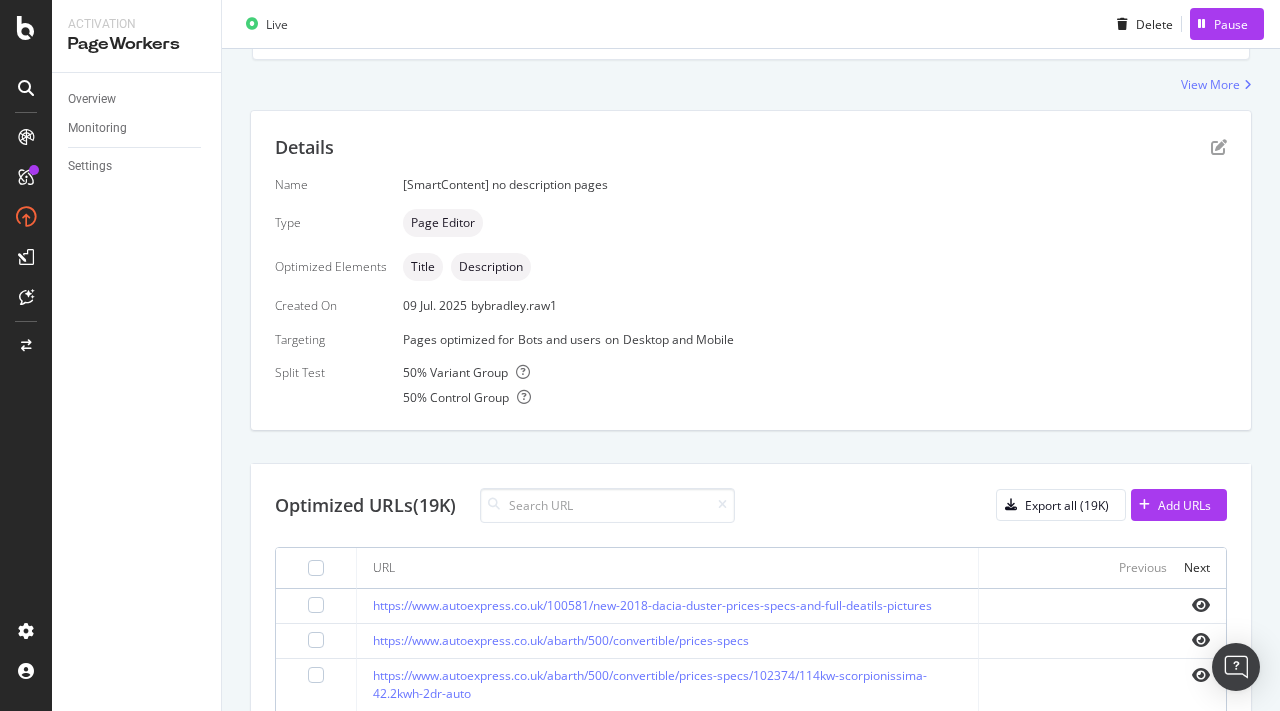 scroll, scrollTop: 0, scrollLeft: 0, axis: both 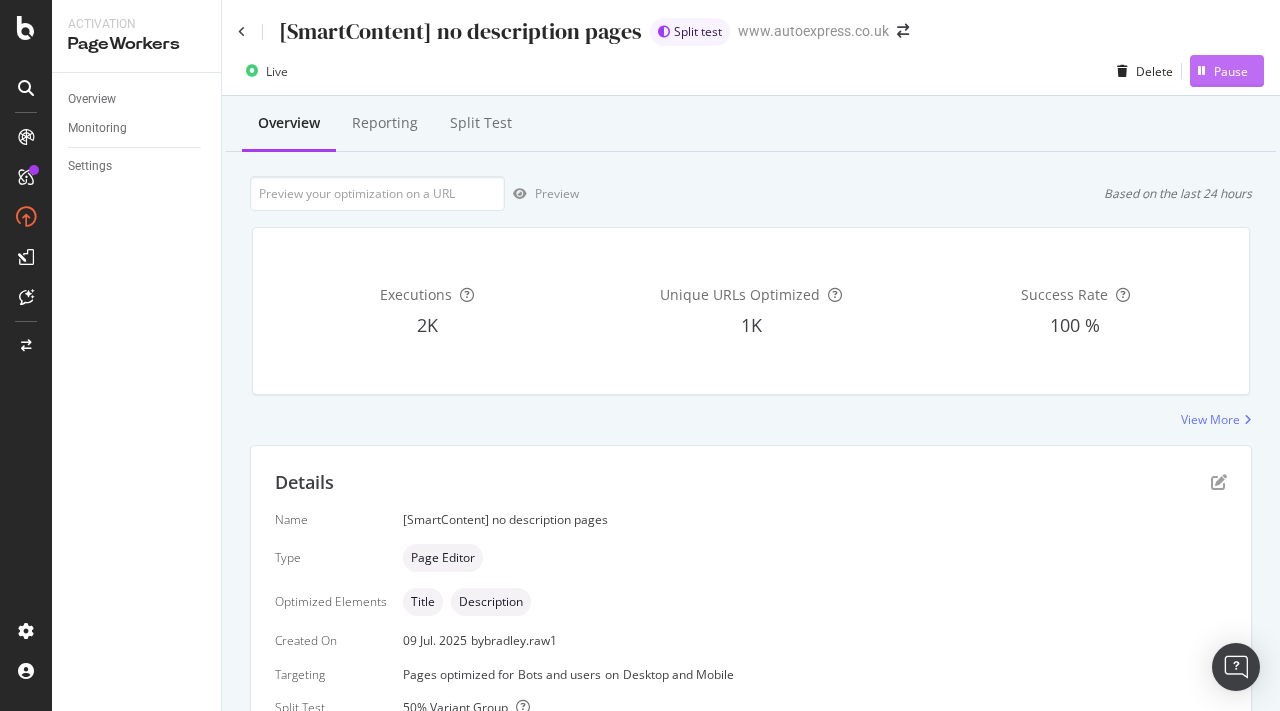 click on "Pause" at bounding box center (1231, 71) 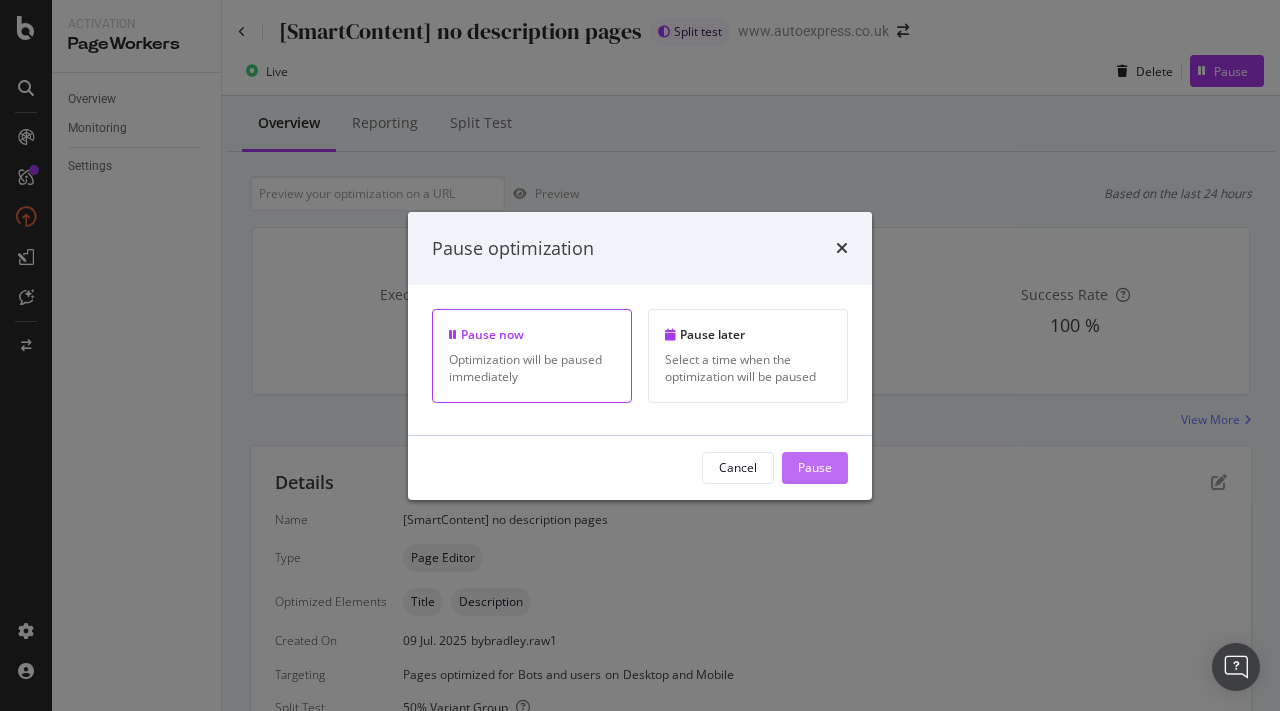 click on "Pause" at bounding box center [815, 467] 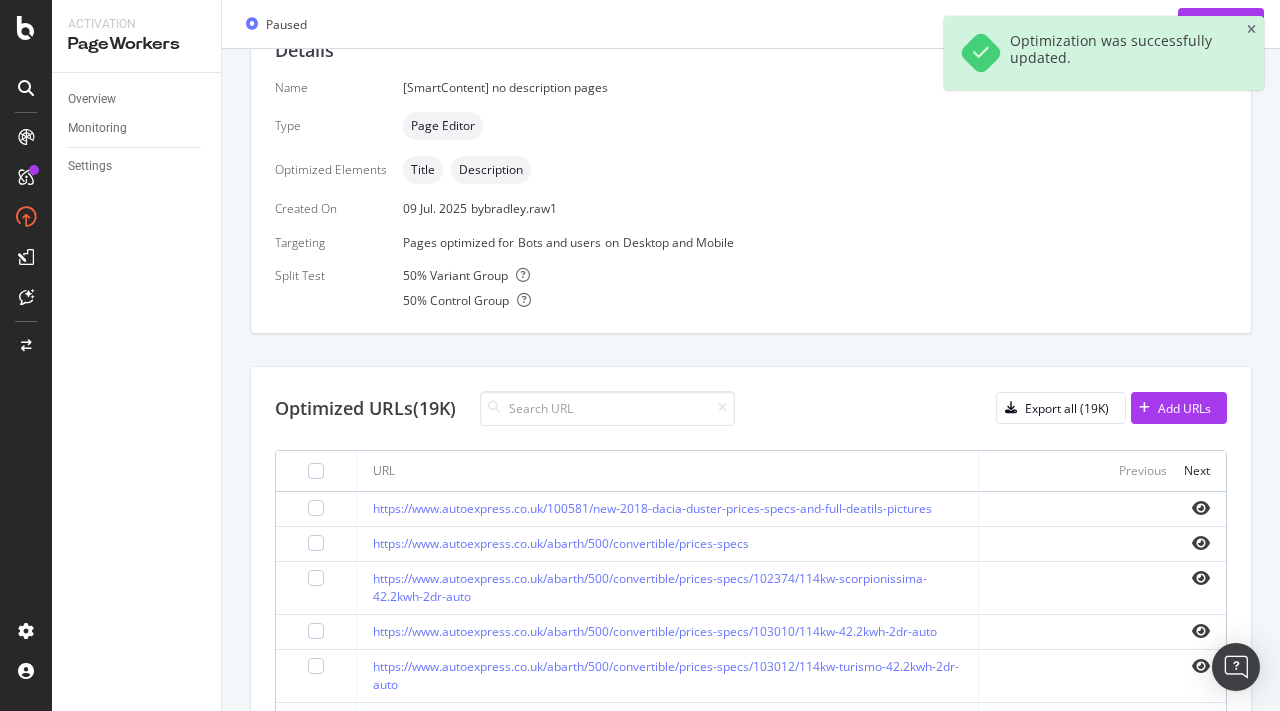 scroll, scrollTop: 0, scrollLeft: 0, axis: both 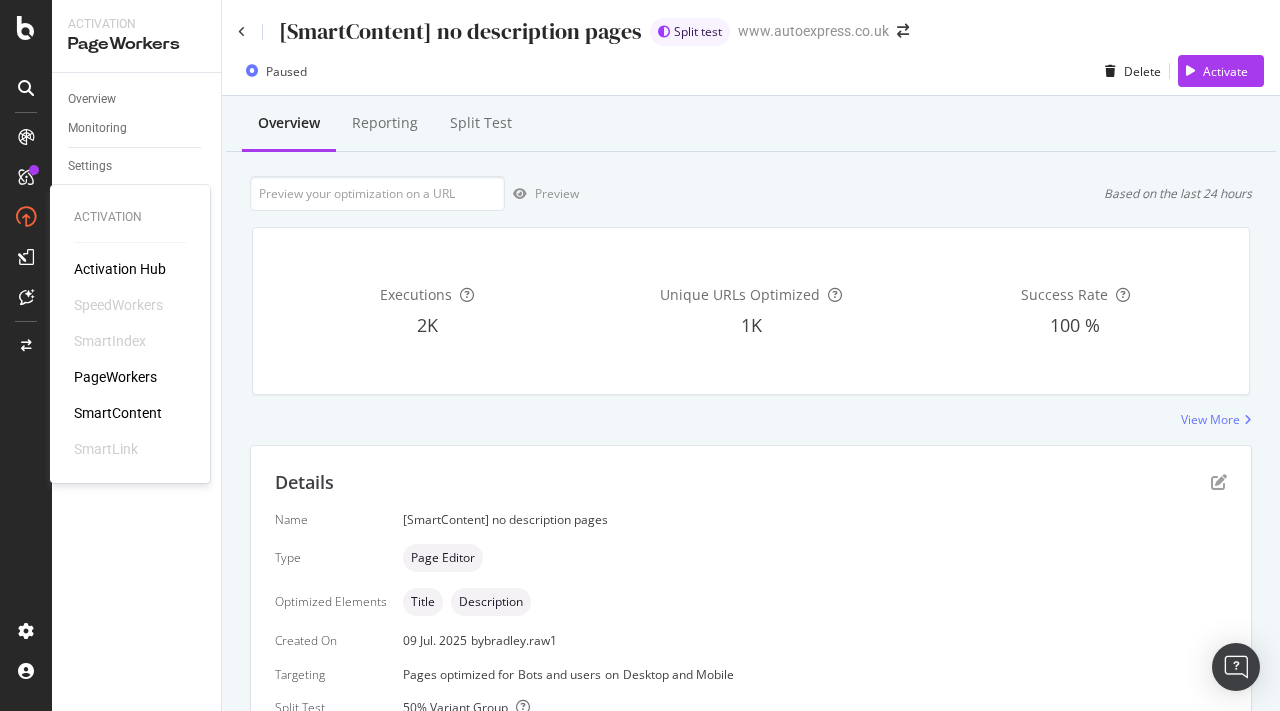 click on "PageWorkers" at bounding box center (115, 377) 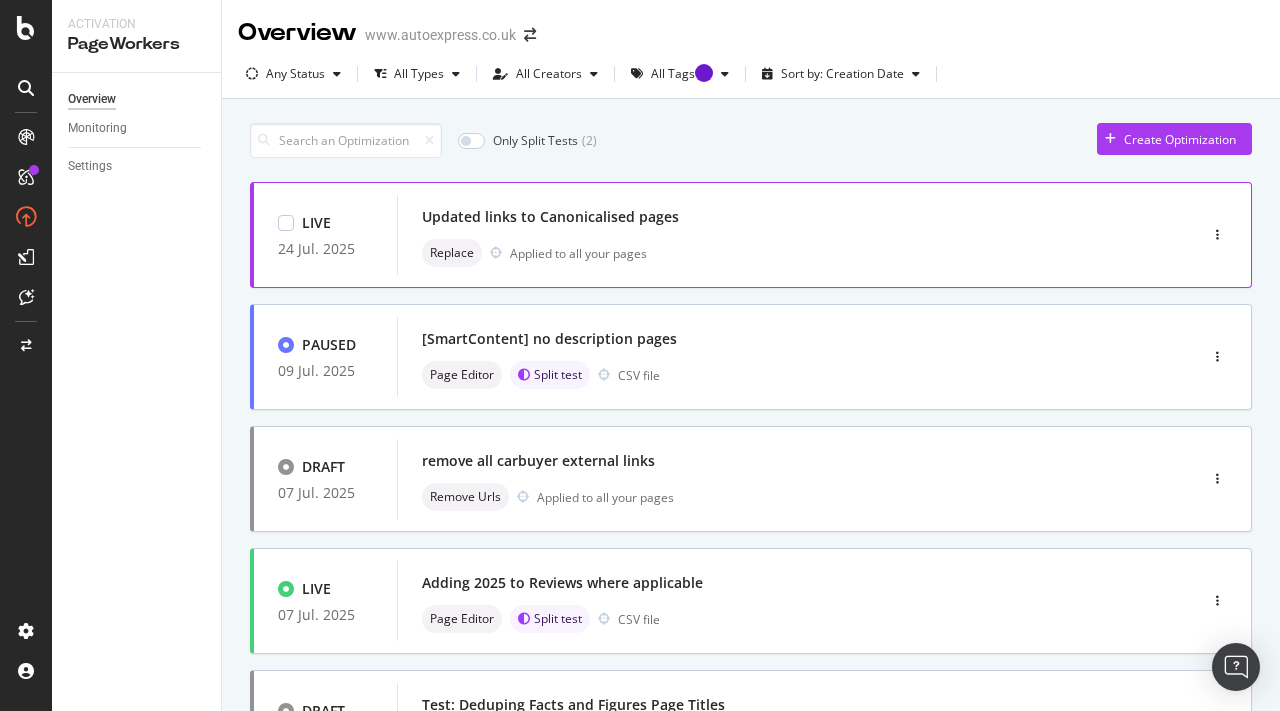 click on "Updated links to Canonicalised pages Replace Applied to all your pages" at bounding box center (767, 235) 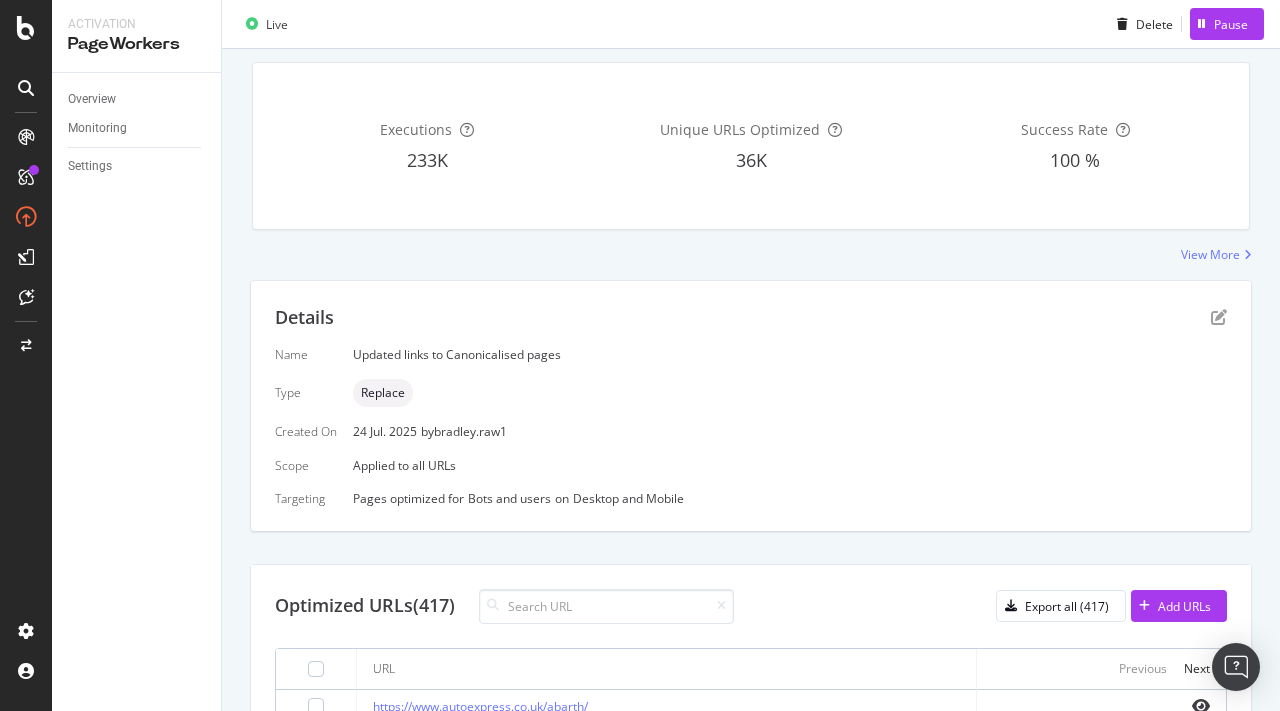 scroll, scrollTop: 0, scrollLeft: 0, axis: both 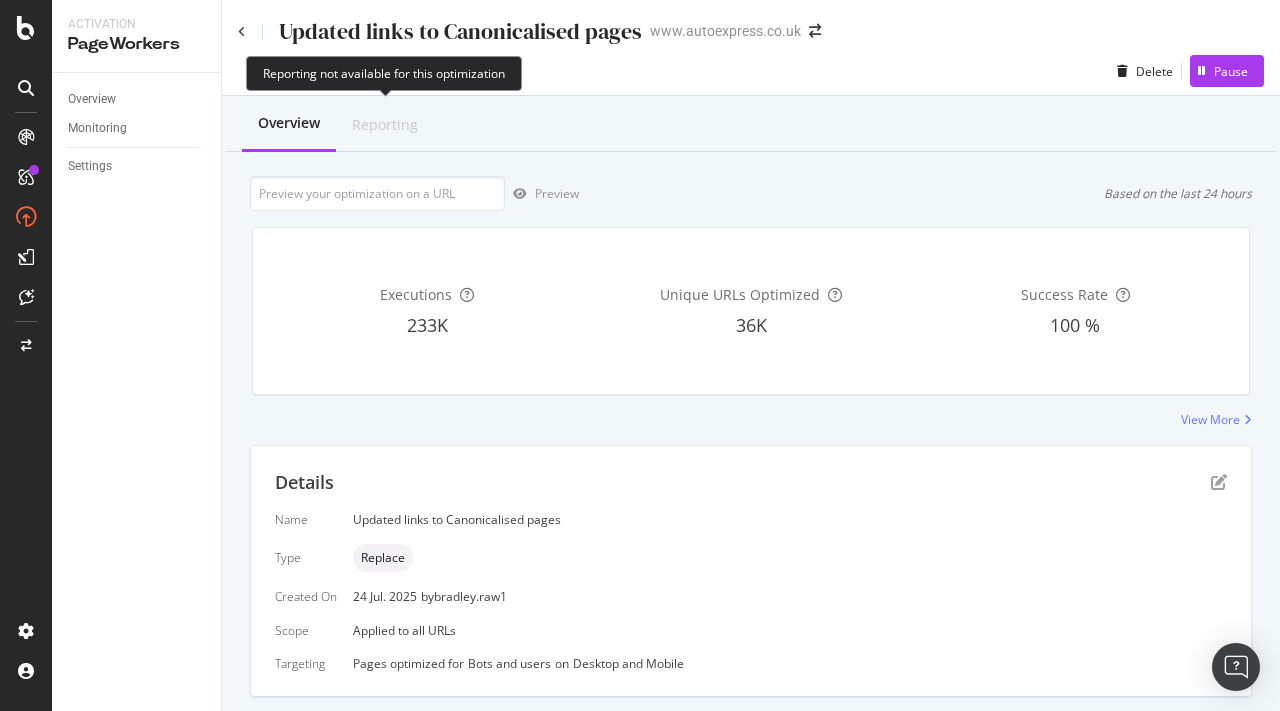 click on "Reporting" at bounding box center [385, 125] 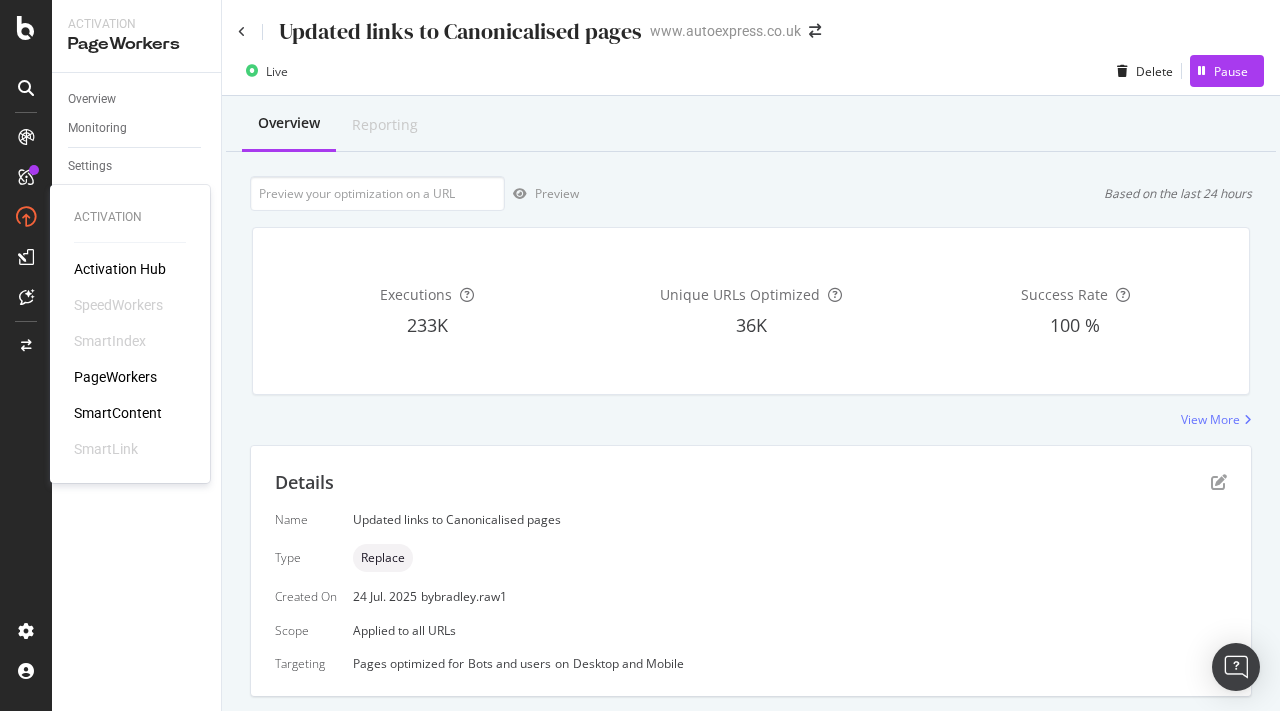 click on "PageWorkers" at bounding box center [115, 377] 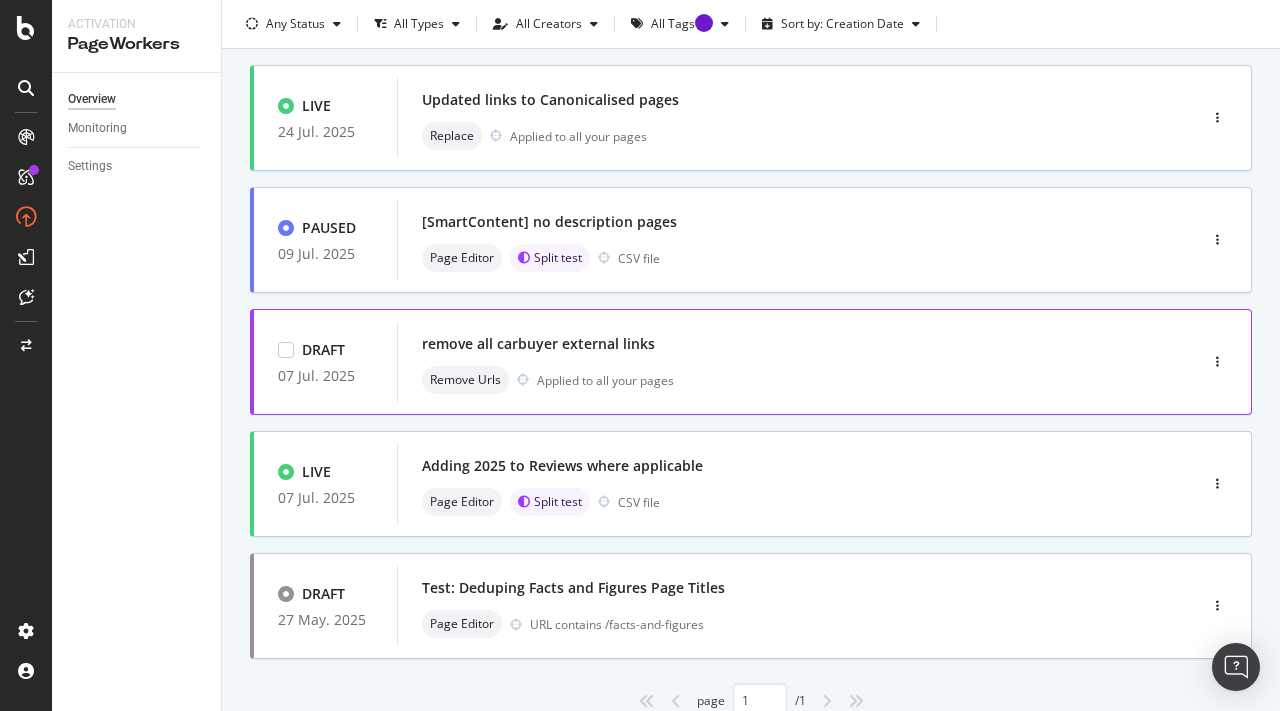 scroll, scrollTop: 194, scrollLeft: 0, axis: vertical 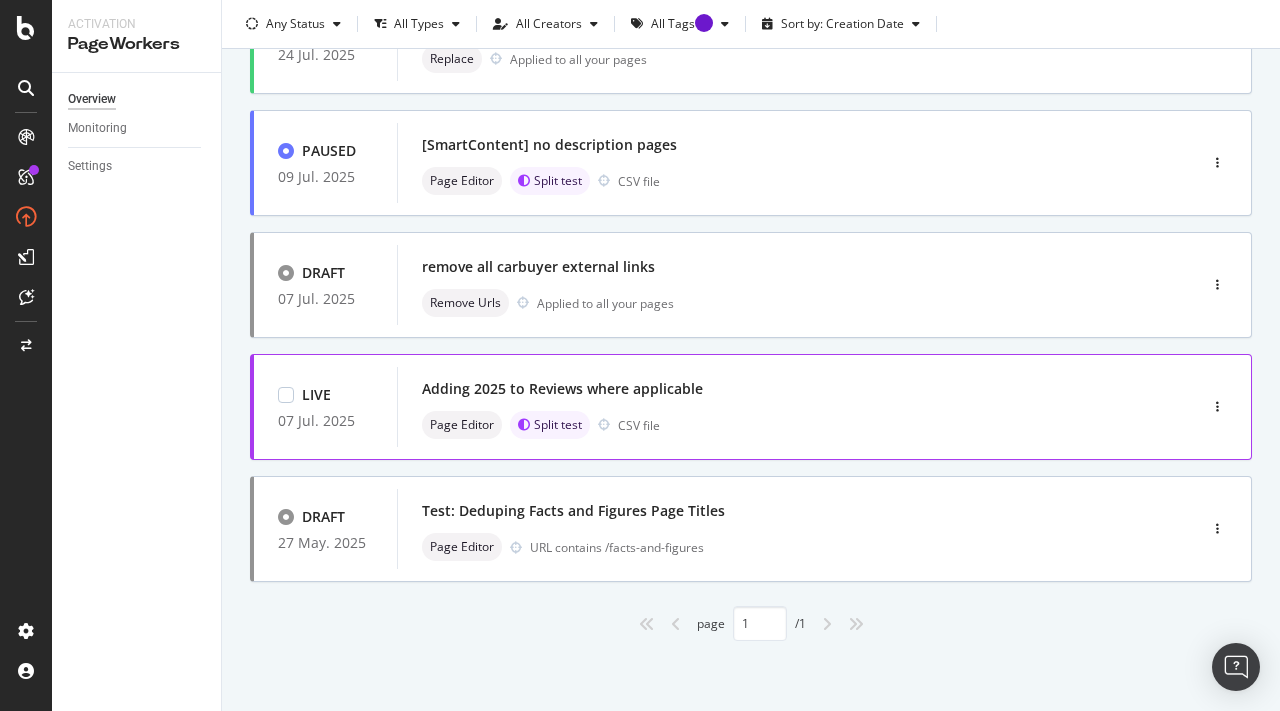 click on "Adding 2025 to Reviews where applicable Page Editor Split test CSV file" at bounding box center [767, 407] 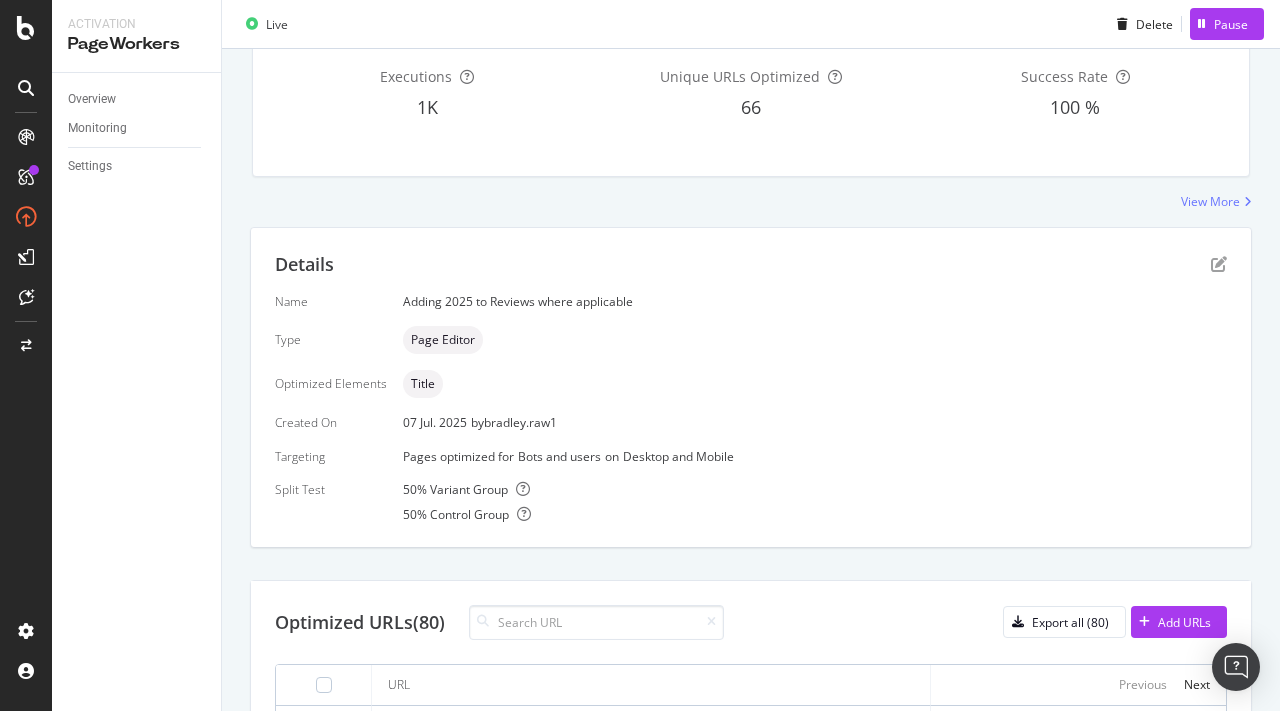 scroll, scrollTop: 0, scrollLeft: 0, axis: both 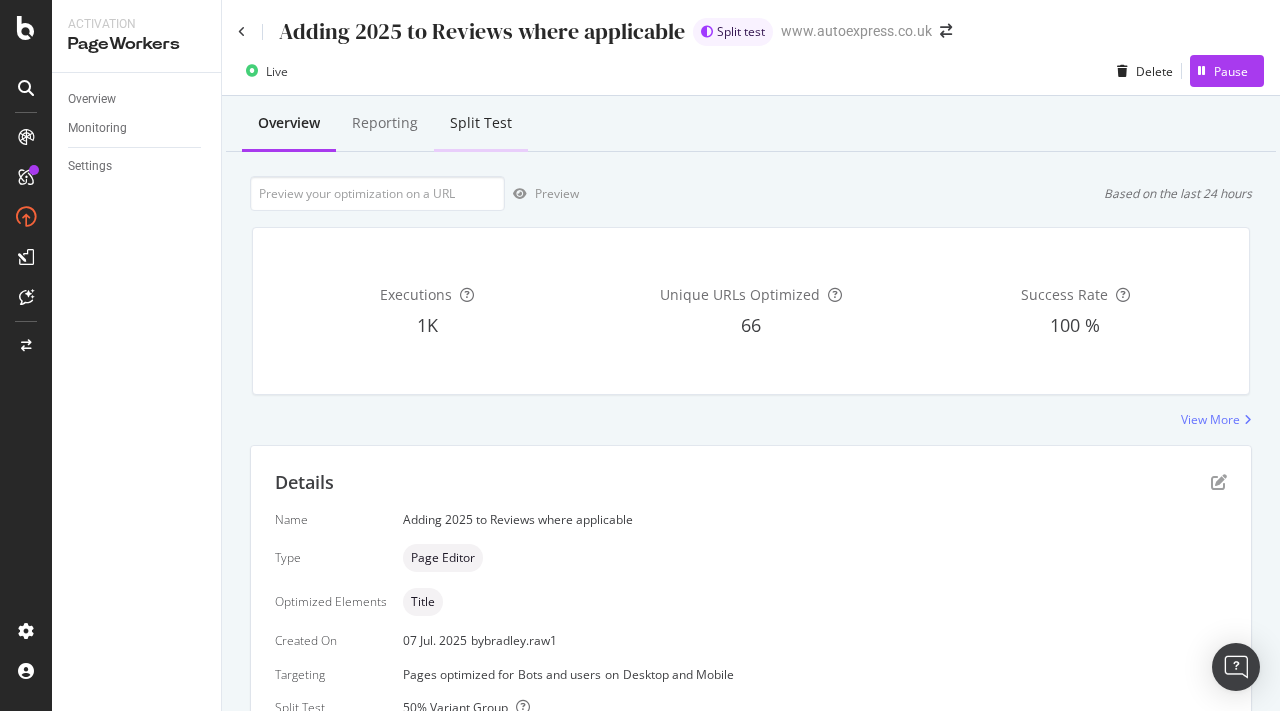 click on "Split Test" at bounding box center [481, 123] 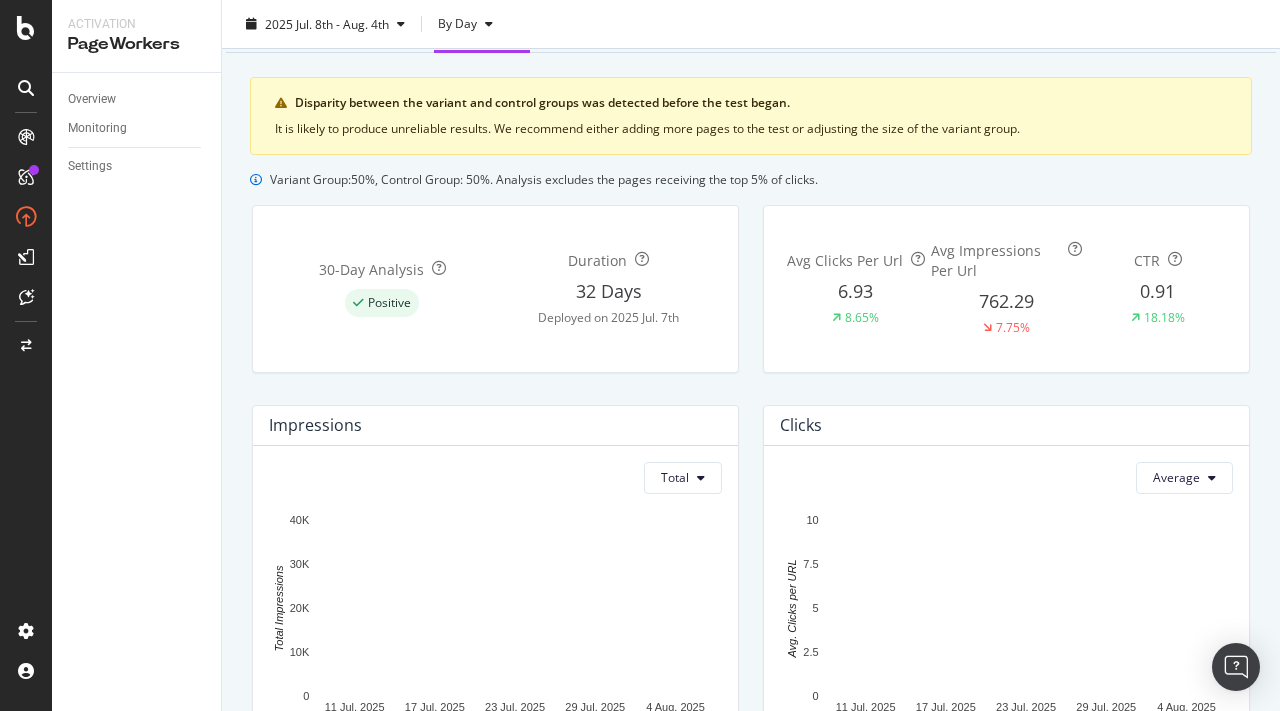 scroll, scrollTop: 0, scrollLeft: 0, axis: both 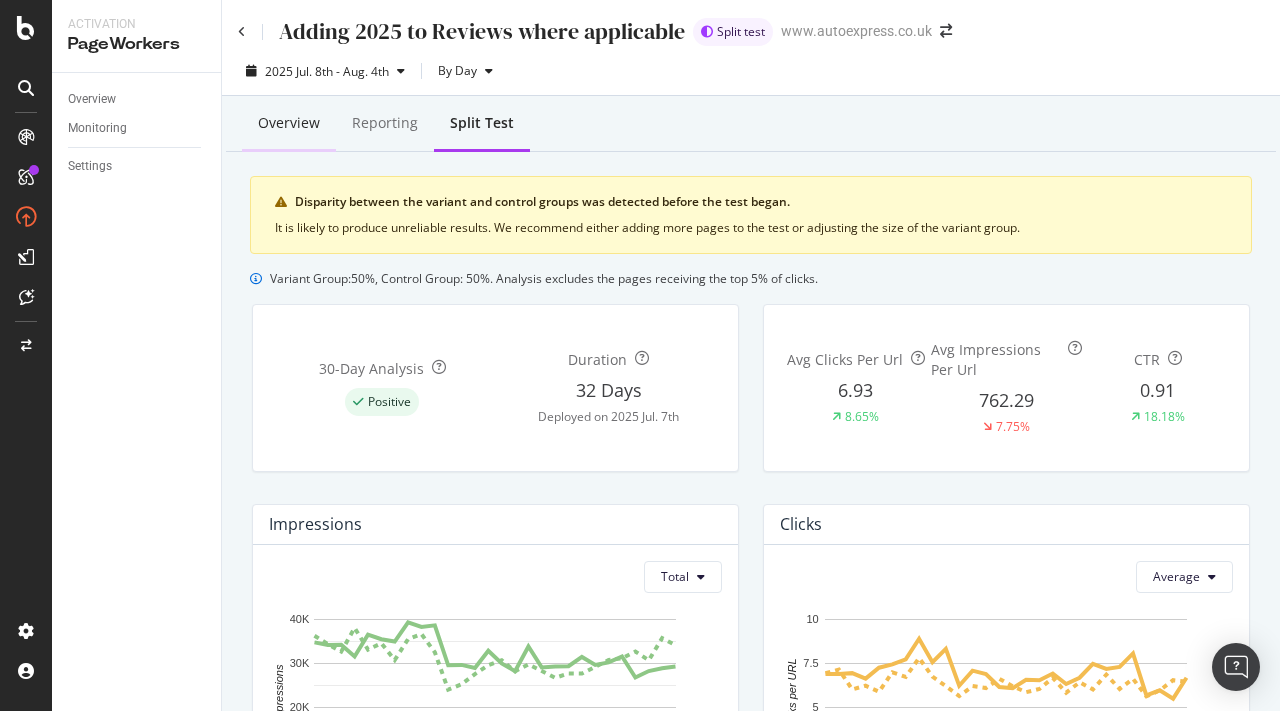 click on "Overview" at bounding box center (289, 123) 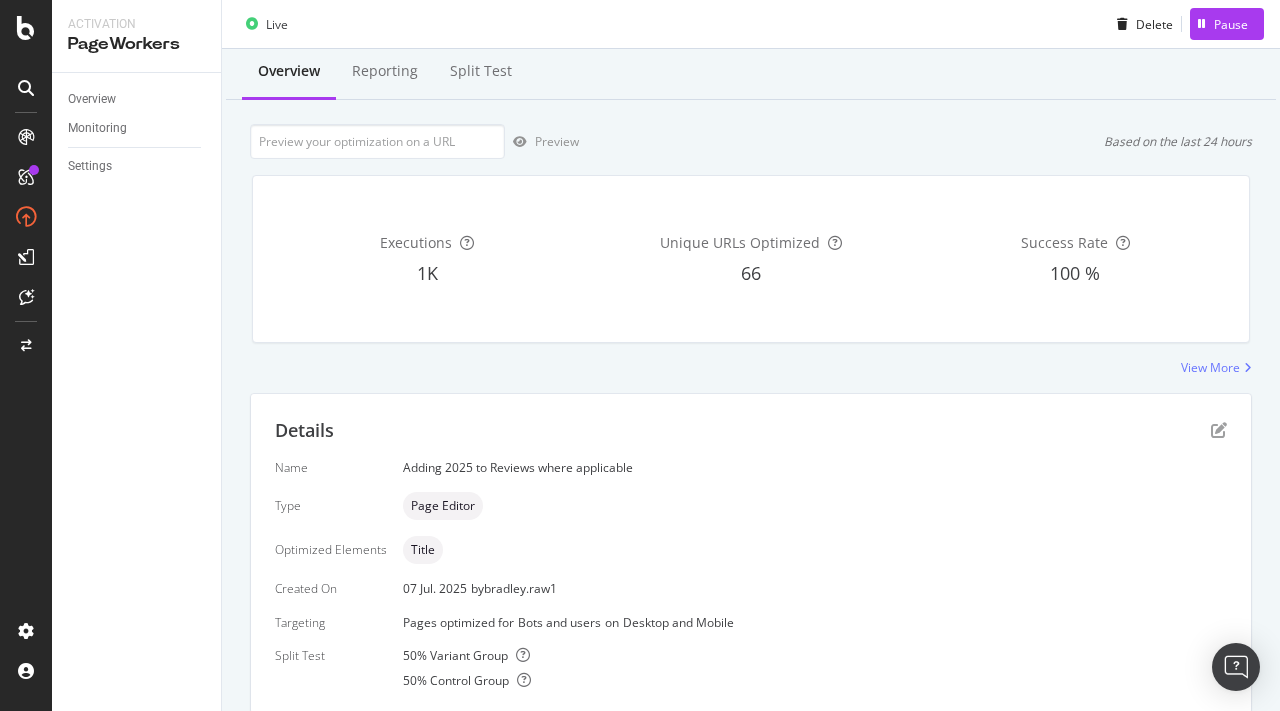 scroll, scrollTop: 0, scrollLeft: 0, axis: both 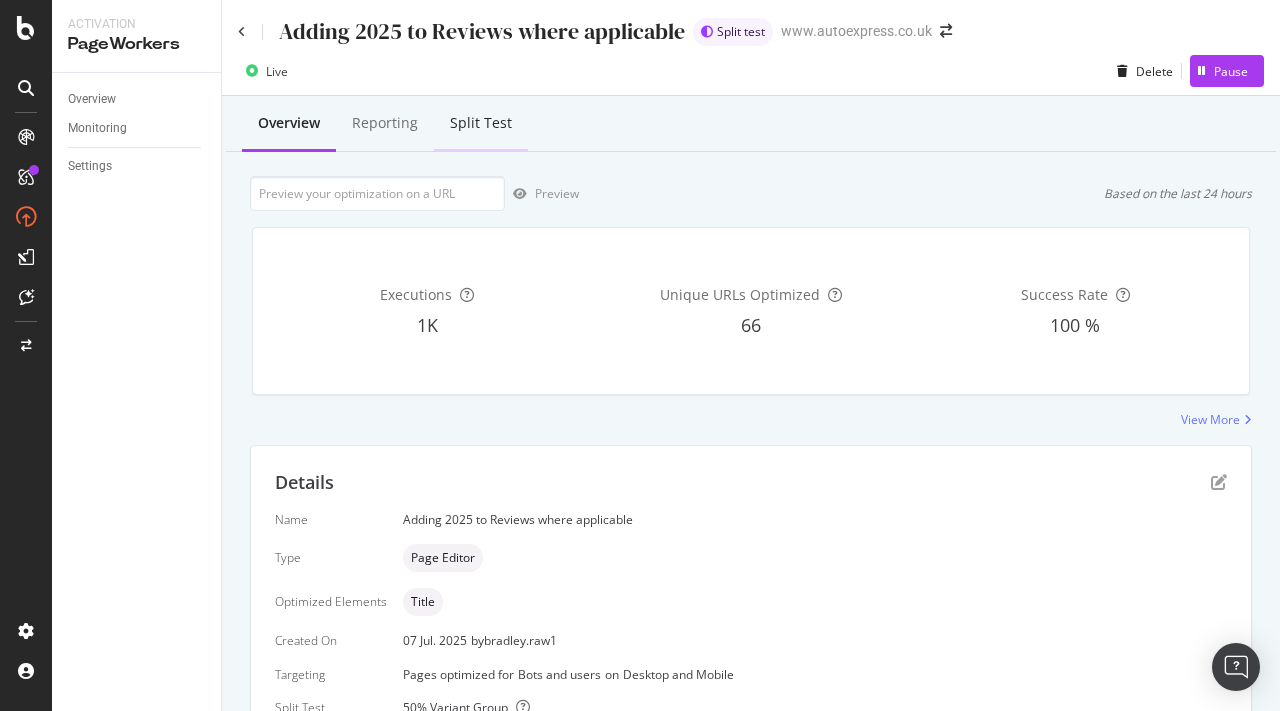 click on "Split Test" at bounding box center [481, 123] 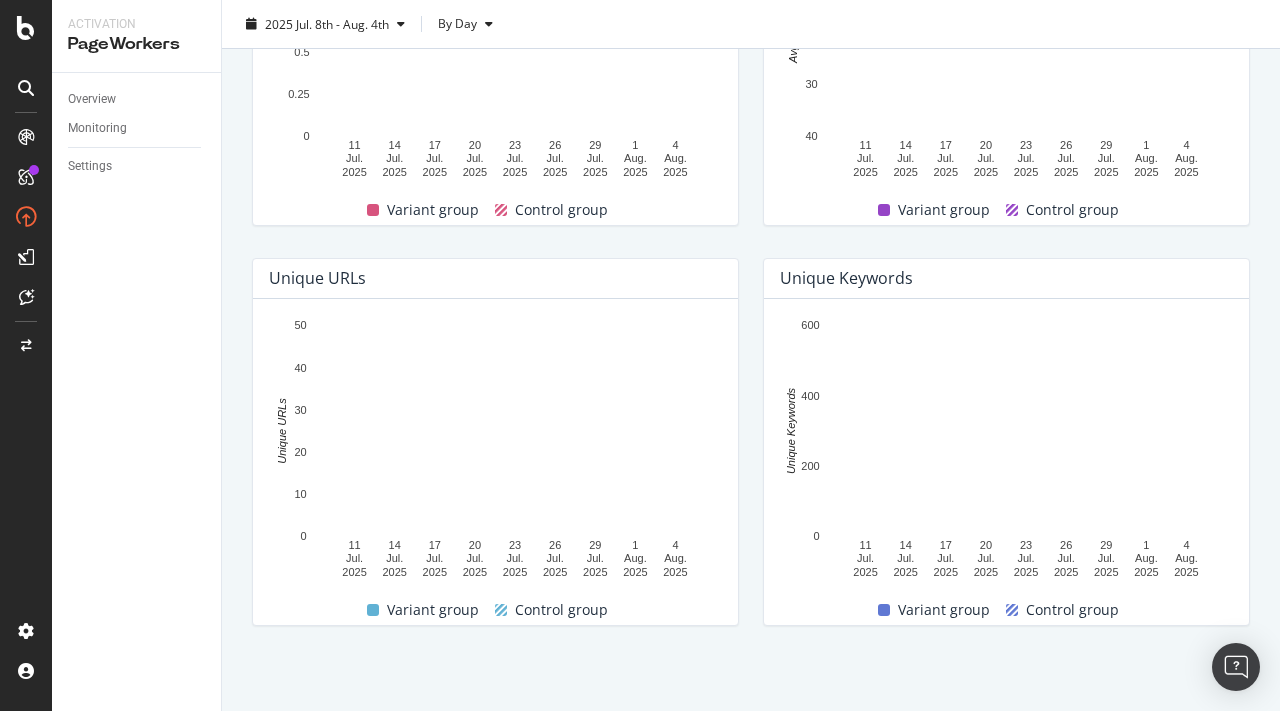 scroll, scrollTop: 0, scrollLeft: 0, axis: both 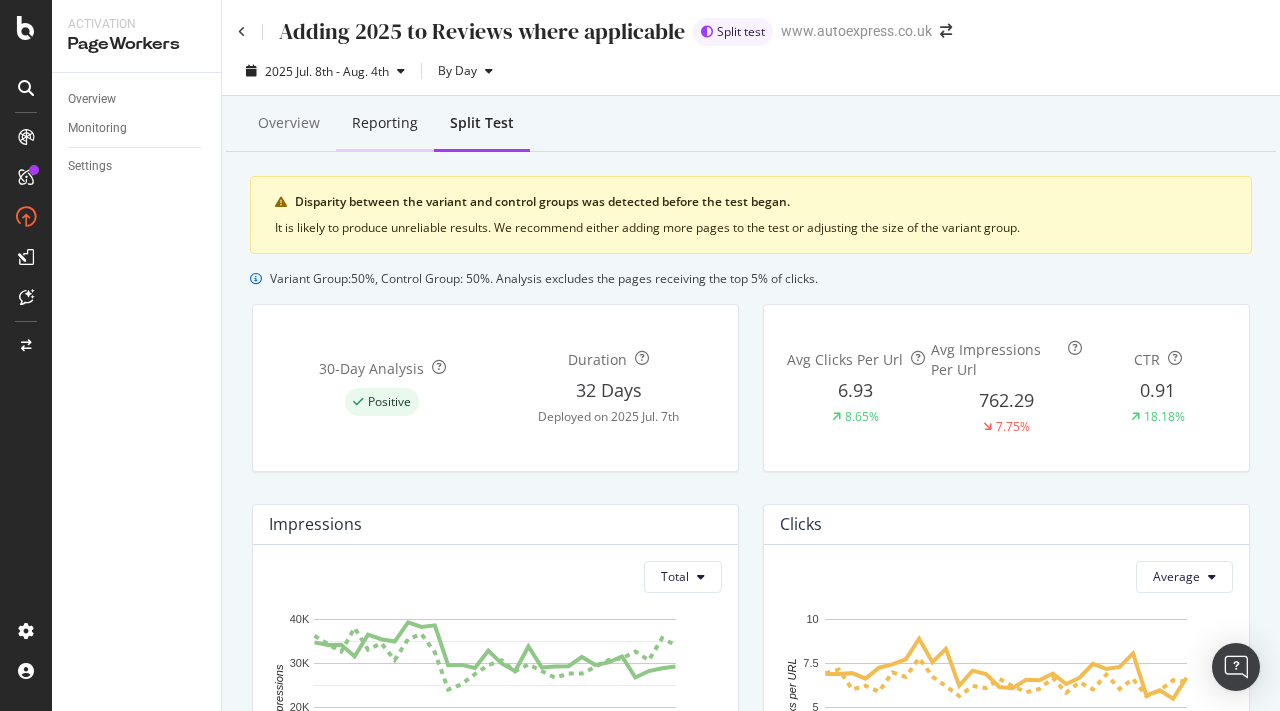 click on "Reporting" at bounding box center [385, 123] 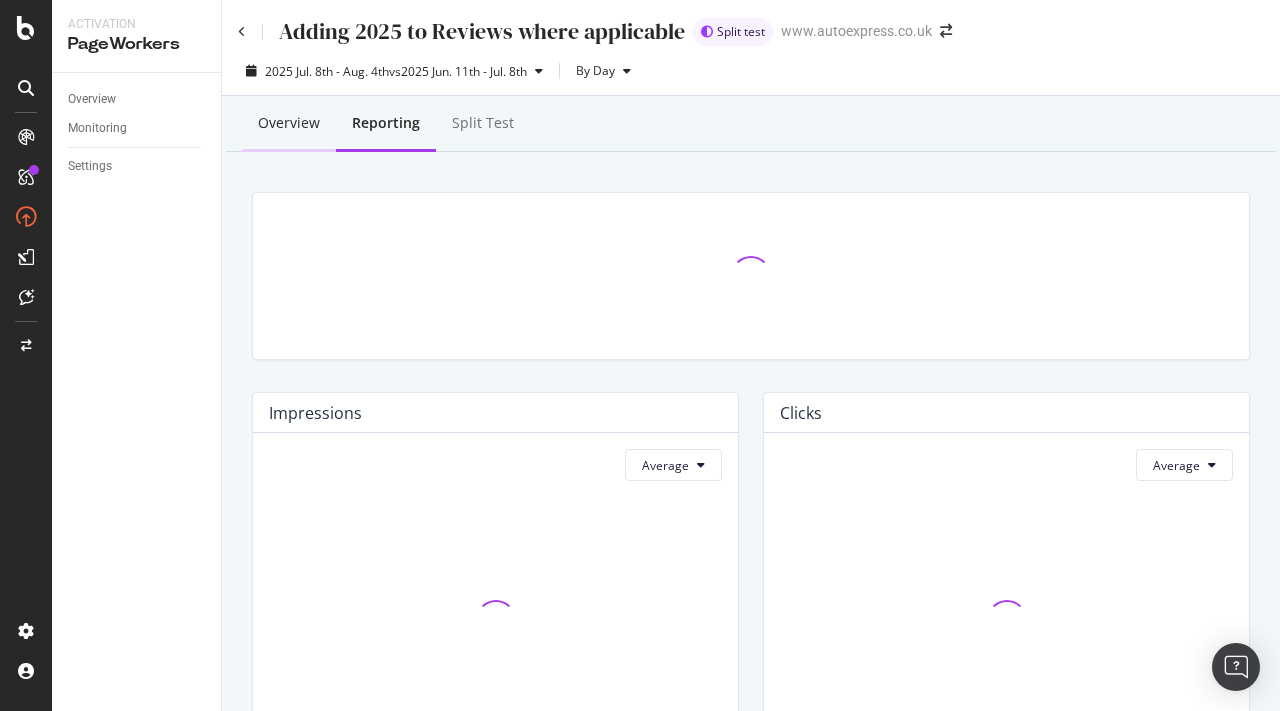 click on "Overview" at bounding box center (289, 123) 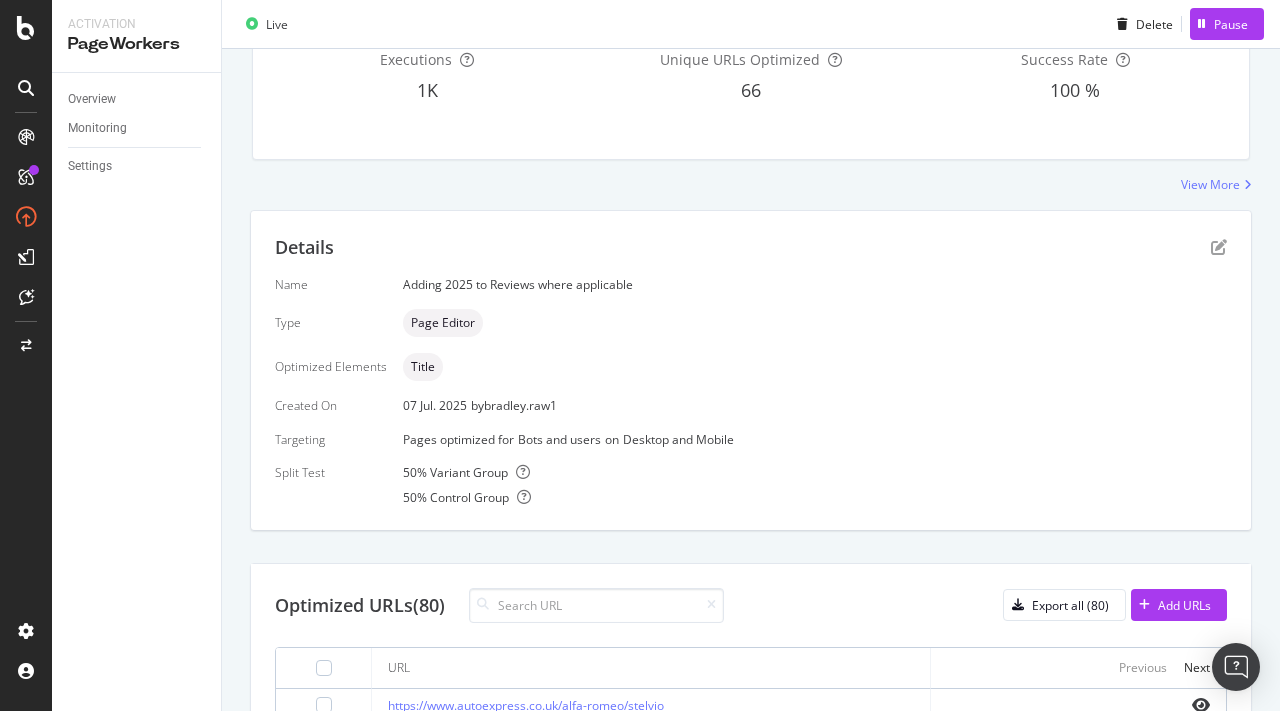 scroll, scrollTop: 601, scrollLeft: 0, axis: vertical 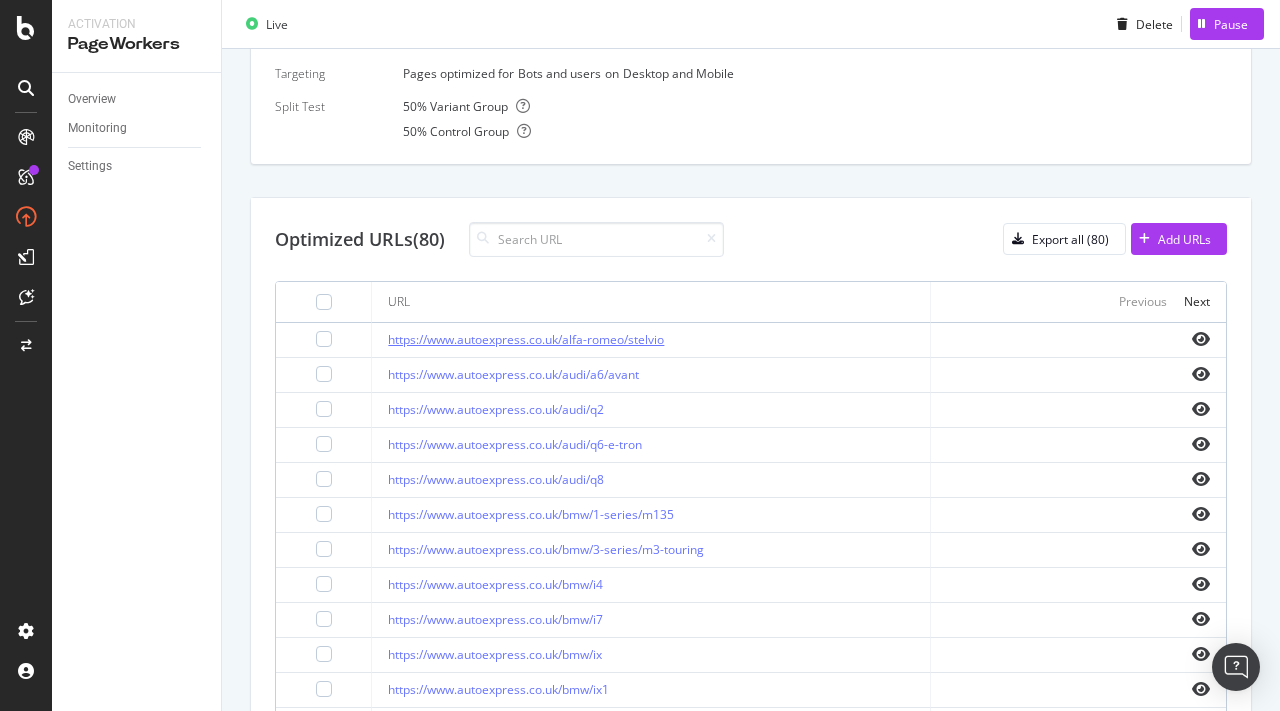 click on "https://www.autoexpress.co.uk/alfa-romeo/stelvio" at bounding box center (526, 339) 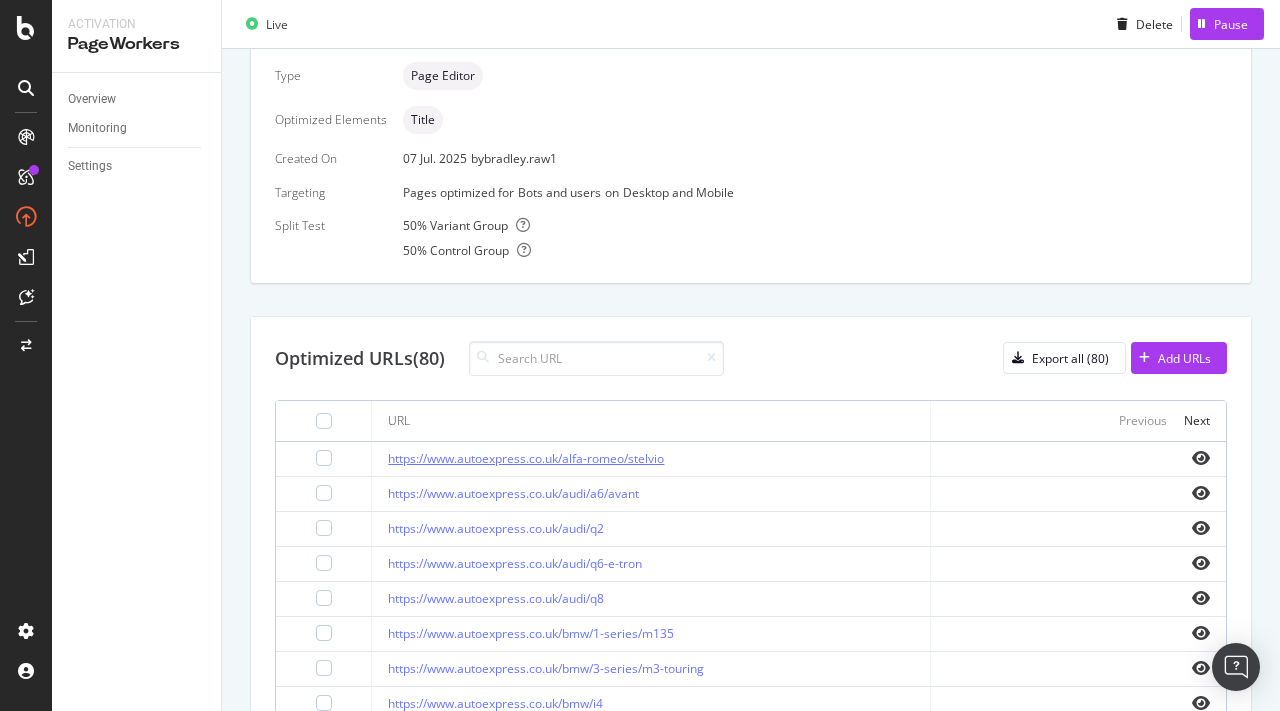 scroll, scrollTop: 0, scrollLeft: 0, axis: both 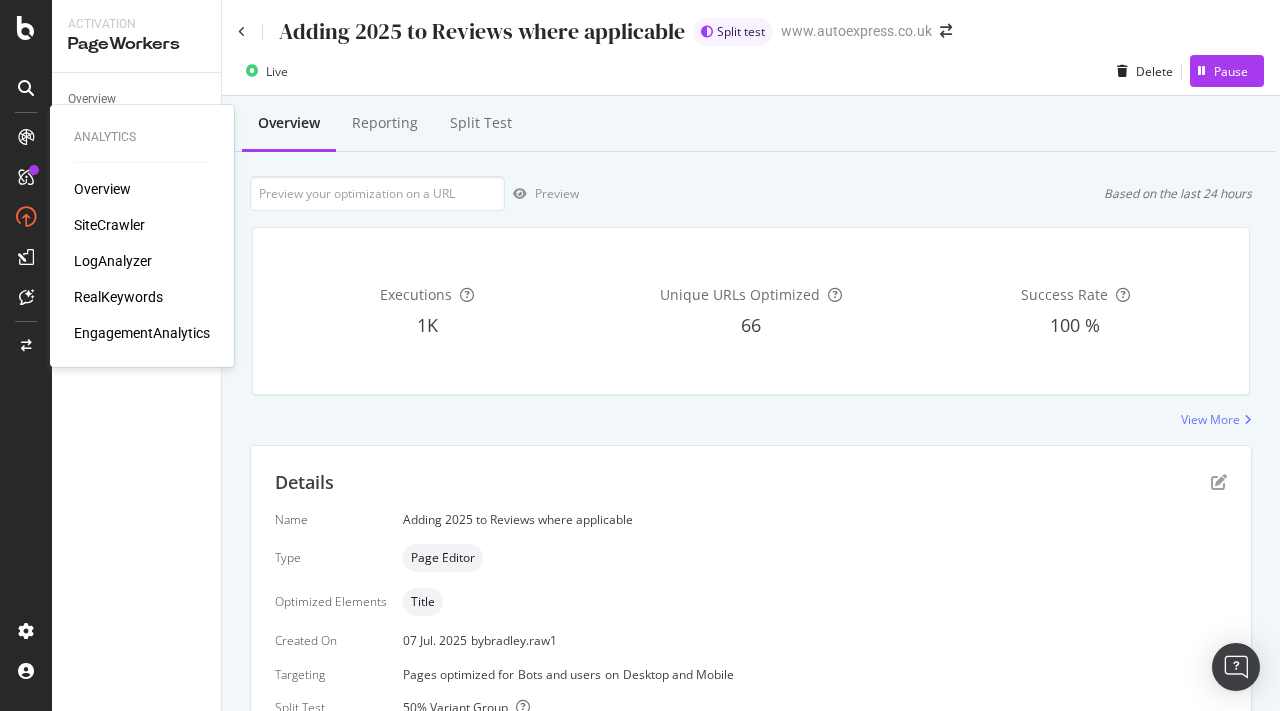 click on "SiteCrawler" at bounding box center [109, 225] 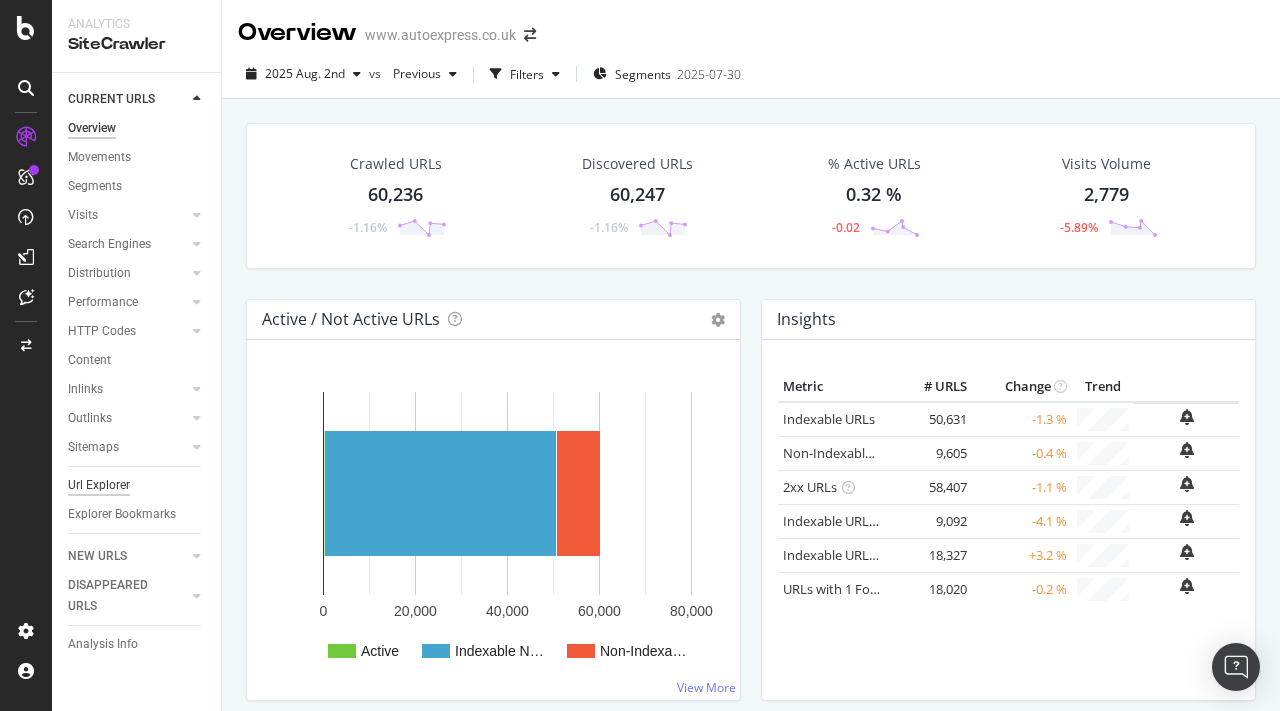 click on "Url Explorer" at bounding box center [99, 485] 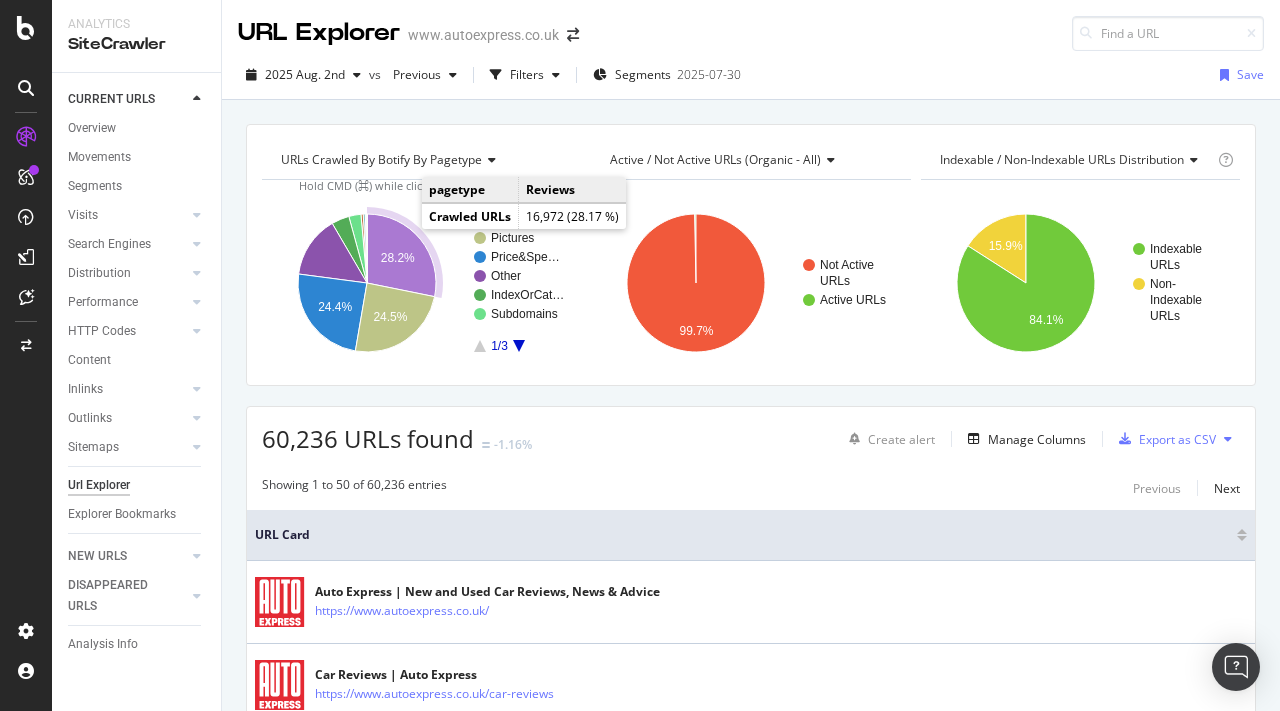click 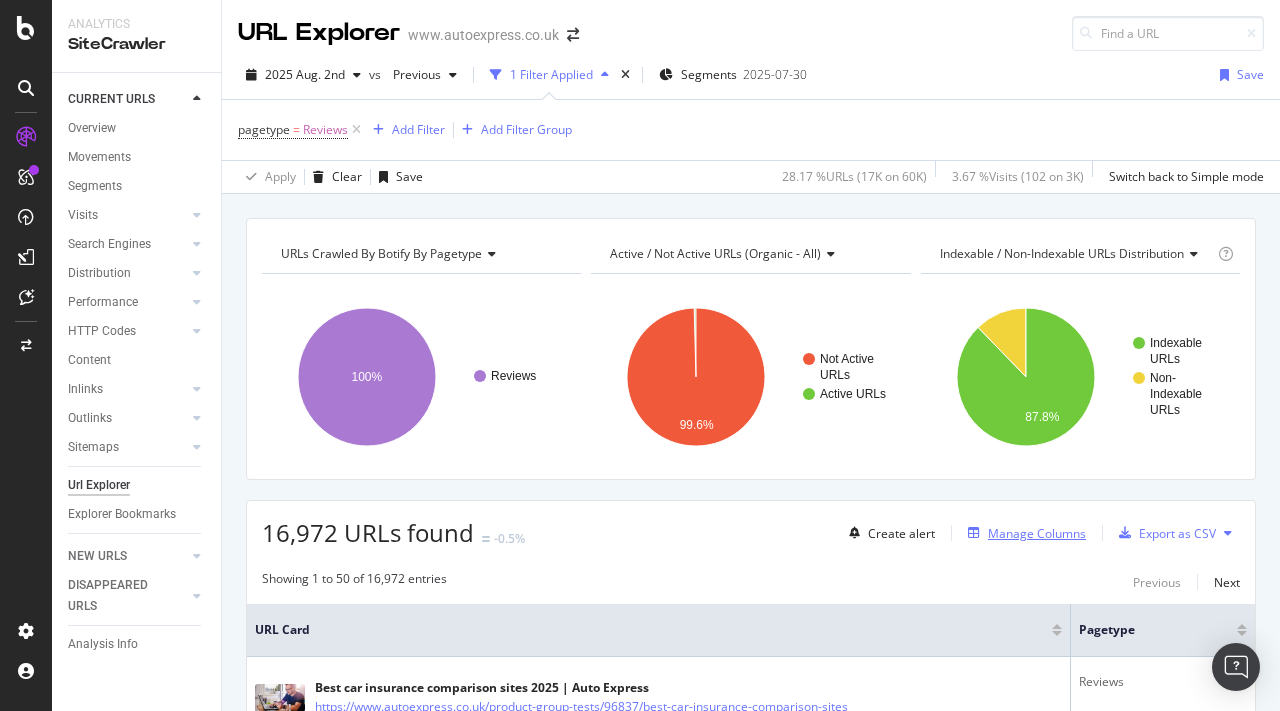 click on "Manage Columns" at bounding box center [1037, 533] 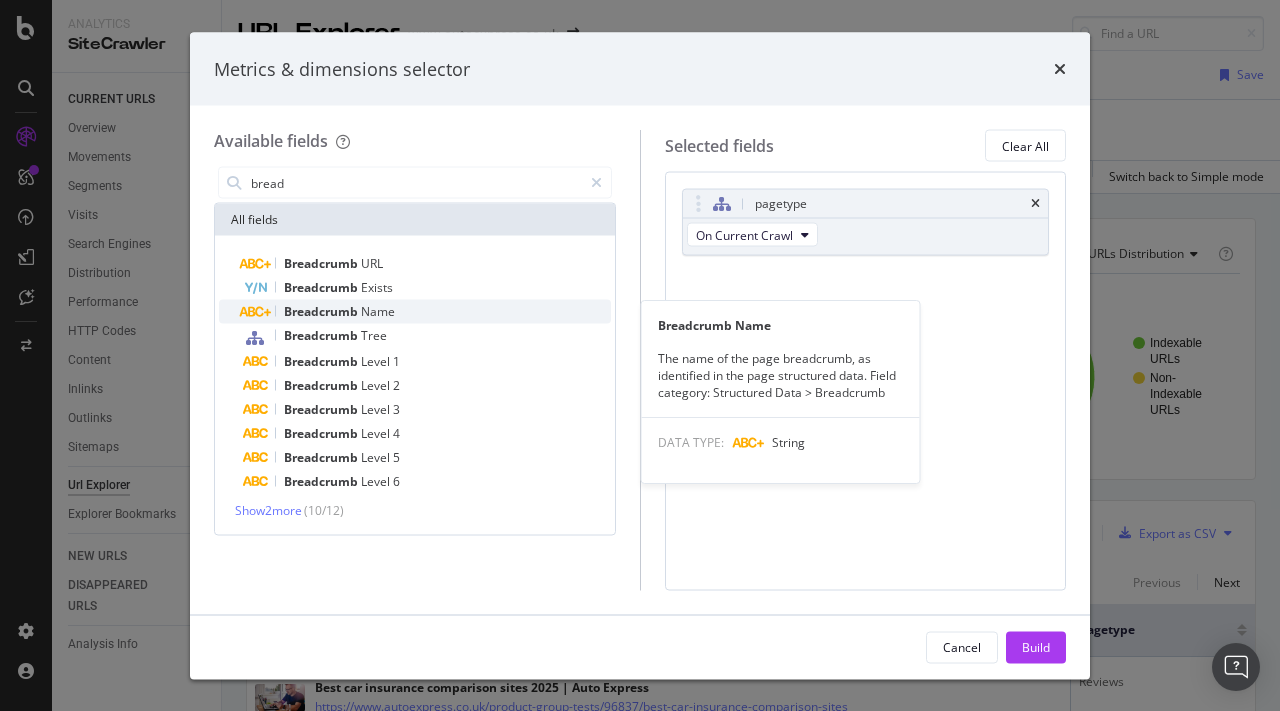 type on "bread" 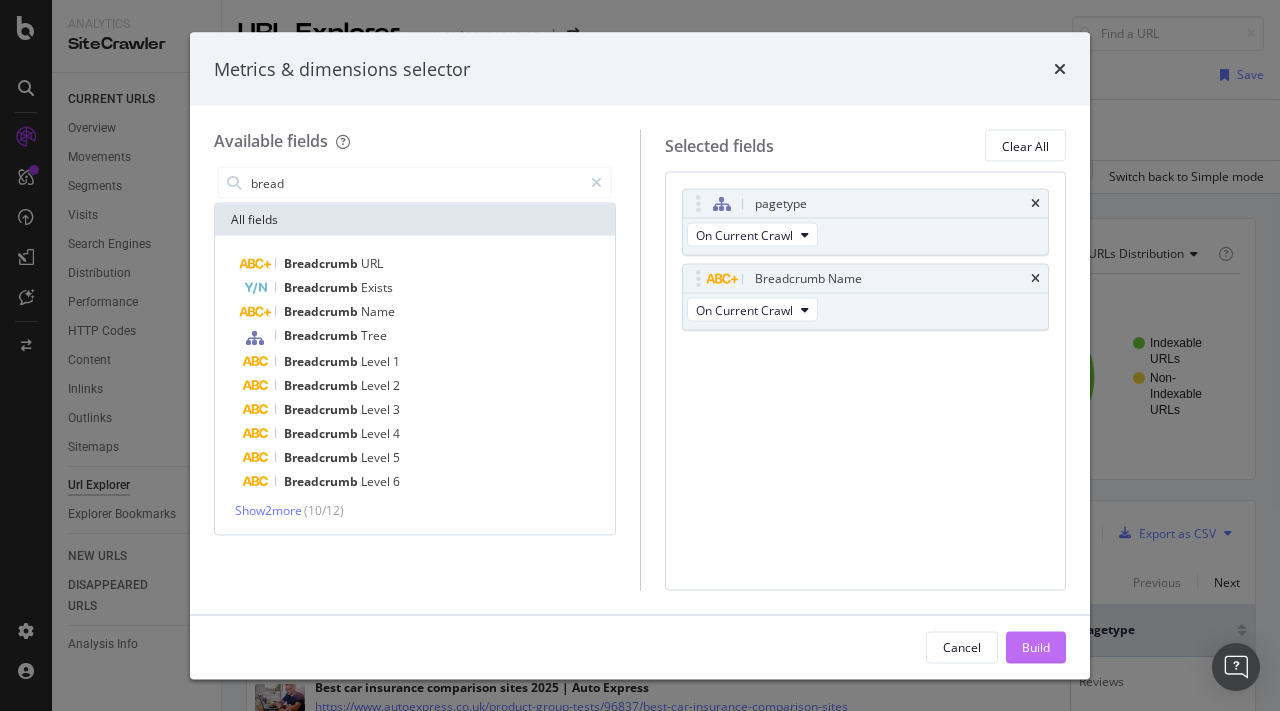 click on "Build" at bounding box center [1036, 646] 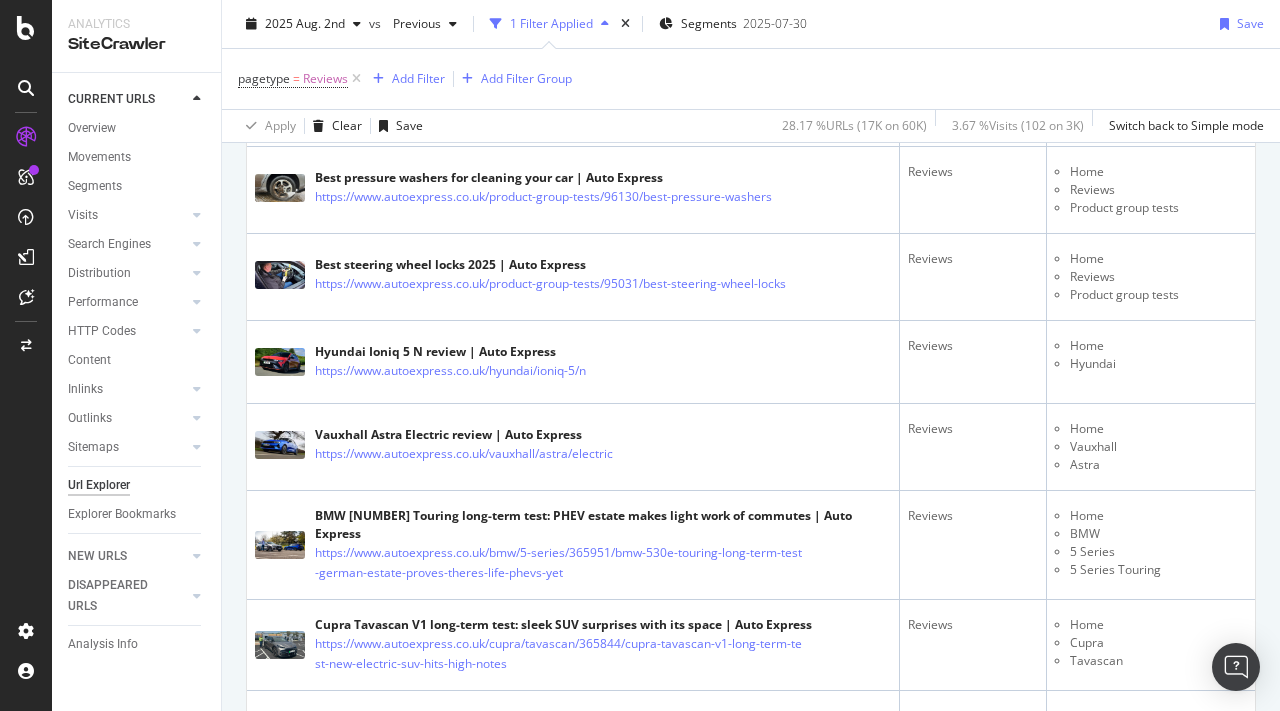 scroll, scrollTop: 956, scrollLeft: 0, axis: vertical 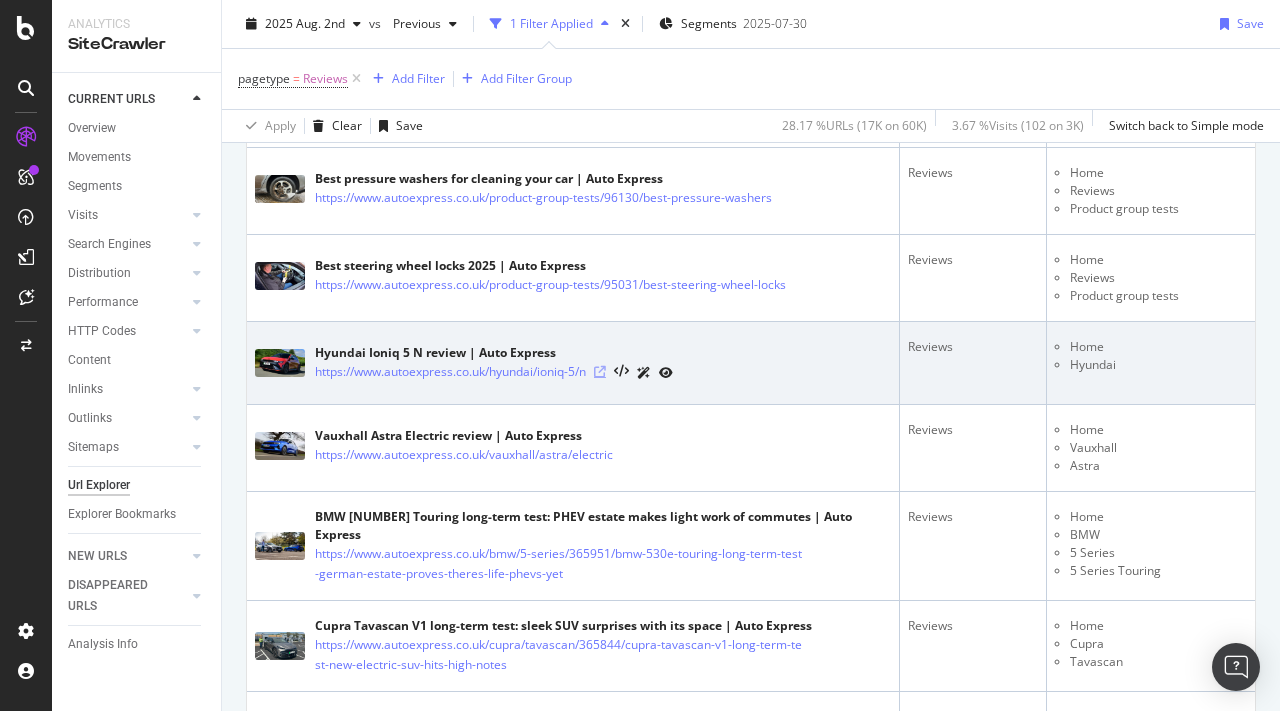 click at bounding box center [600, 372] 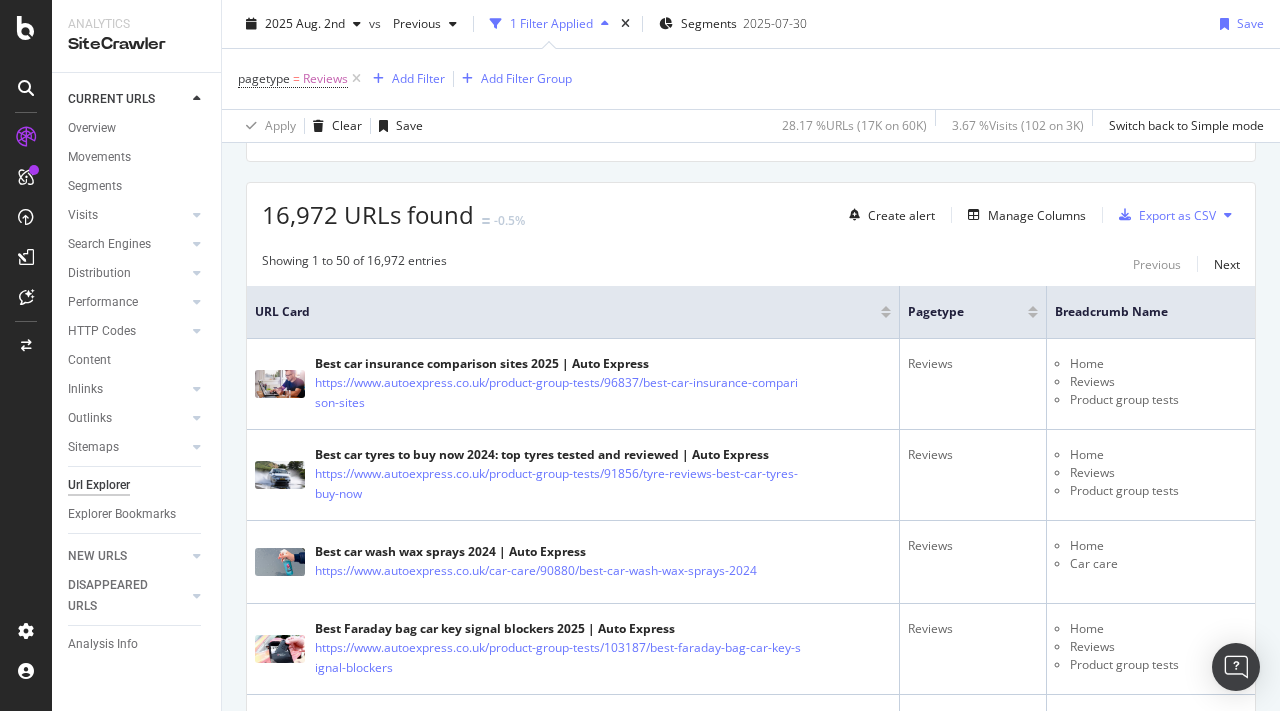 scroll, scrollTop: 0, scrollLeft: 0, axis: both 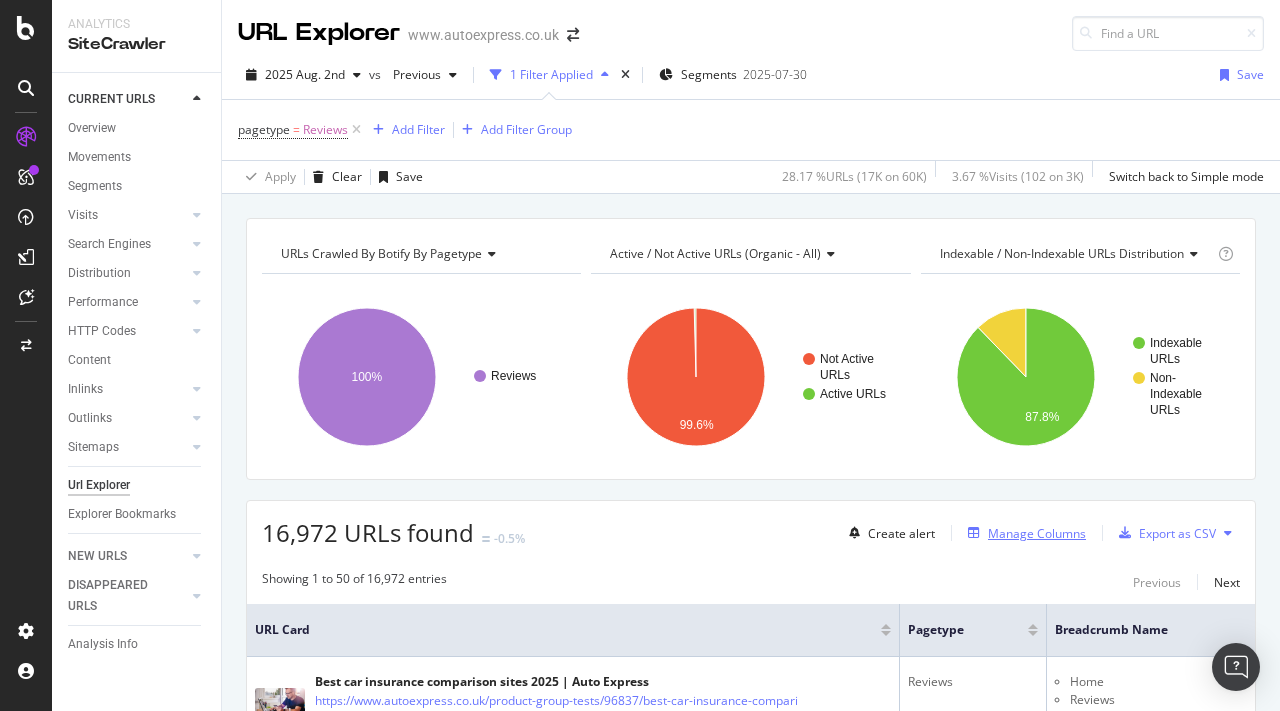 click on "Manage Columns" at bounding box center [1037, 533] 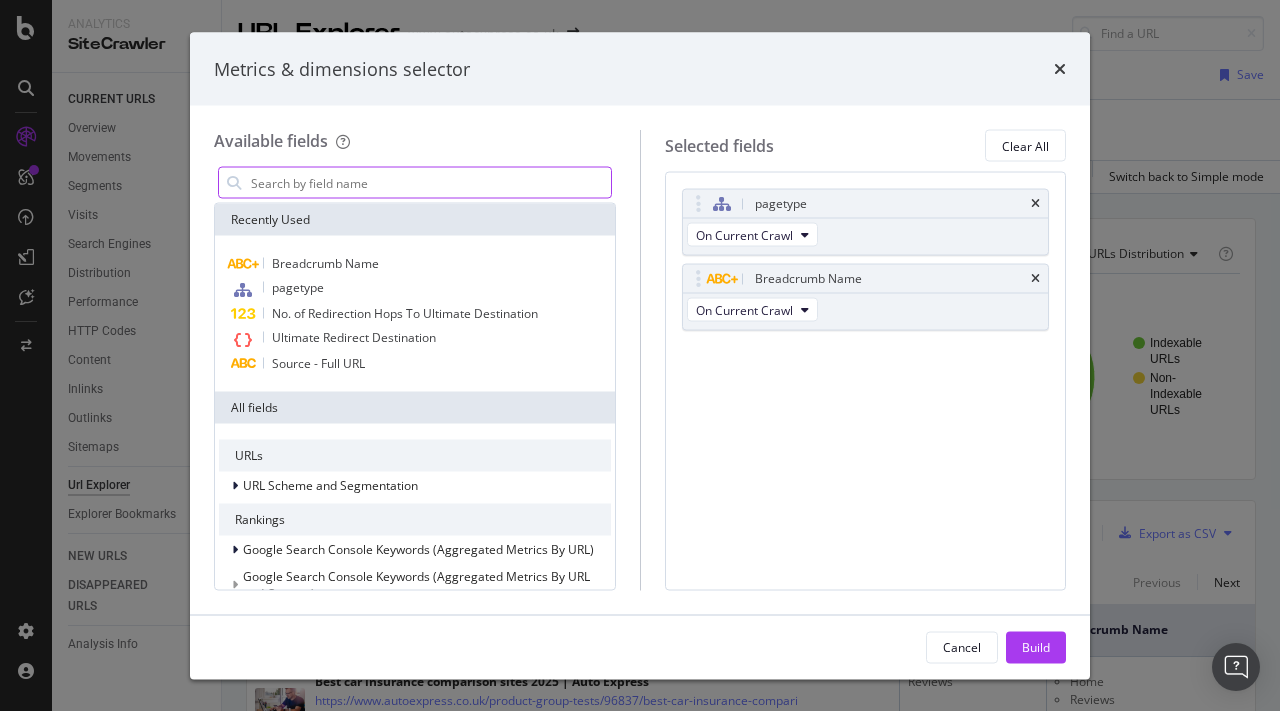 click at bounding box center (430, 183) 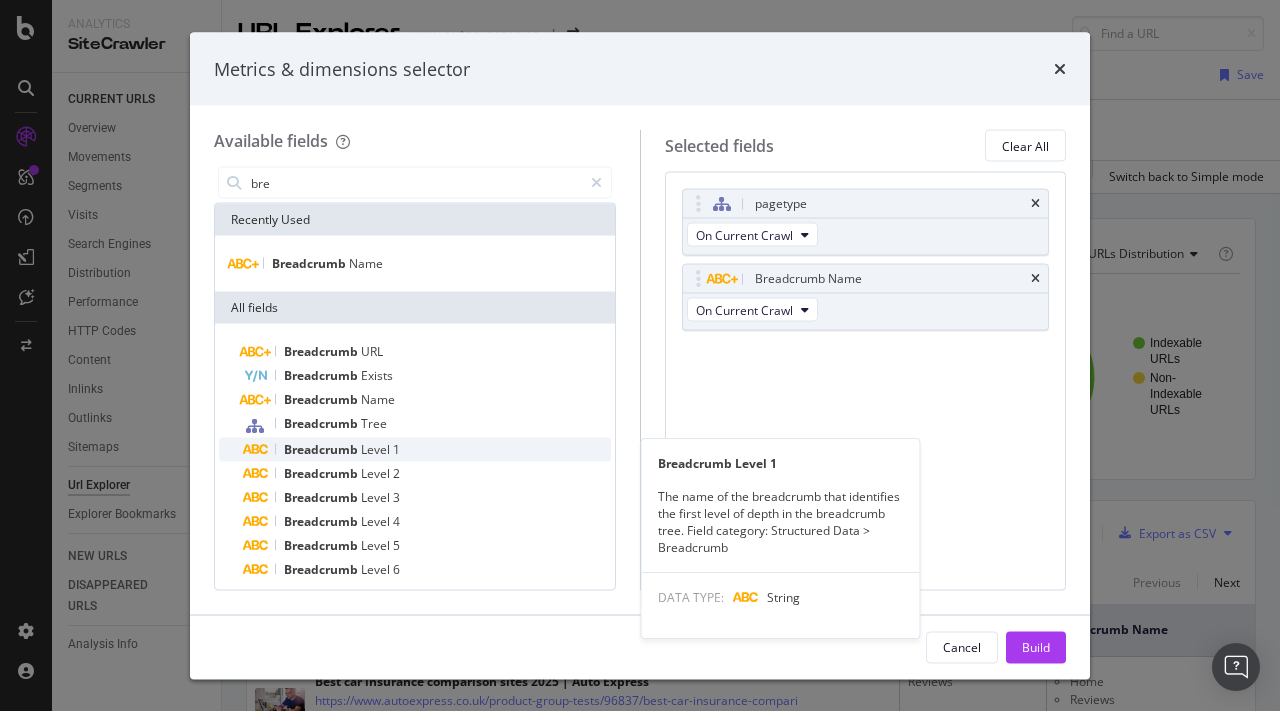 type on "bre" 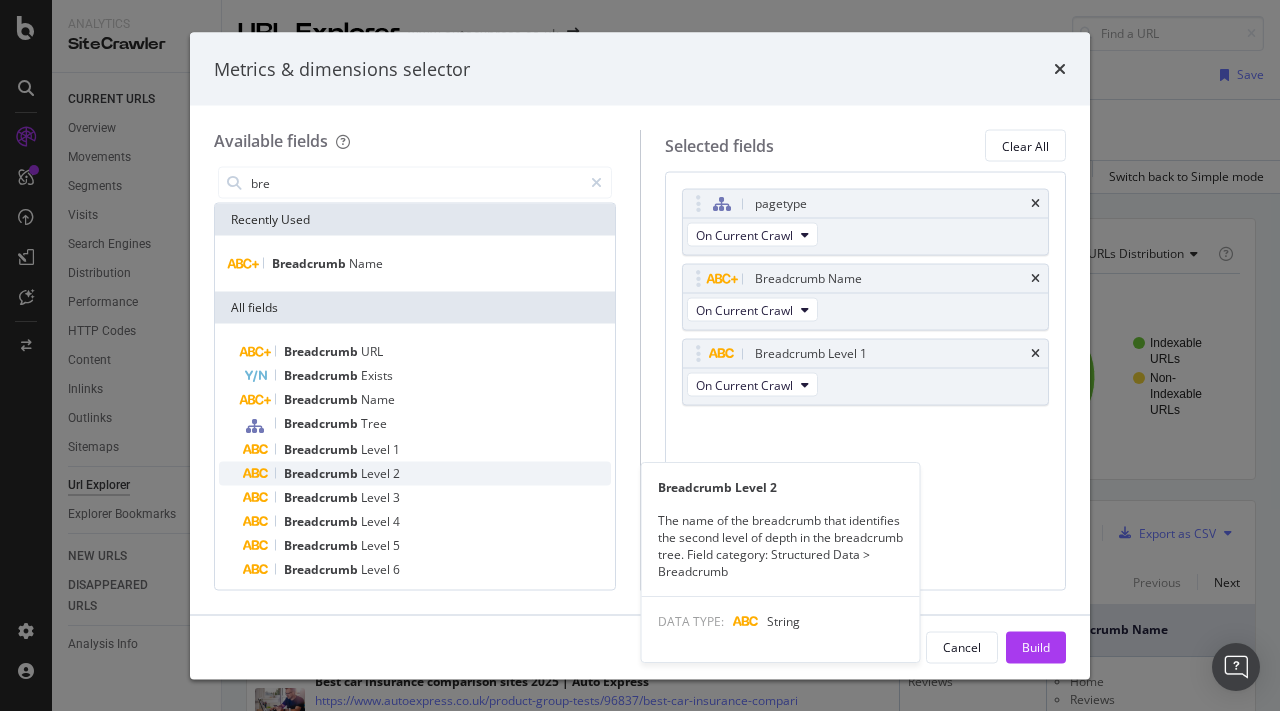 click on "Breadcrumb   Level   2" at bounding box center (427, 474) 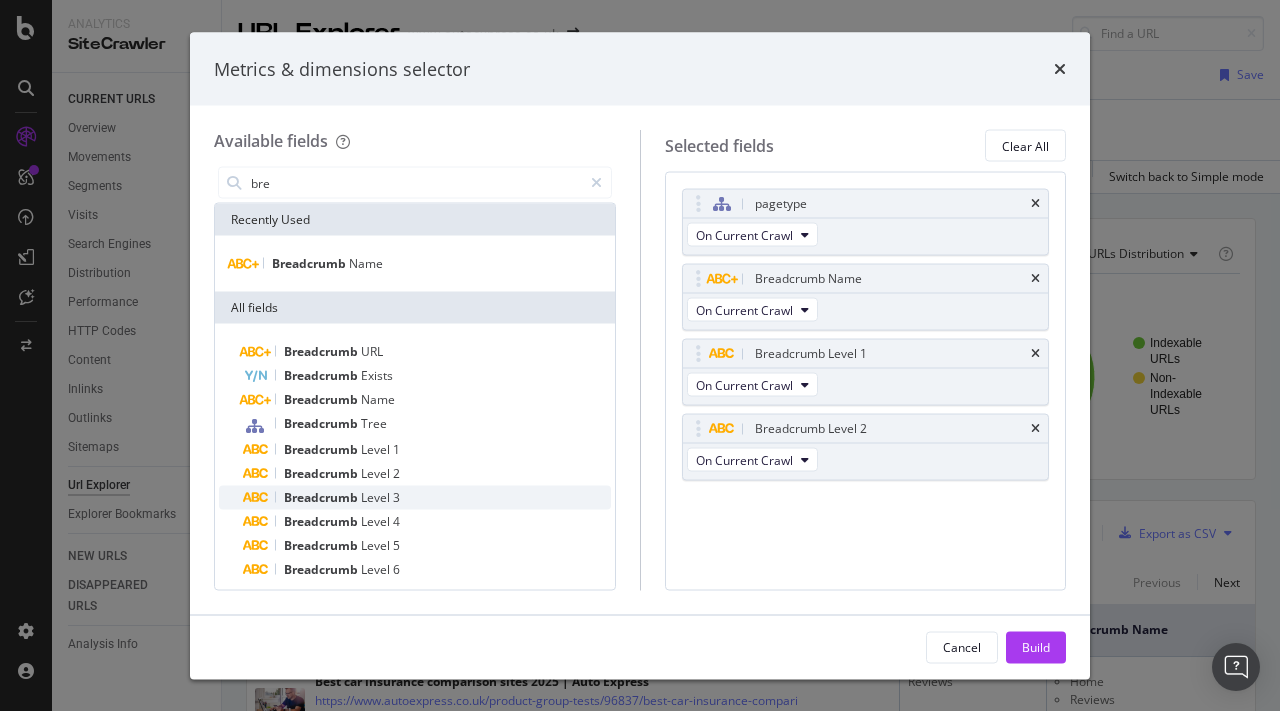 click on "Breadcrumb   Level   3" at bounding box center [427, 498] 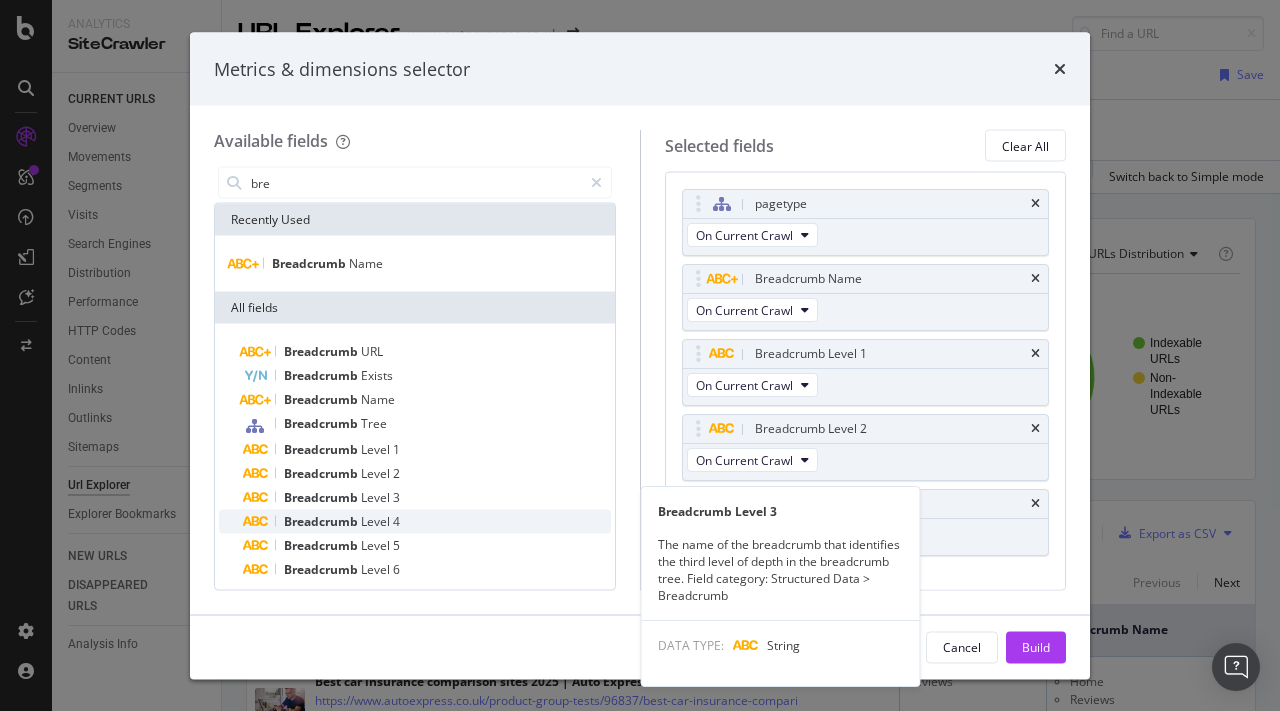 click on "Breadcrumb   Level   4" at bounding box center (427, 522) 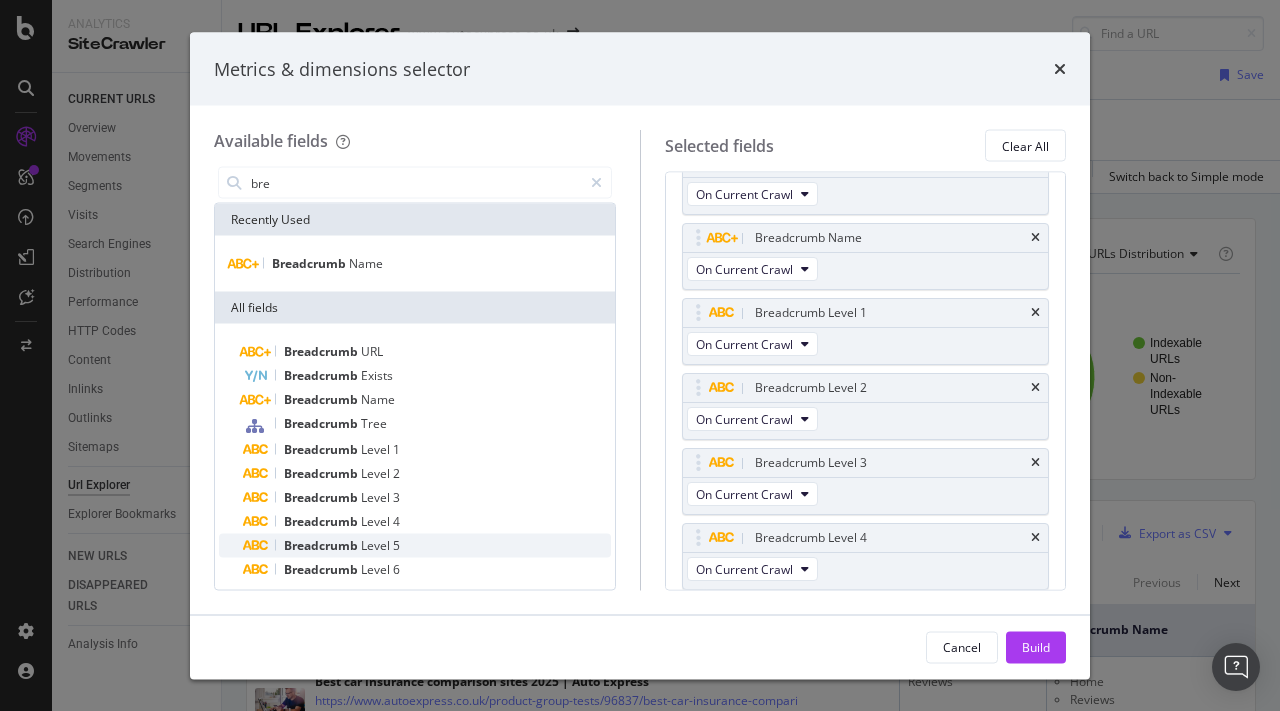 click on "5" at bounding box center (396, 545) 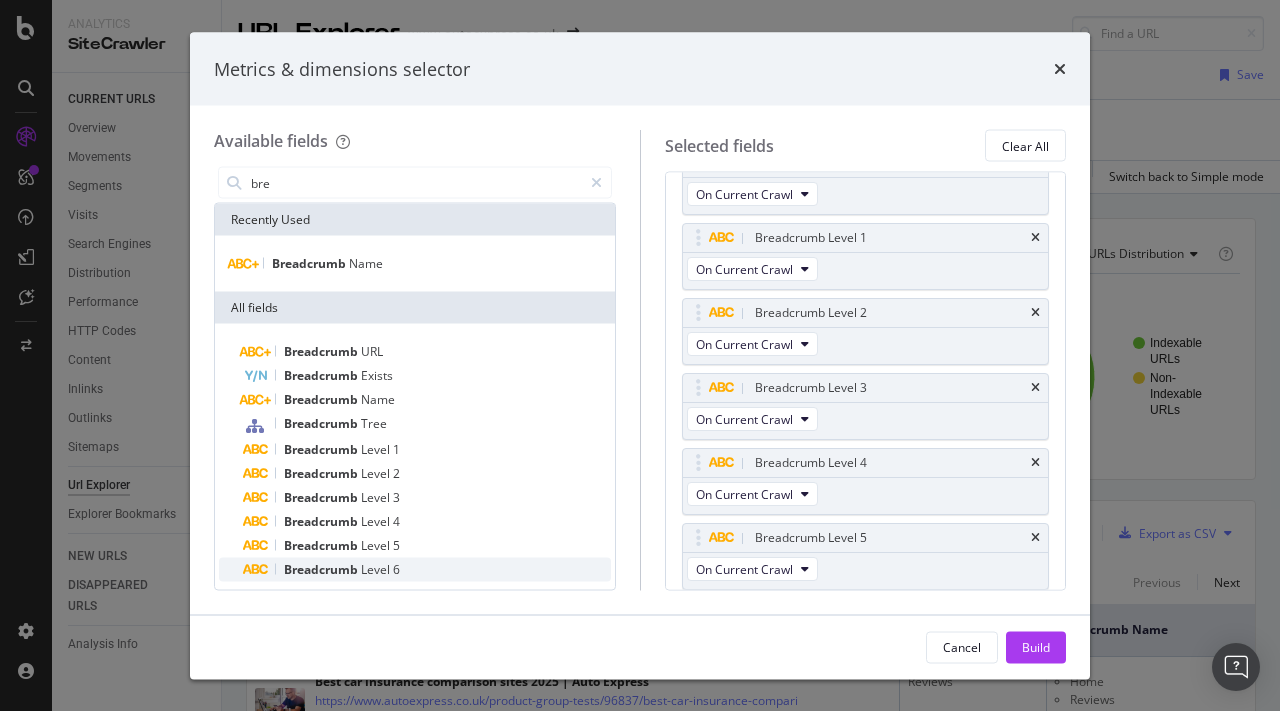click on "6" at bounding box center (396, 569) 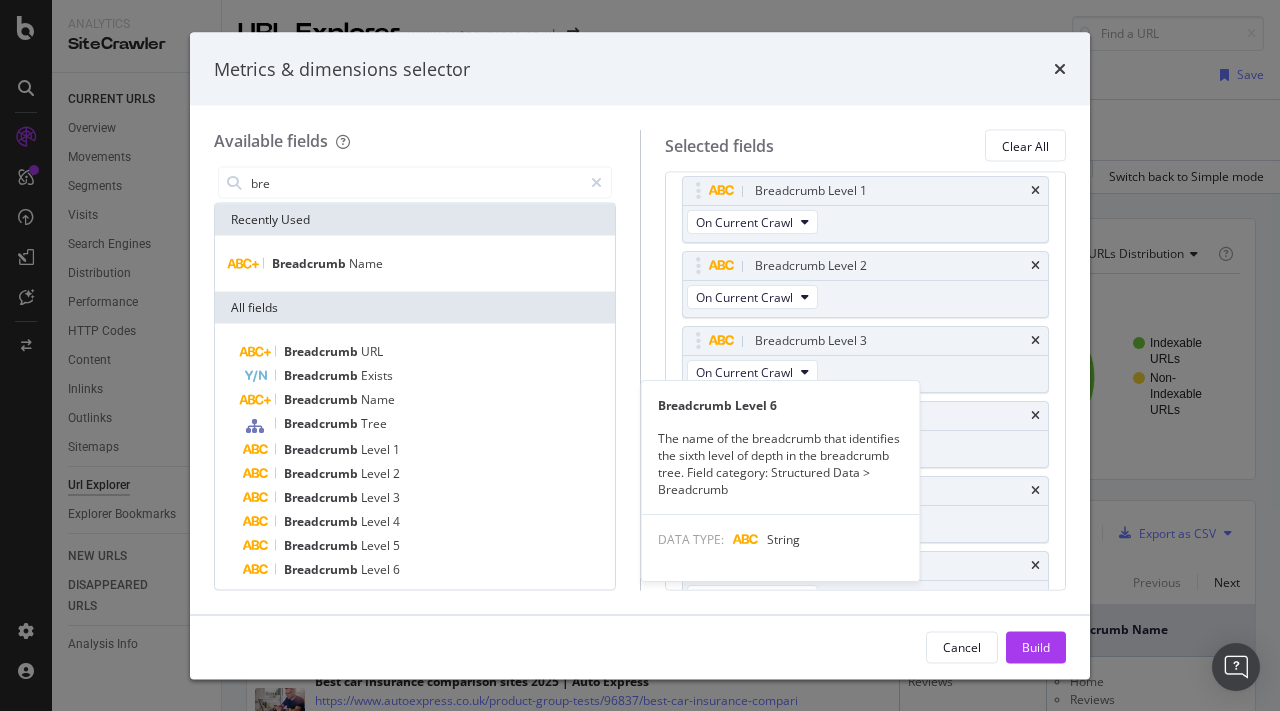 scroll, scrollTop: 191, scrollLeft: 0, axis: vertical 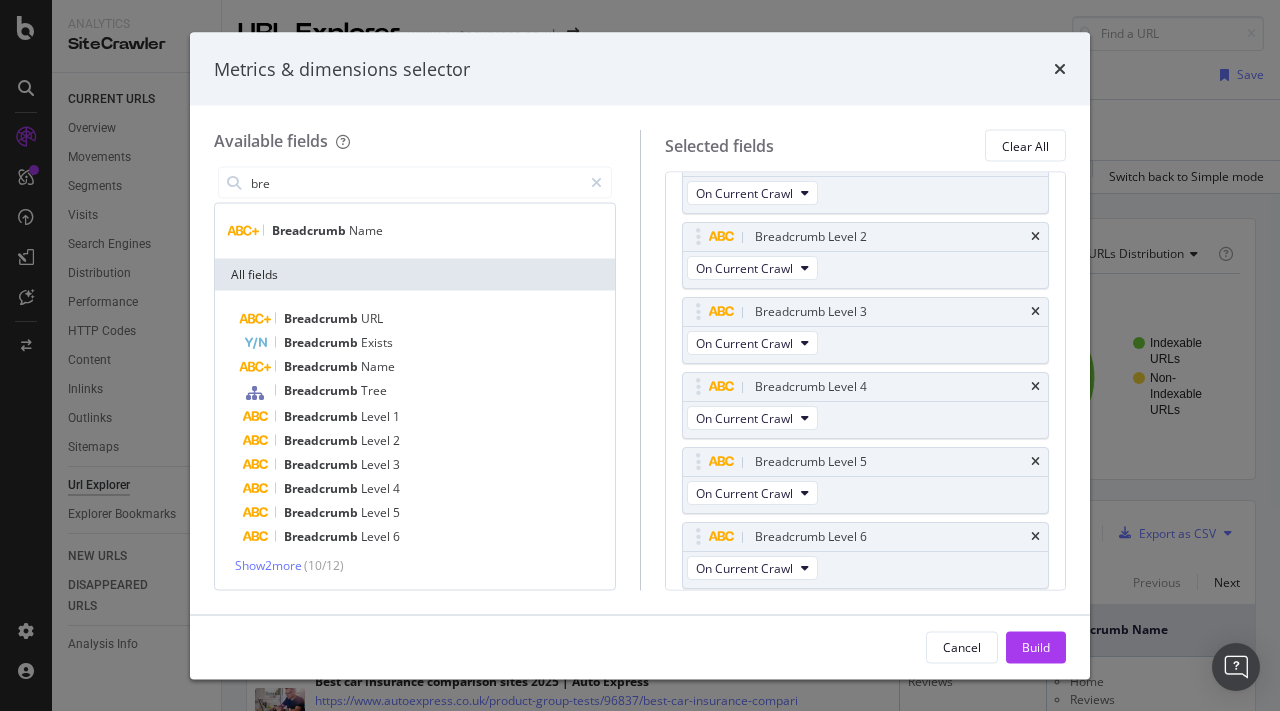 click on "( 10 / 12 )" at bounding box center [324, 565] 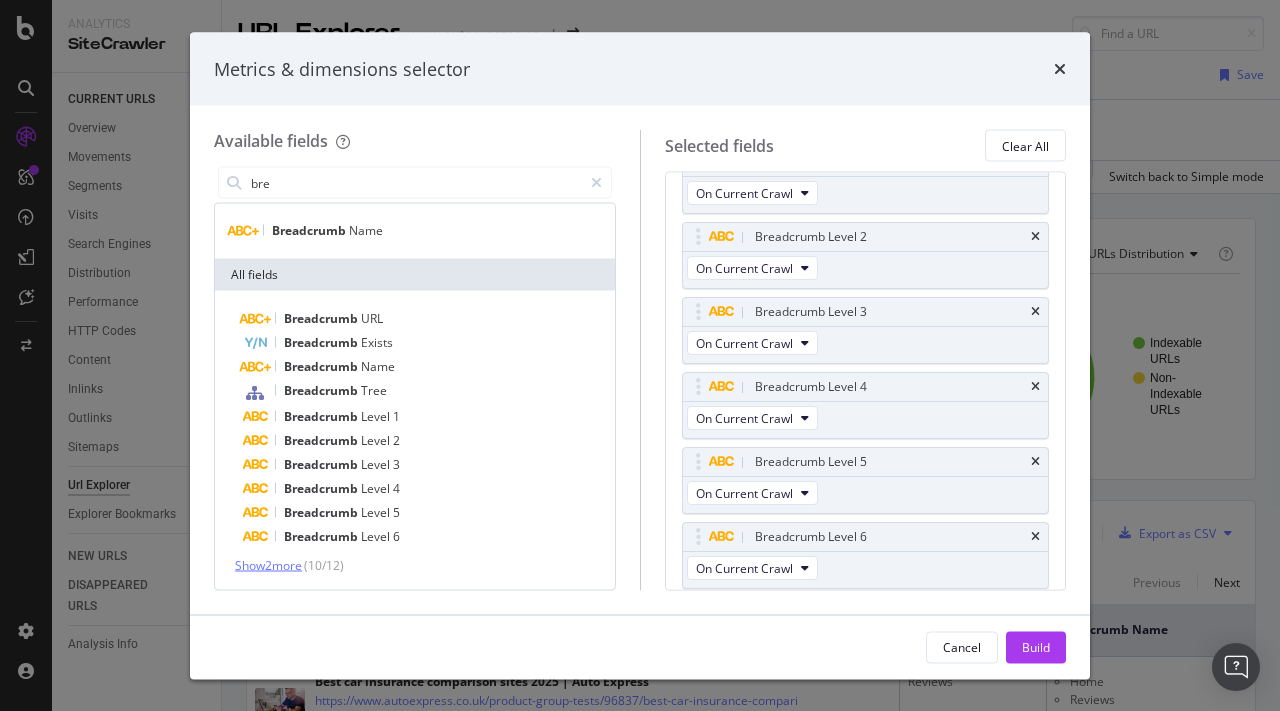 click on "Show  2  more" at bounding box center [268, 565] 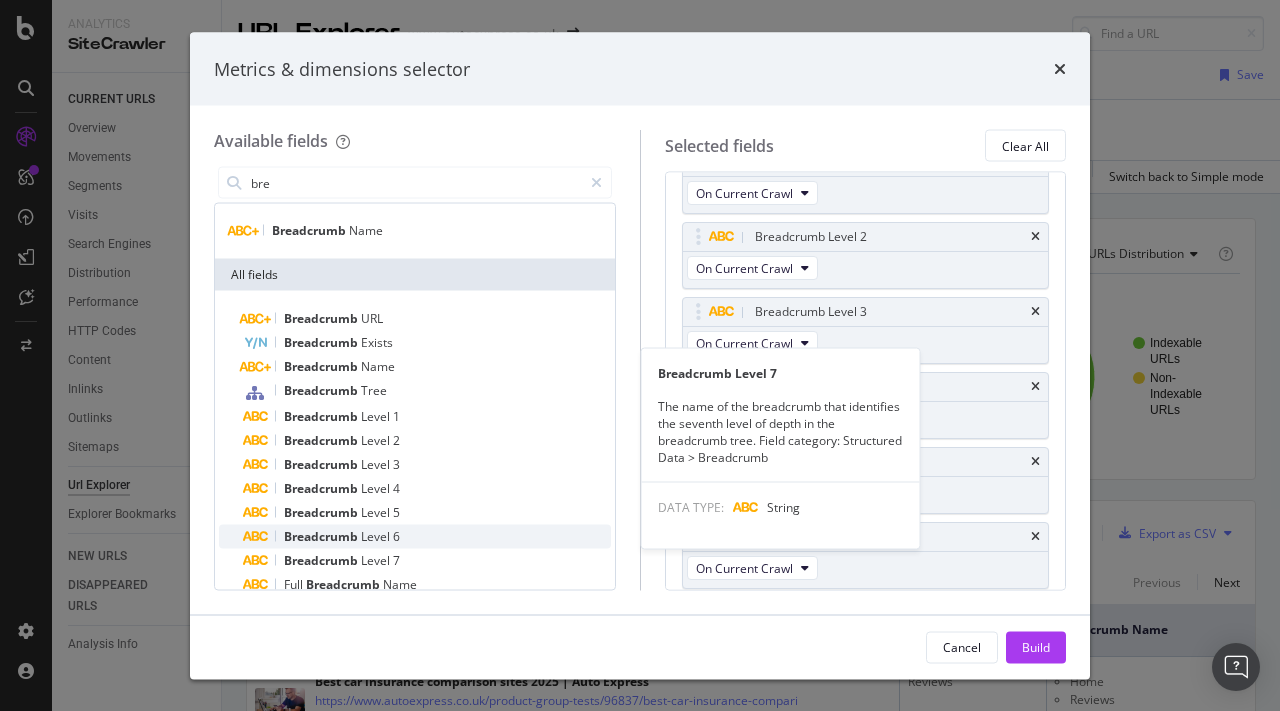 scroll, scrollTop: 56, scrollLeft: 0, axis: vertical 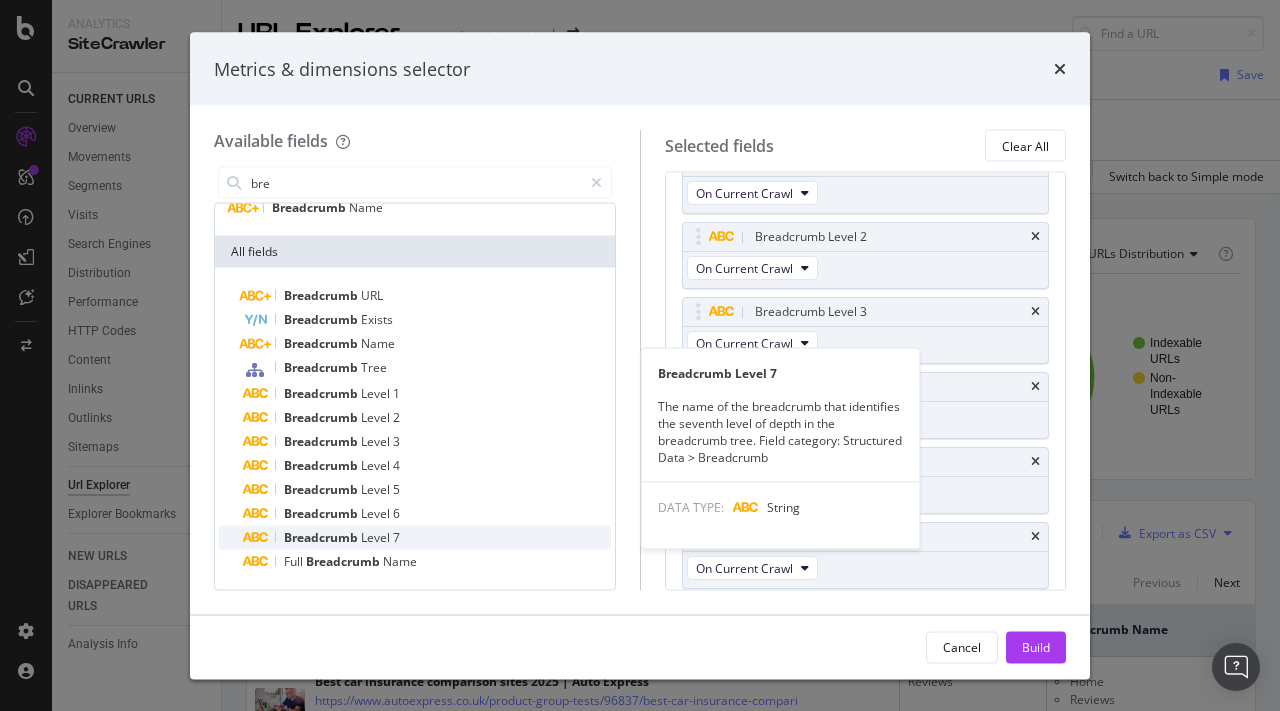 click on "Breadcrumb   Level   7" at bounding box center (427, 538) 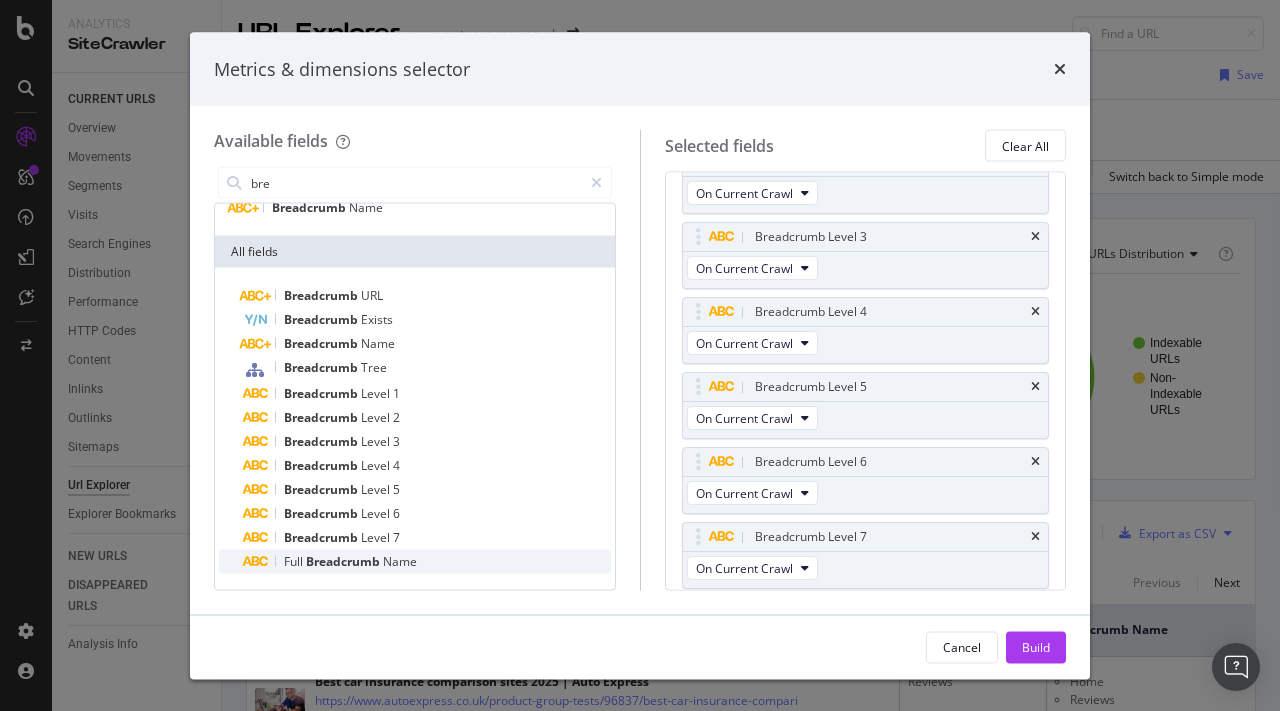 click on "Name" at bounding box center (400, 561) 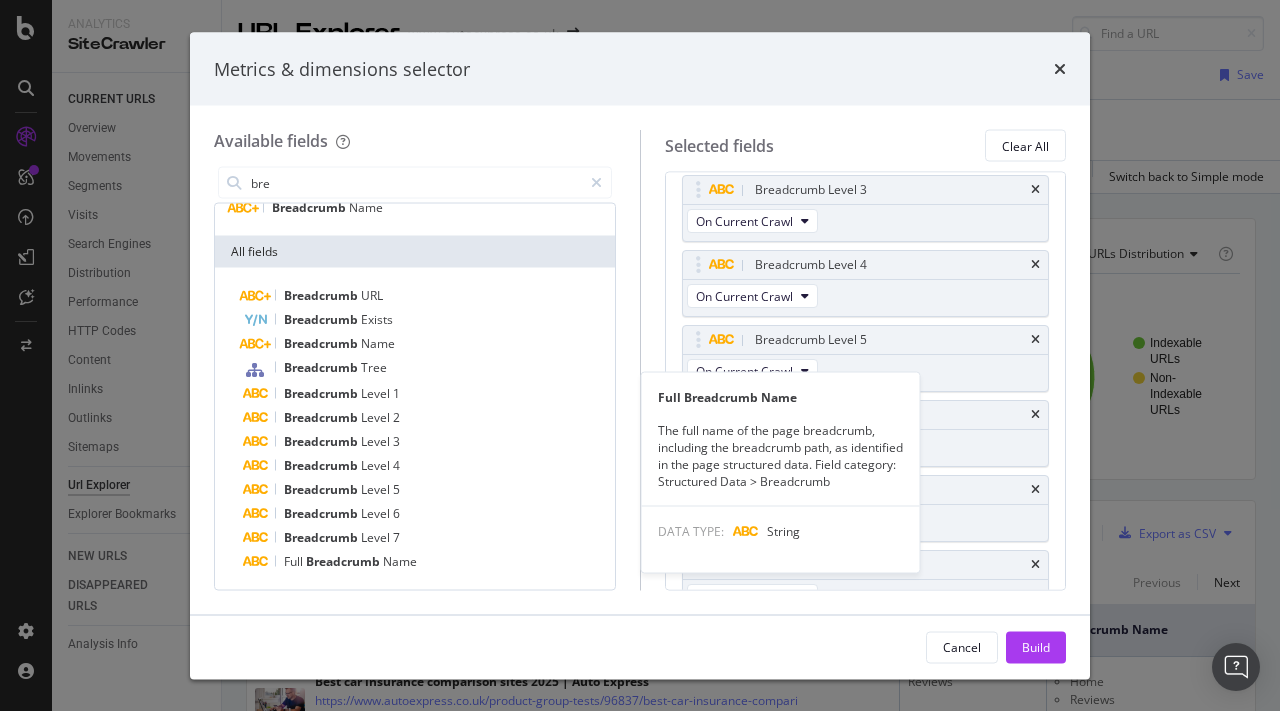scroll, scrollTop: 341, scrollLeft: 0, axis: vertical 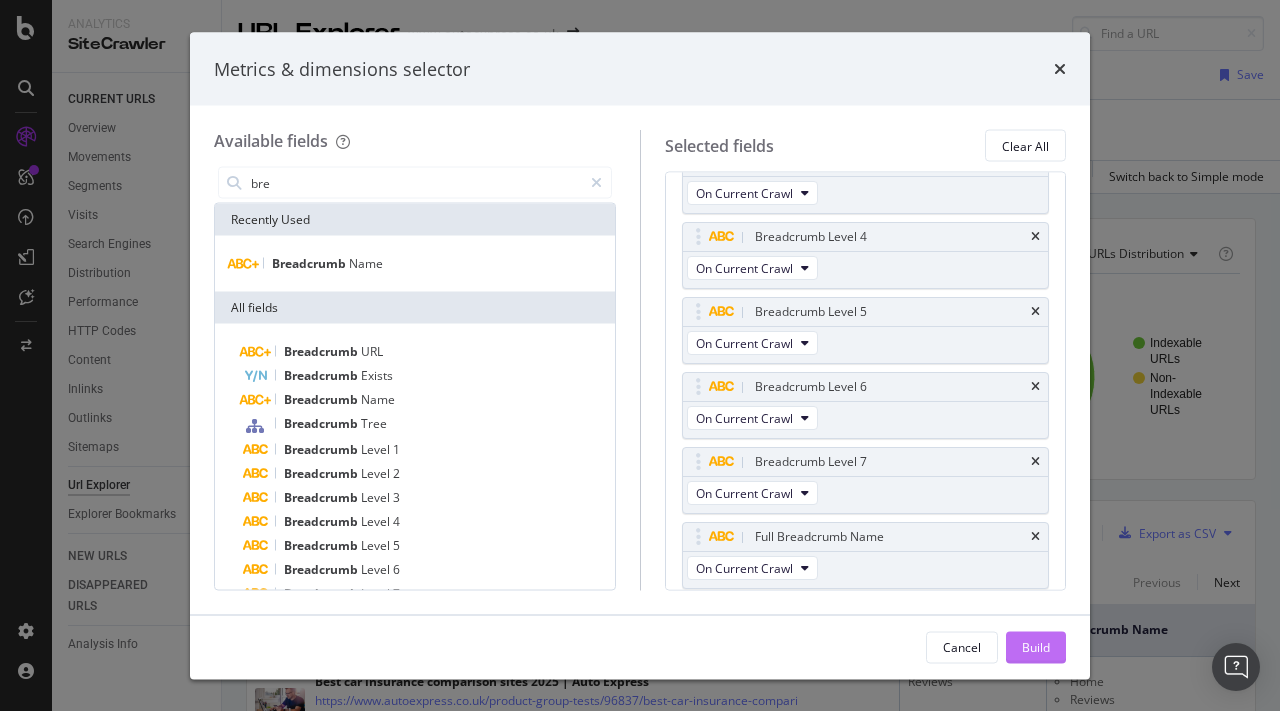 click on "Build" at bounding box center (1036, 646) 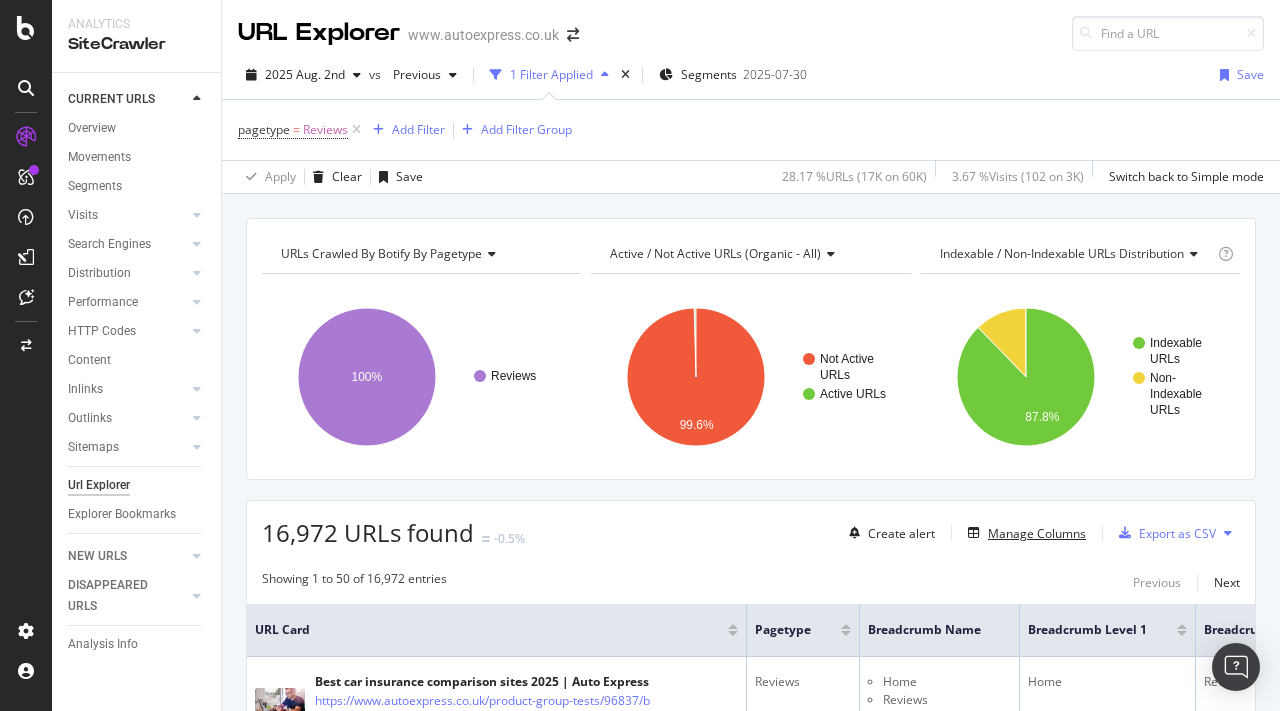 scroll, scrollTop: 313, scrollLeft: 0, axis: vertical 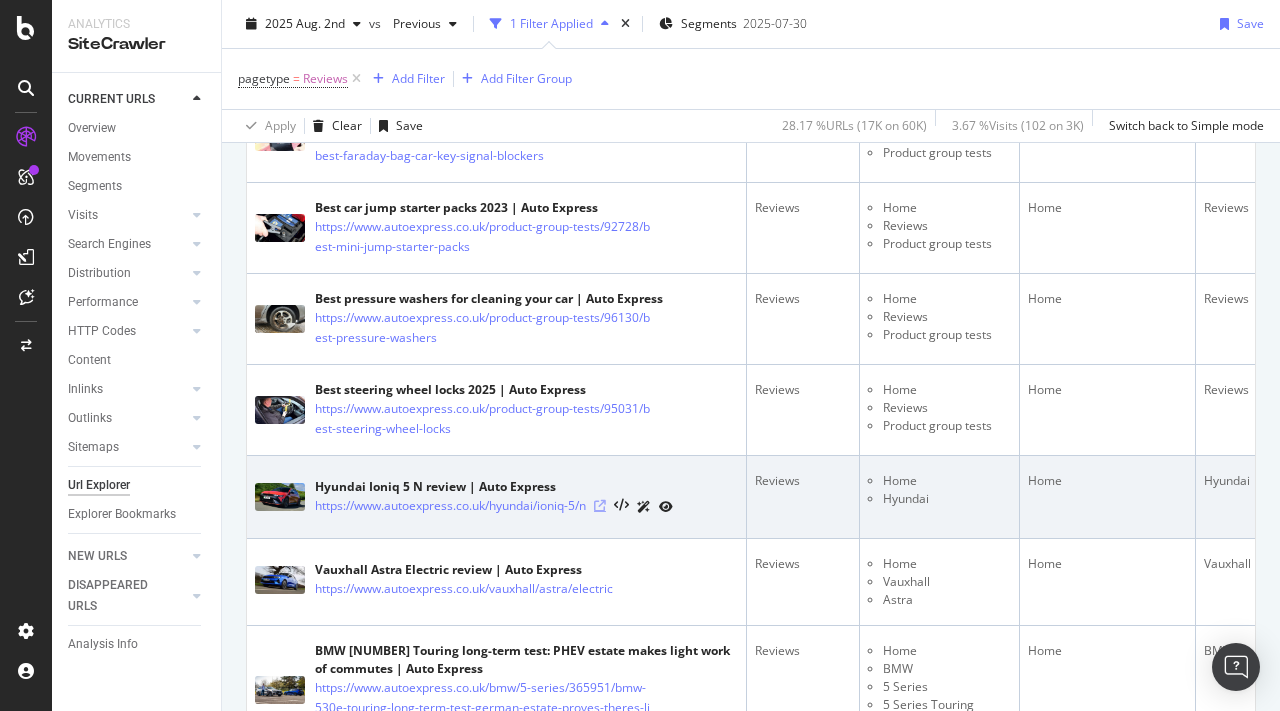 click at bounding box center (600, 506) 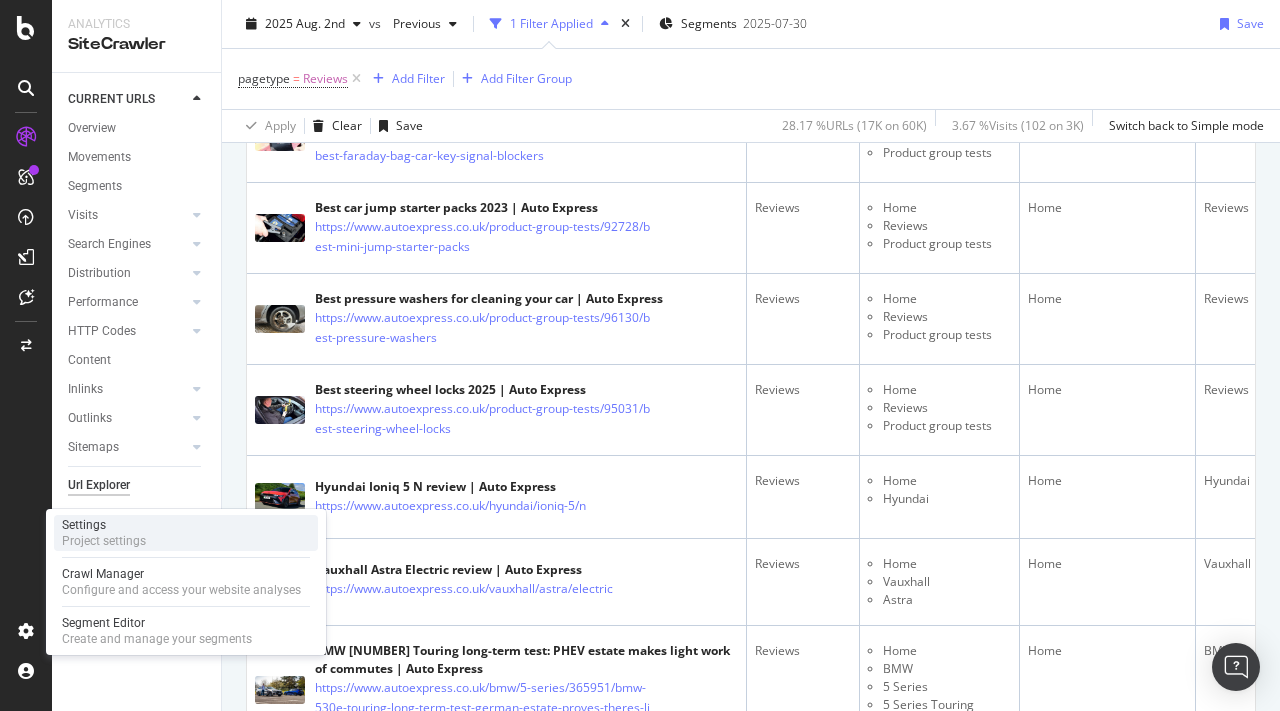 click on "Settings" at bounding box center (104, 525) 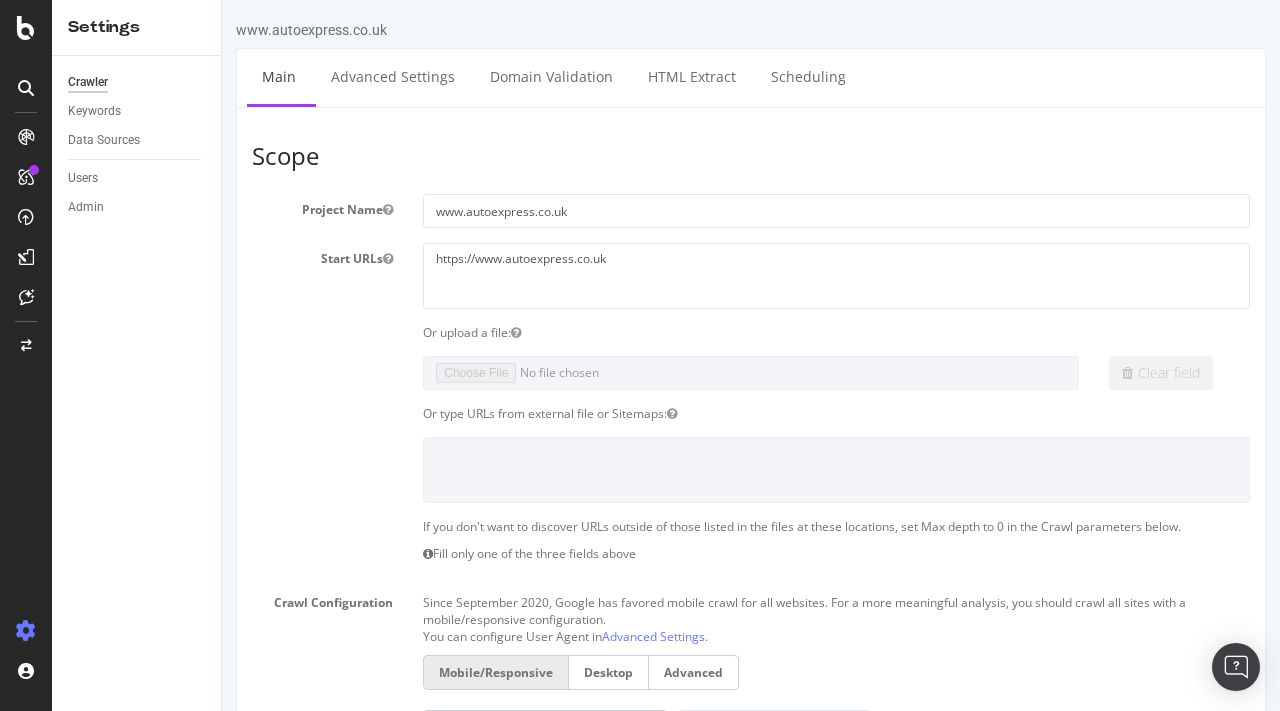 scroll, scrollTop: 12, scrollLeft: 0, axis: vertical 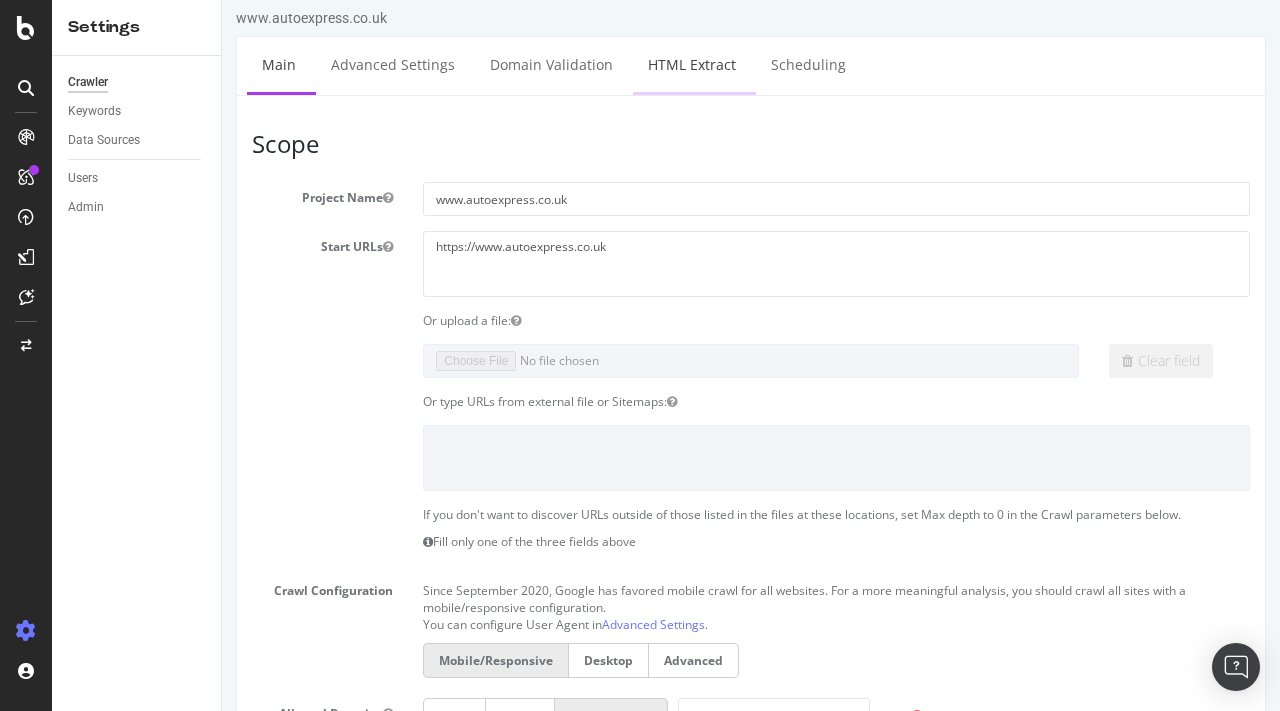 click on "HTML Extract" at bounding box center (692, 64) 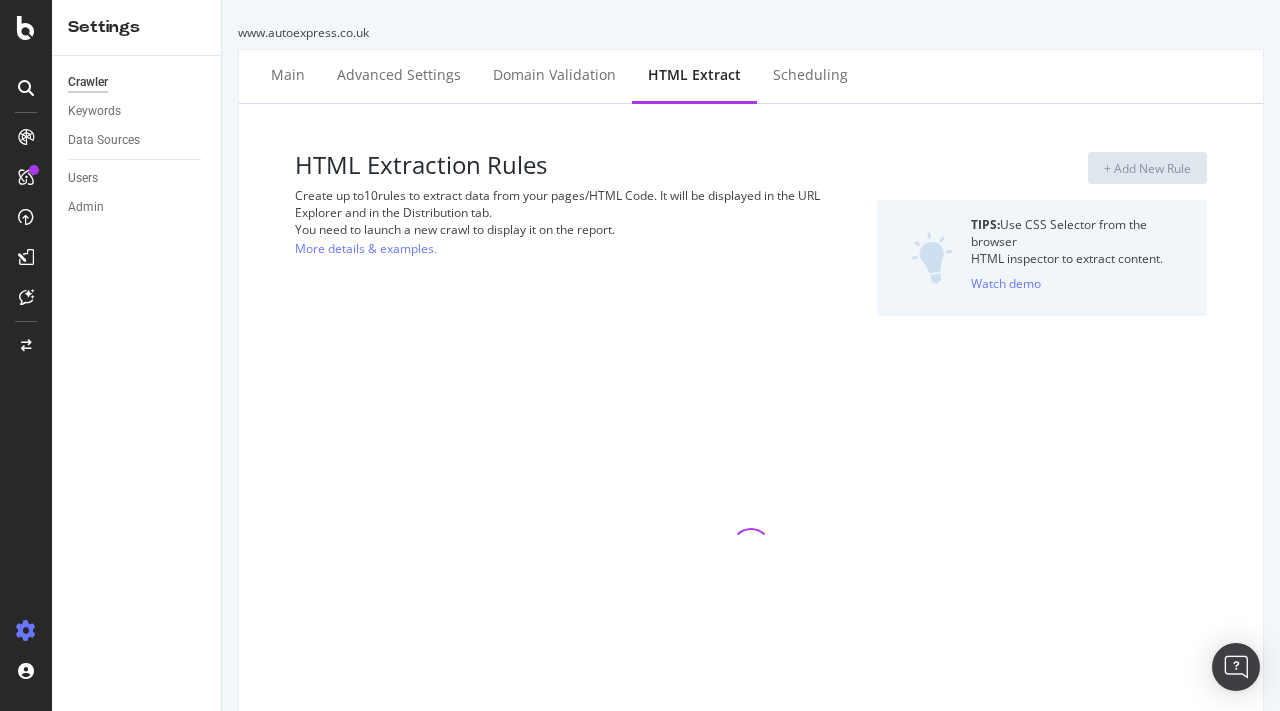 select on "exist" 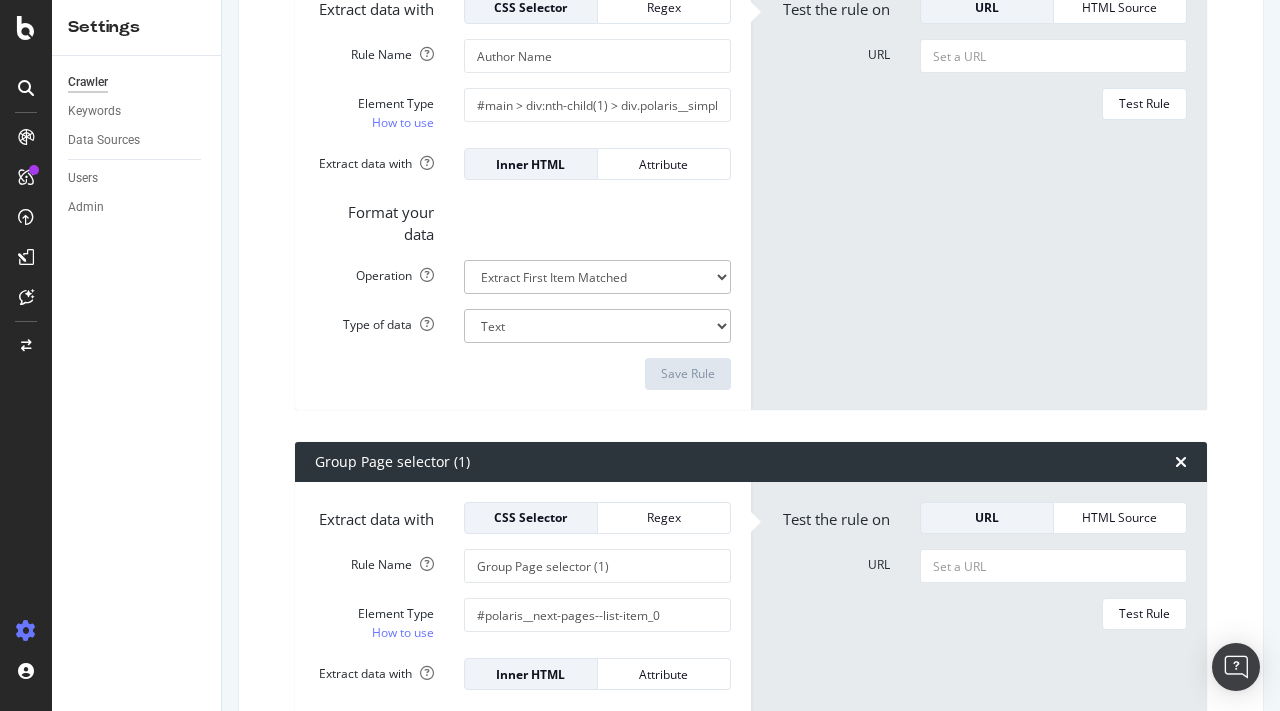 scroll, scrollTop: 4343, scrollLeft: 0, axis: vertical 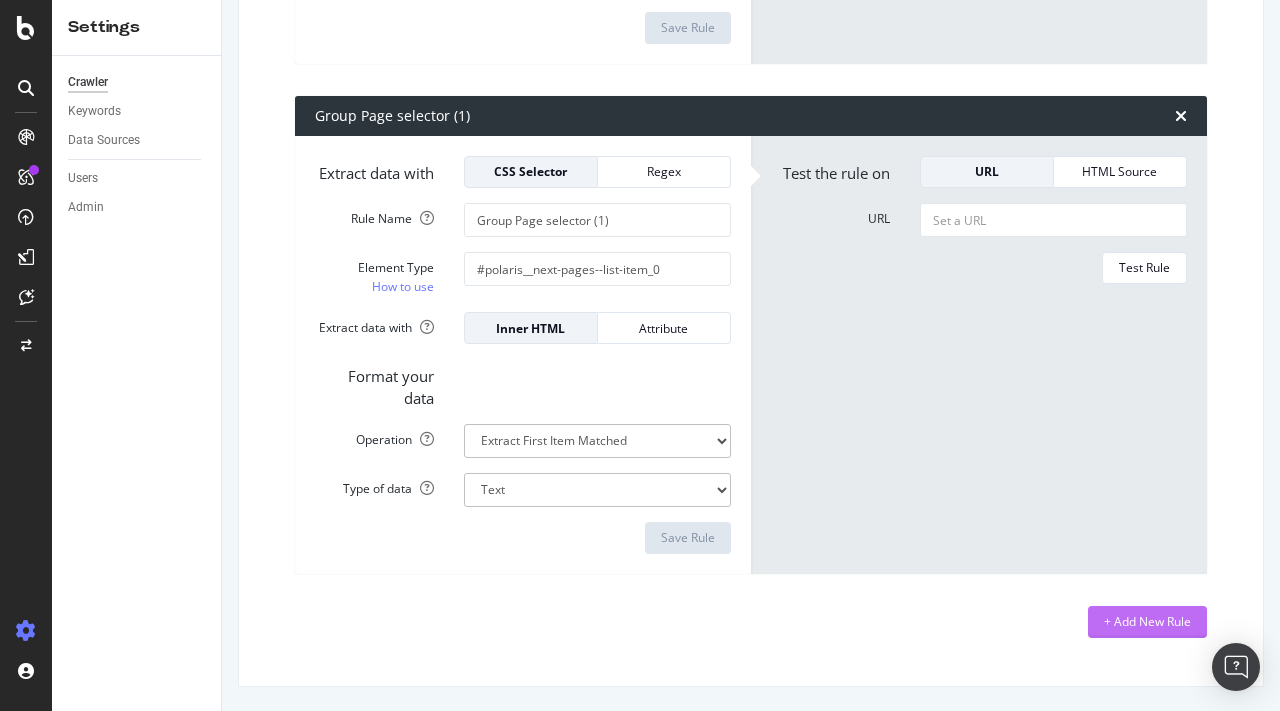 click on "+ Add New Rule" at bounding box center [1147, 622] 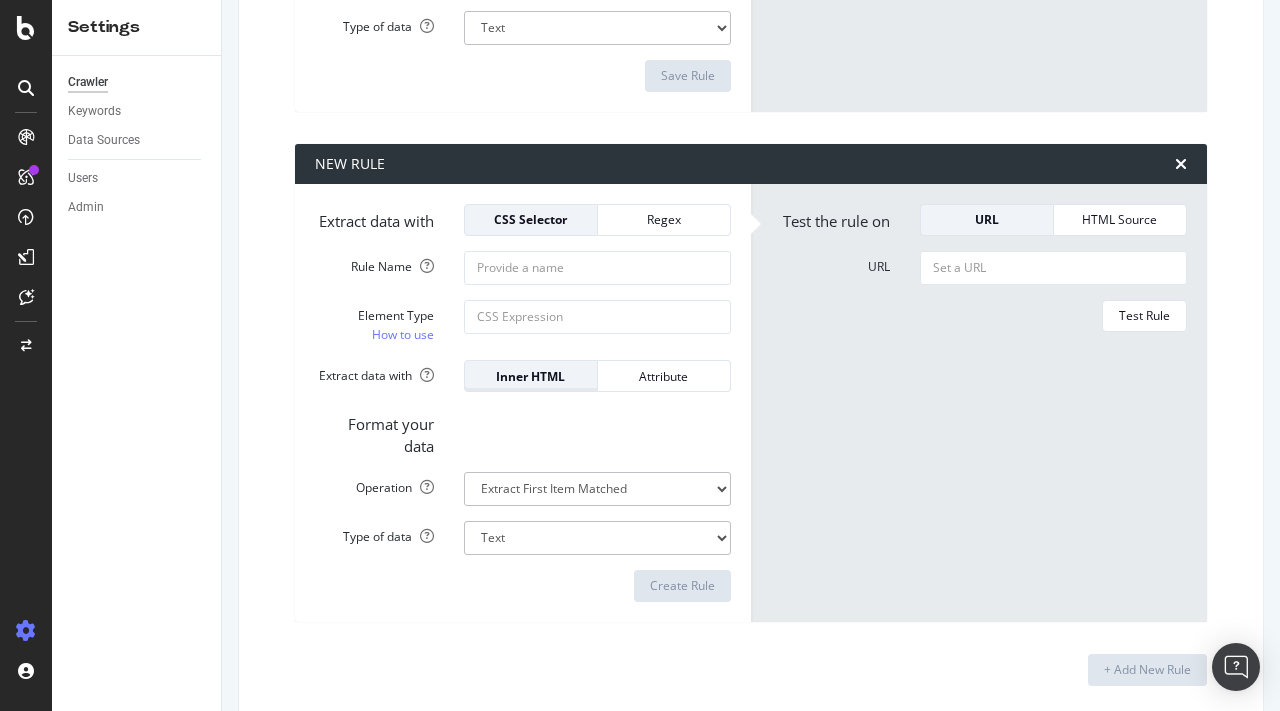 scroll, scrollTop: 4812, scrollLeft: 0, axis: vertical 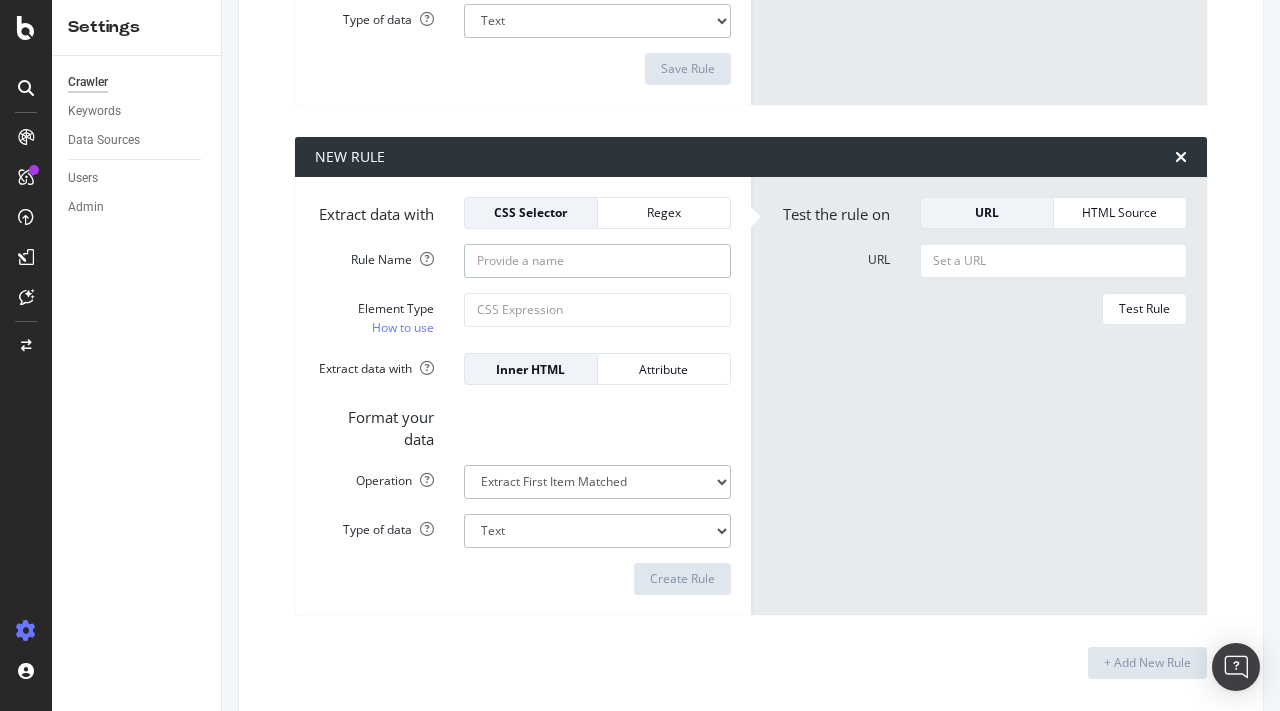 click on "Rule Name" at bounding box center [597, -4340] 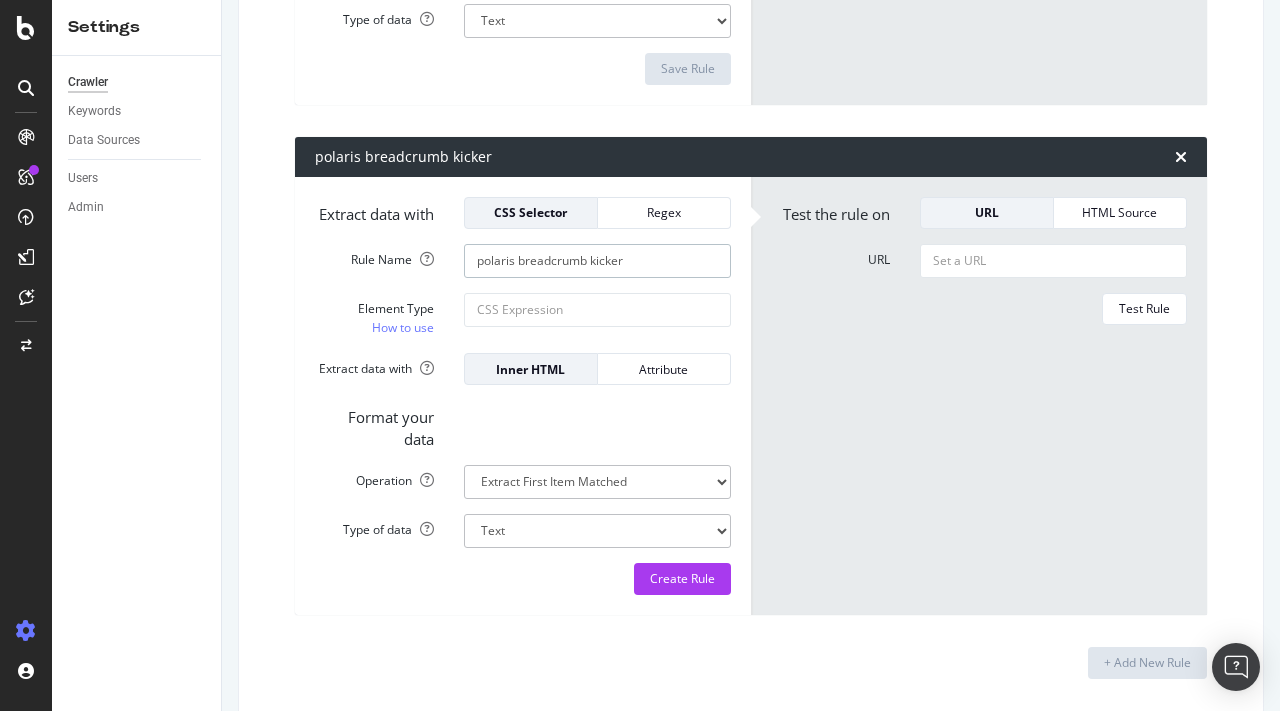 type on "polaris breadcrumb kicker" 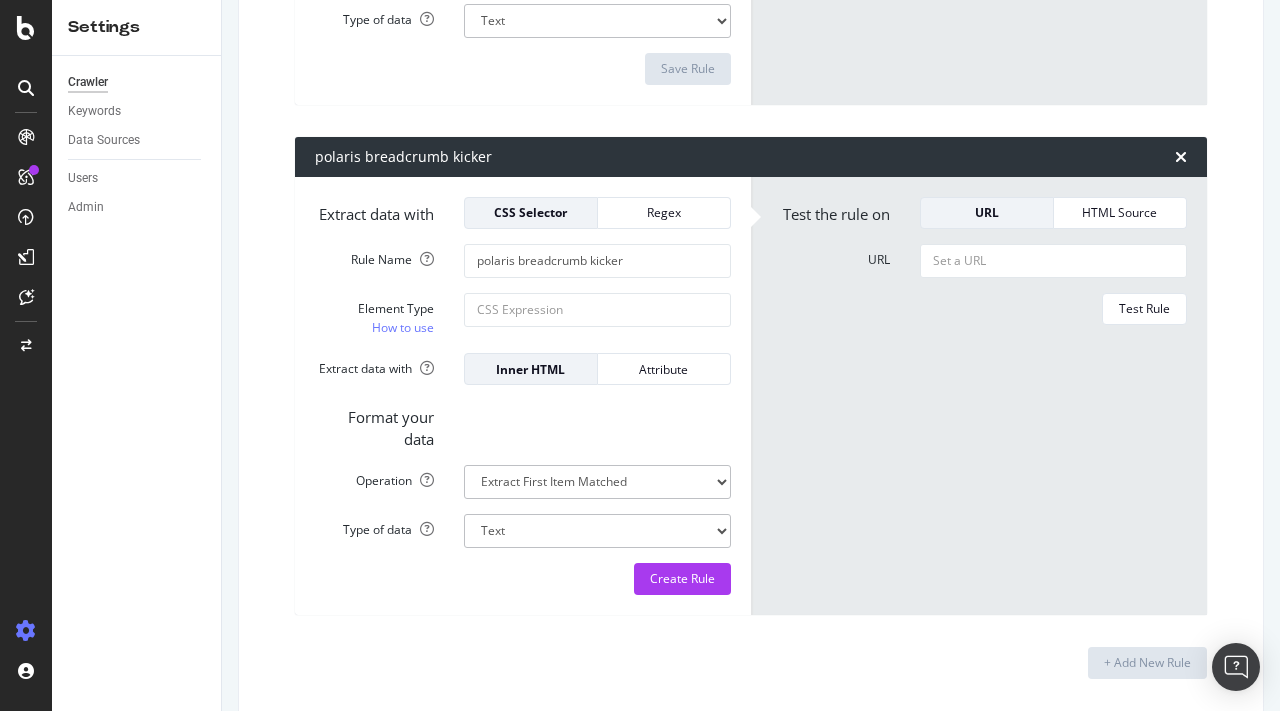 click on "Element Type How to use" at bounding box center [523, 315] 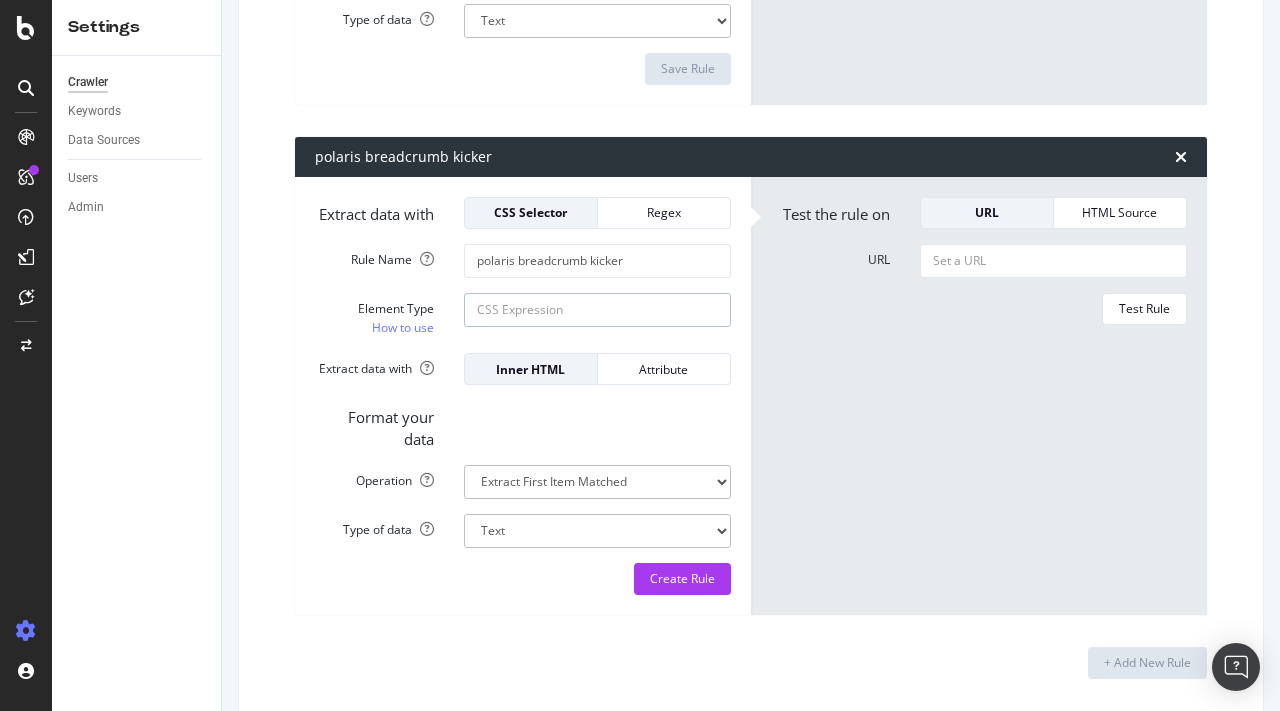 click on "Element Type How to use" at bounding box center (597, -4291) 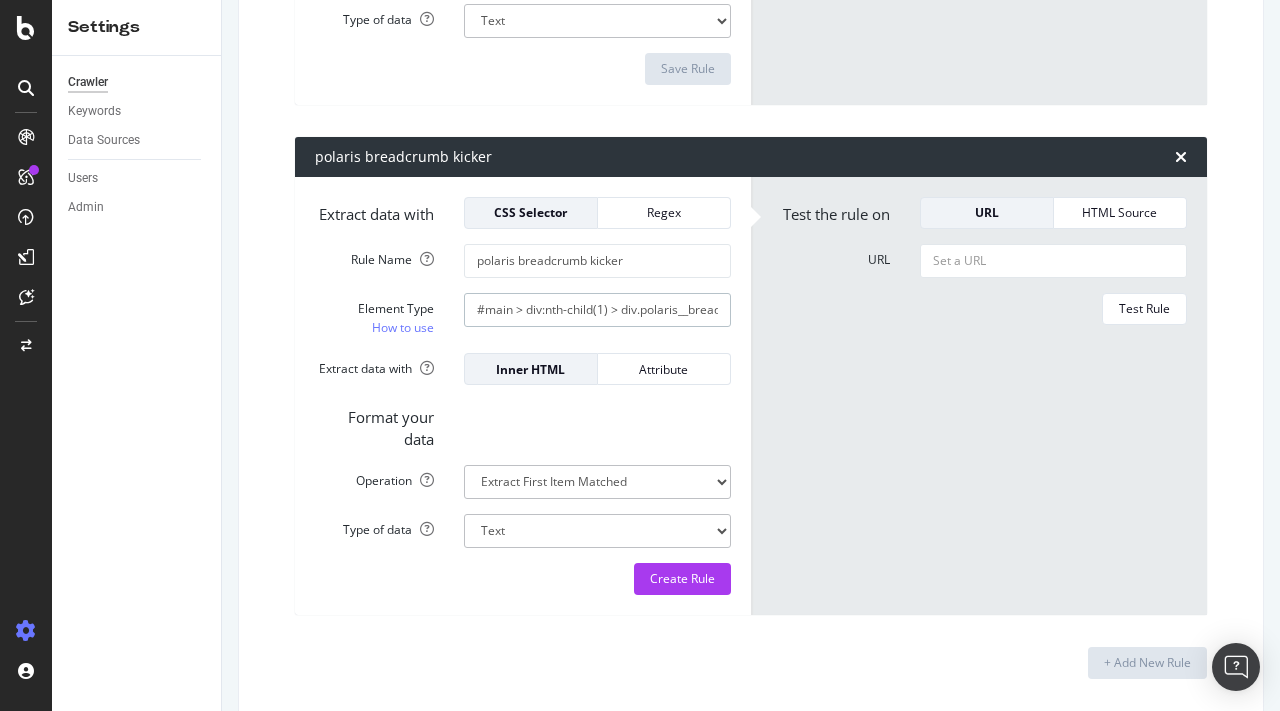 scroll, scrollTop: 0, scrollLeft: 127, axis: horizontal 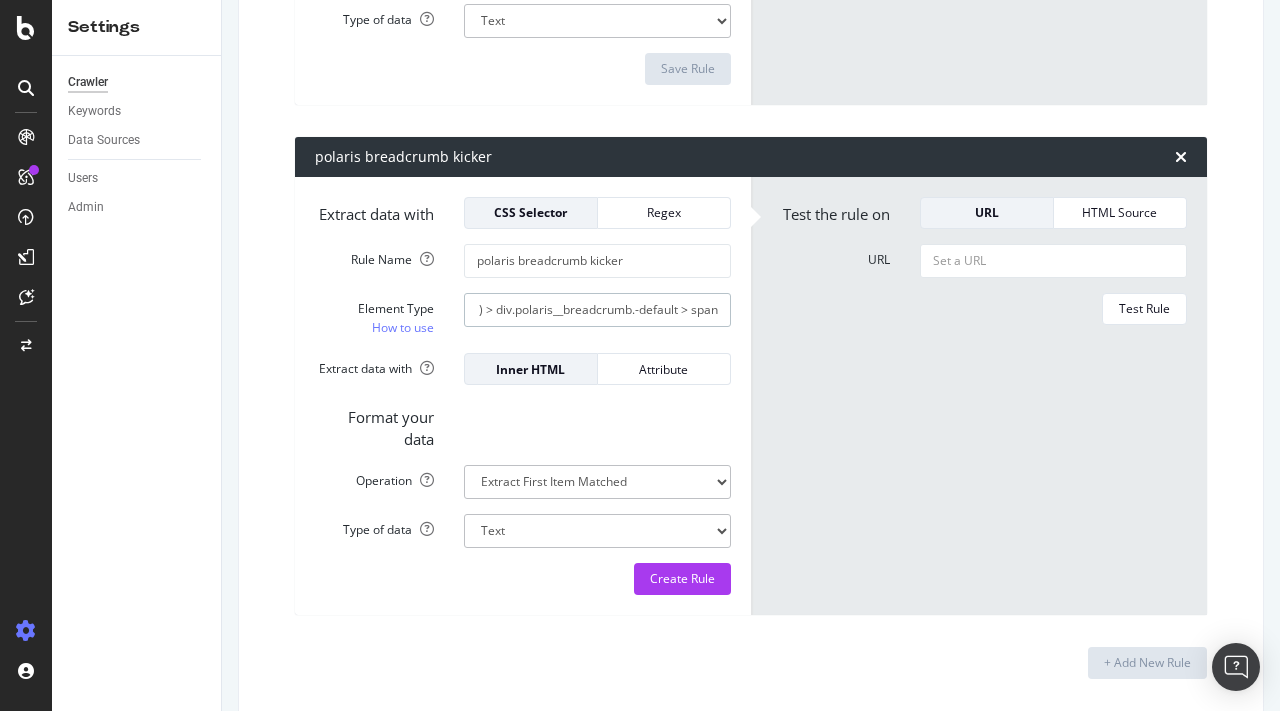 type on "#main > div:nth-child(1) > div.polaris__breadcrumb.-default > span" 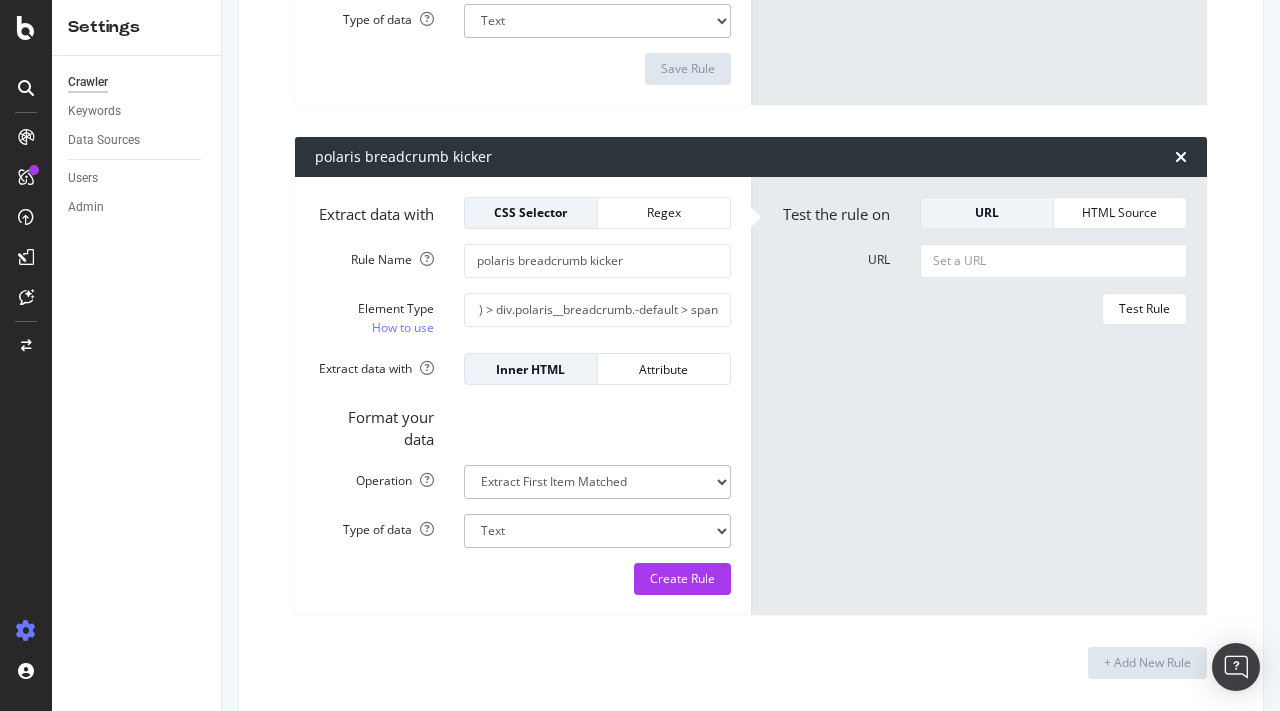 click on "Test the rule on URL HTML Source URL Test Rule" at bounding box center [979, 396] 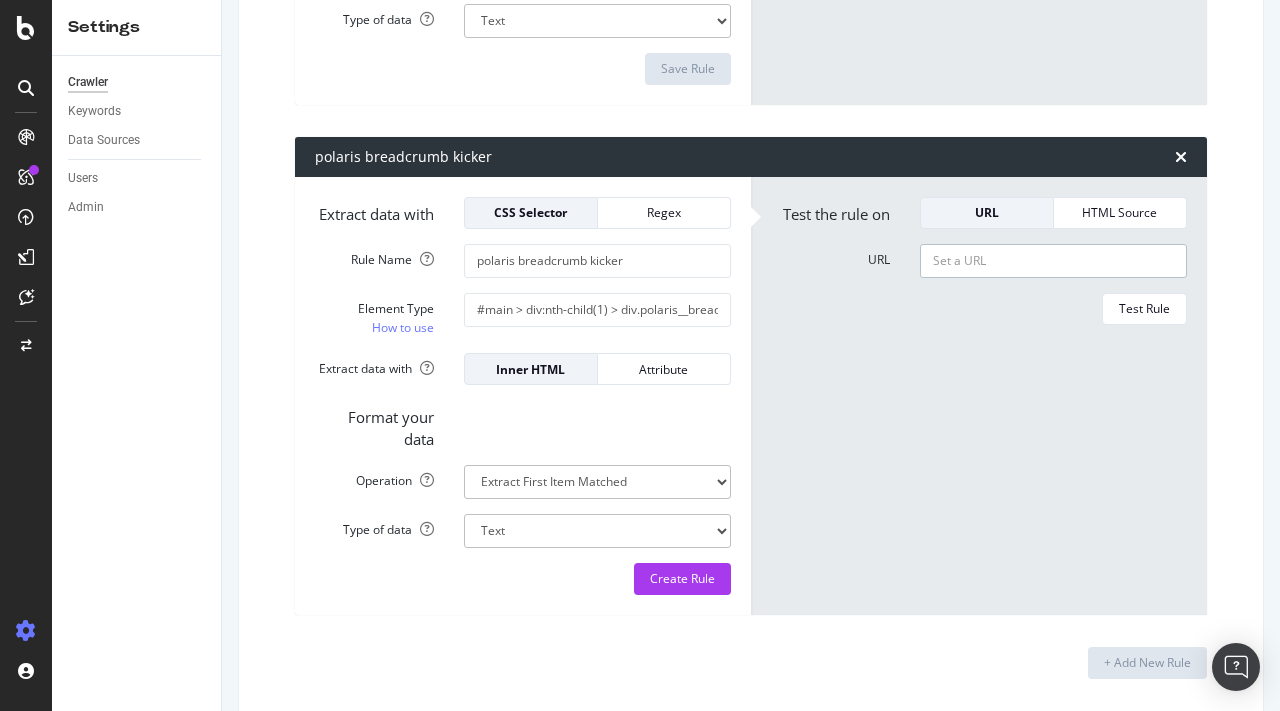 click on "URL" at bounding box center (1053, -4340) 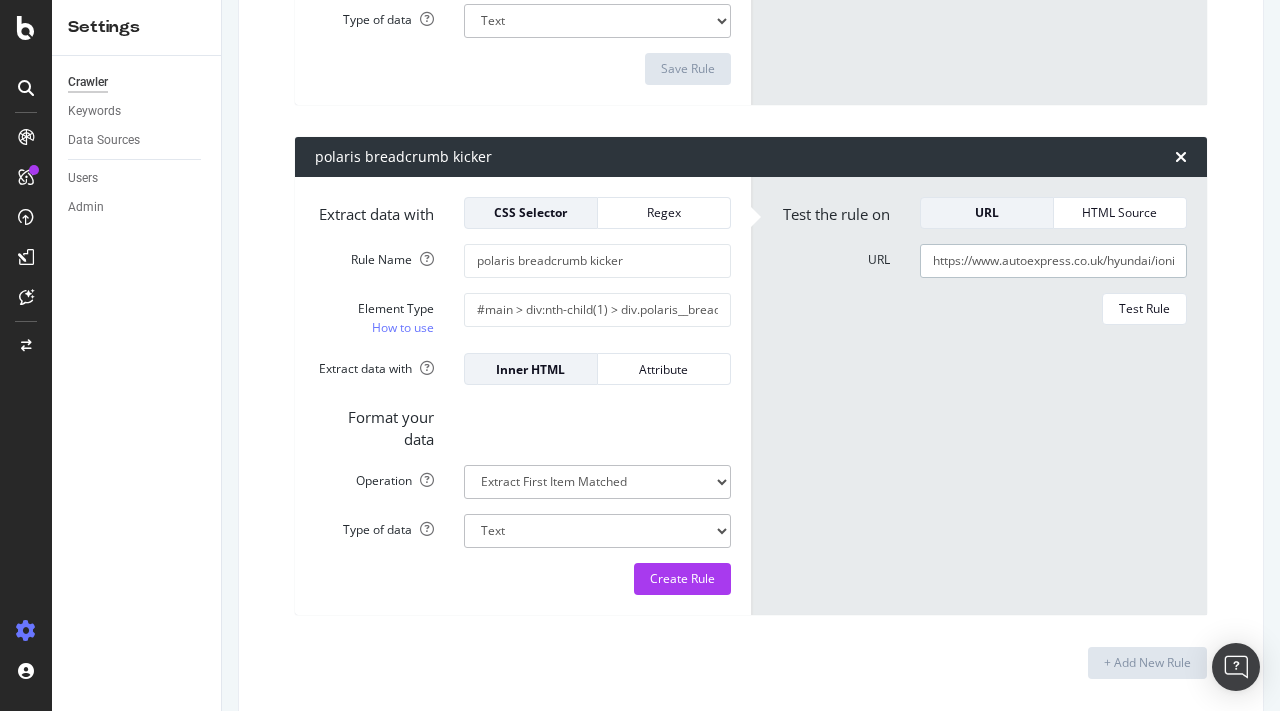 scroll, scrollTop: 0, scrollLeft: 37, axis: horizontal 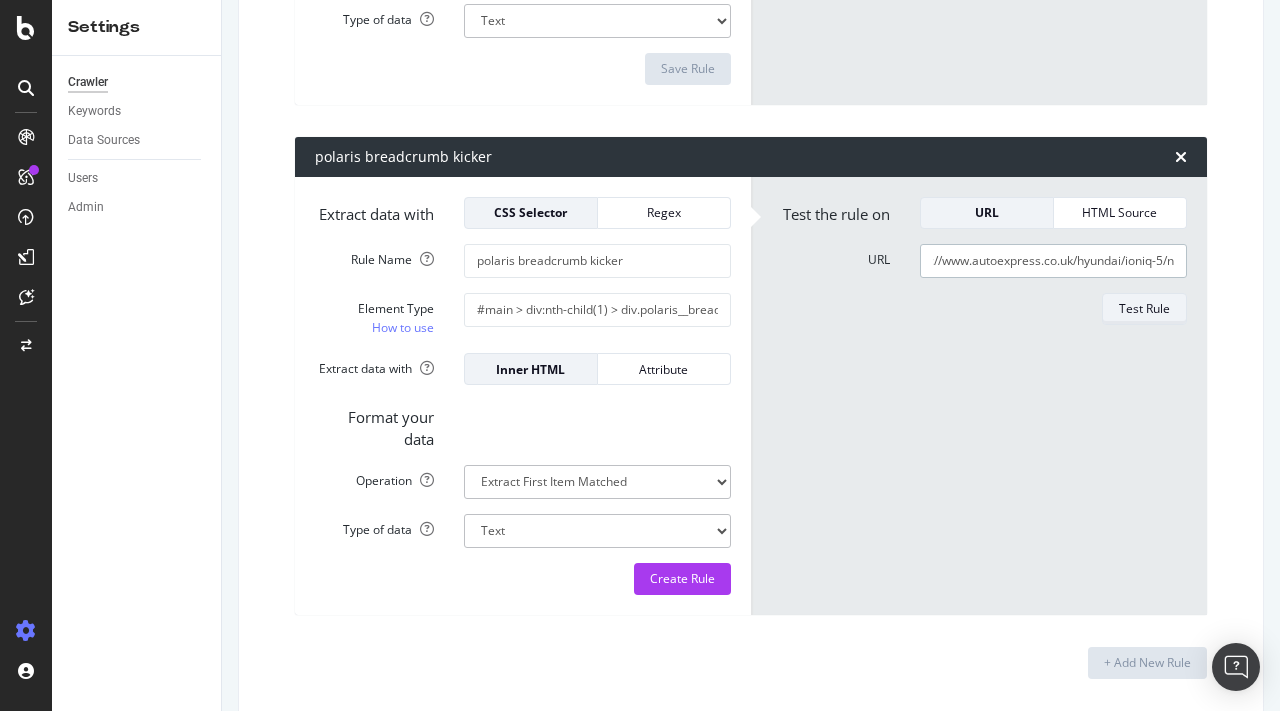 type on "https://www.autoexpress.co.uk/hyundai/ioniq-5/n" 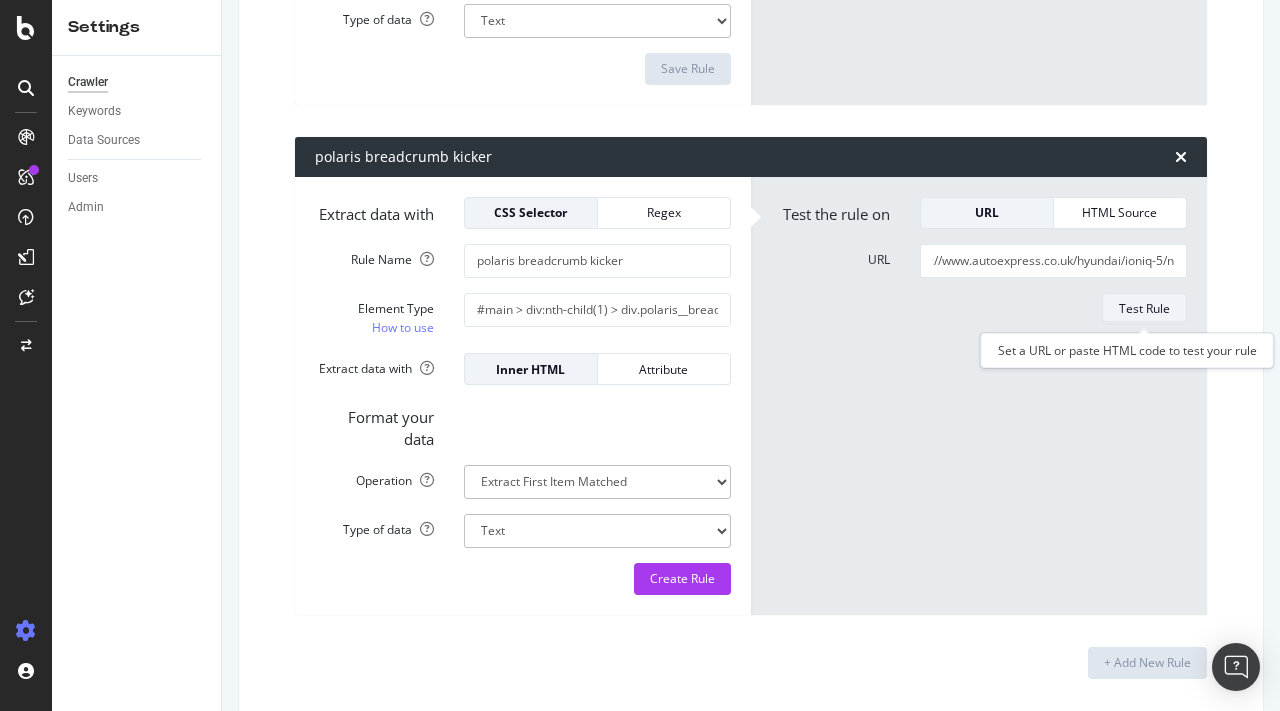click on "Test Rule" at bounding box center (1144, 308) 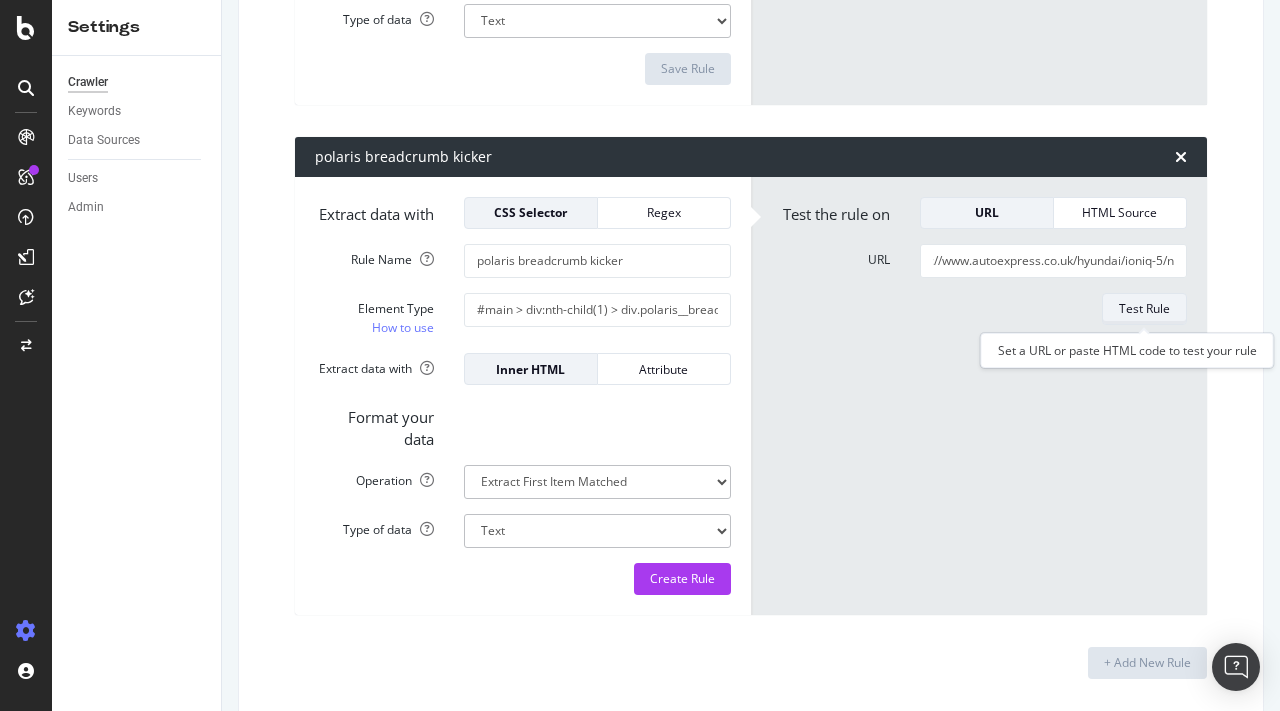 scroll, scrollTop: 0, scrollLeft: 0, axis: both 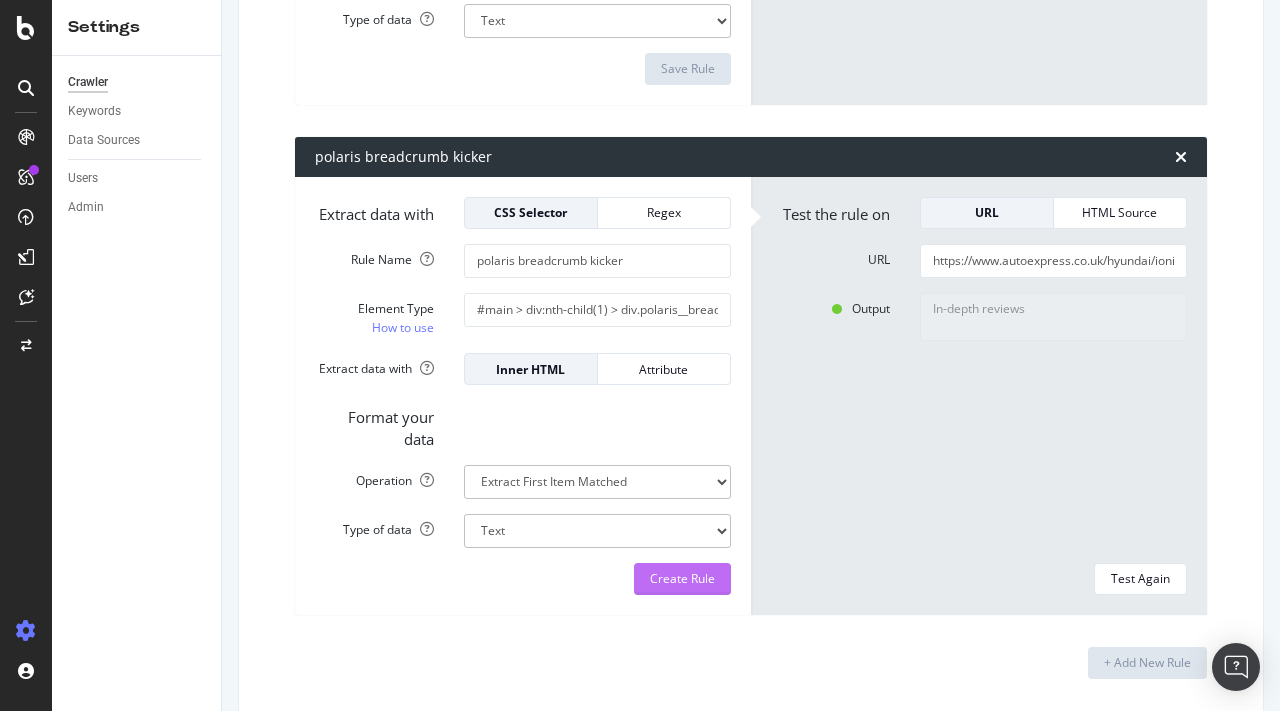 click on "Create Rule" at bounding box center (682, 578) 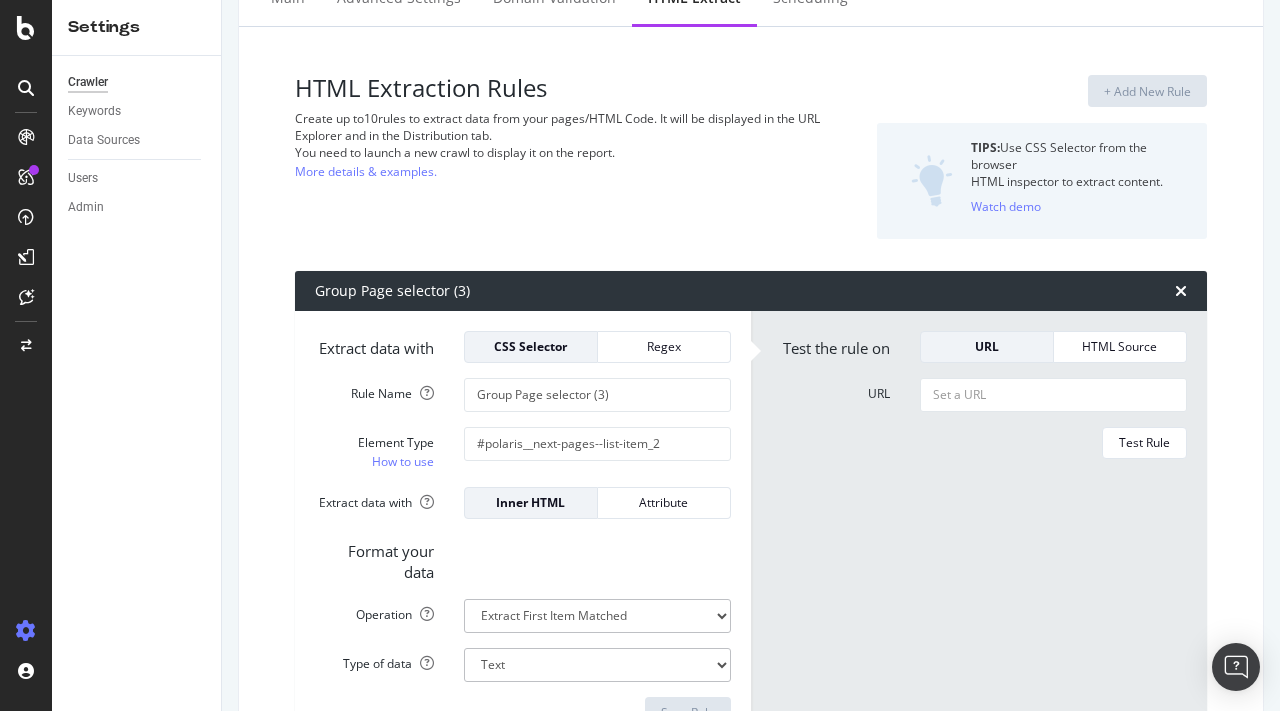 scroll, scrollTop: 0, scrollLeft: 0, axis: both 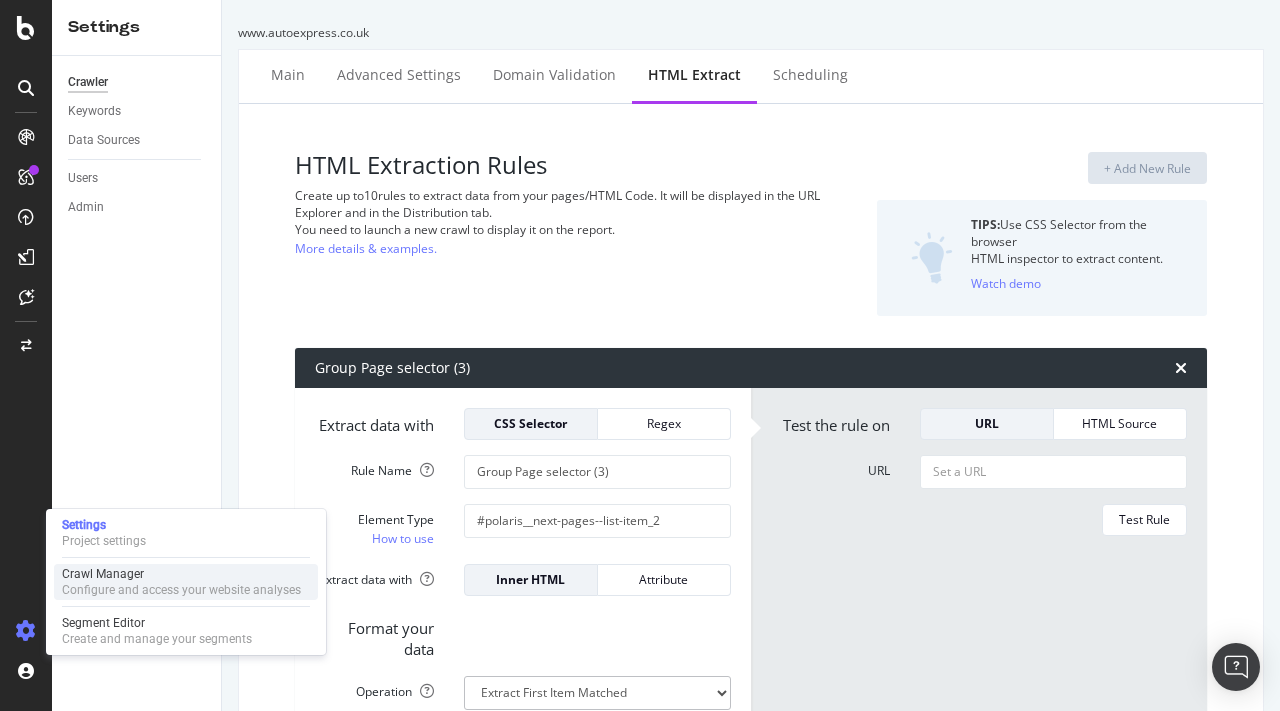 click on "Crawl Manager" at bounding box center (181, 574) 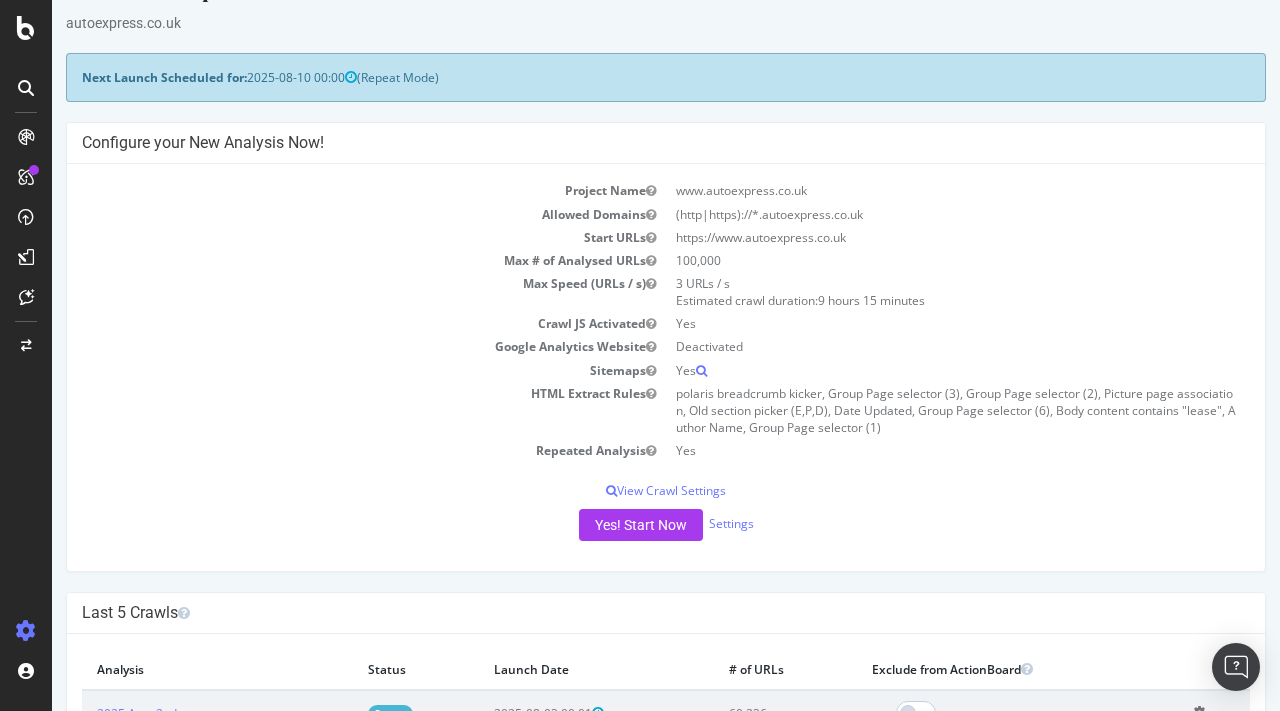 scroll, scrollTop: 38, scrollLeft: 0, axis: vertical 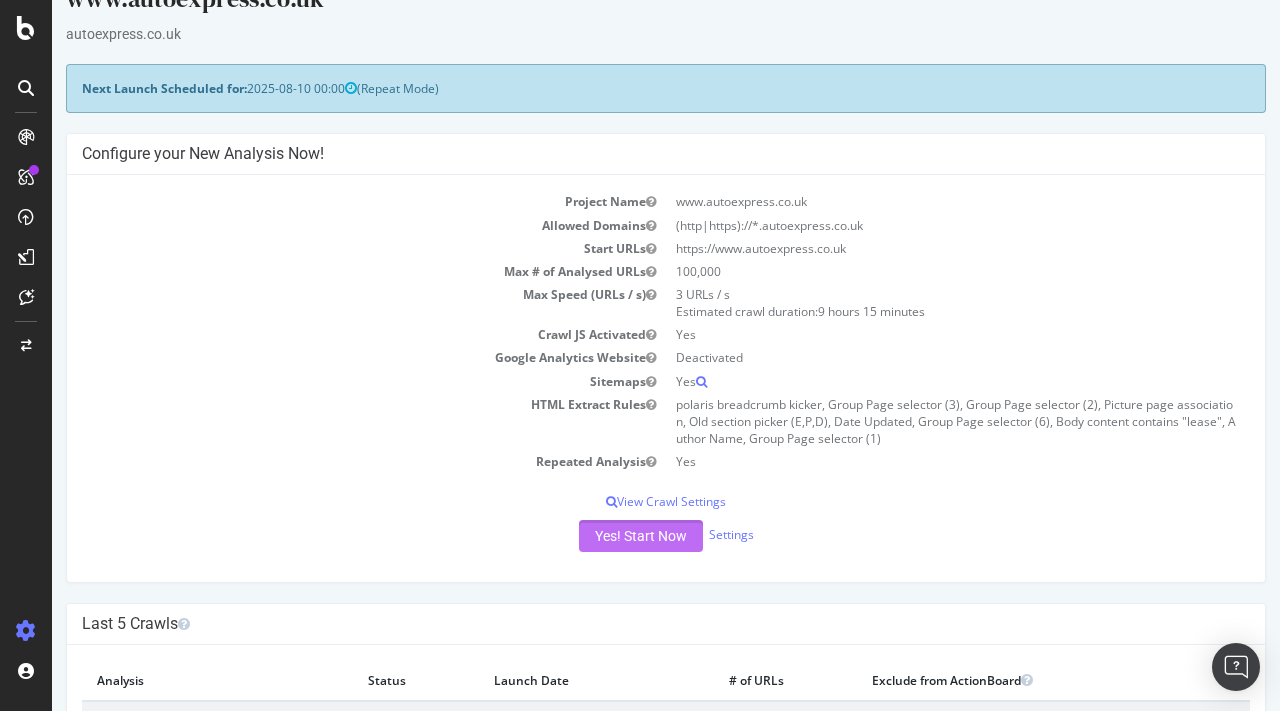 click on "Yes! Start Now" at bounding box center [641, 536] 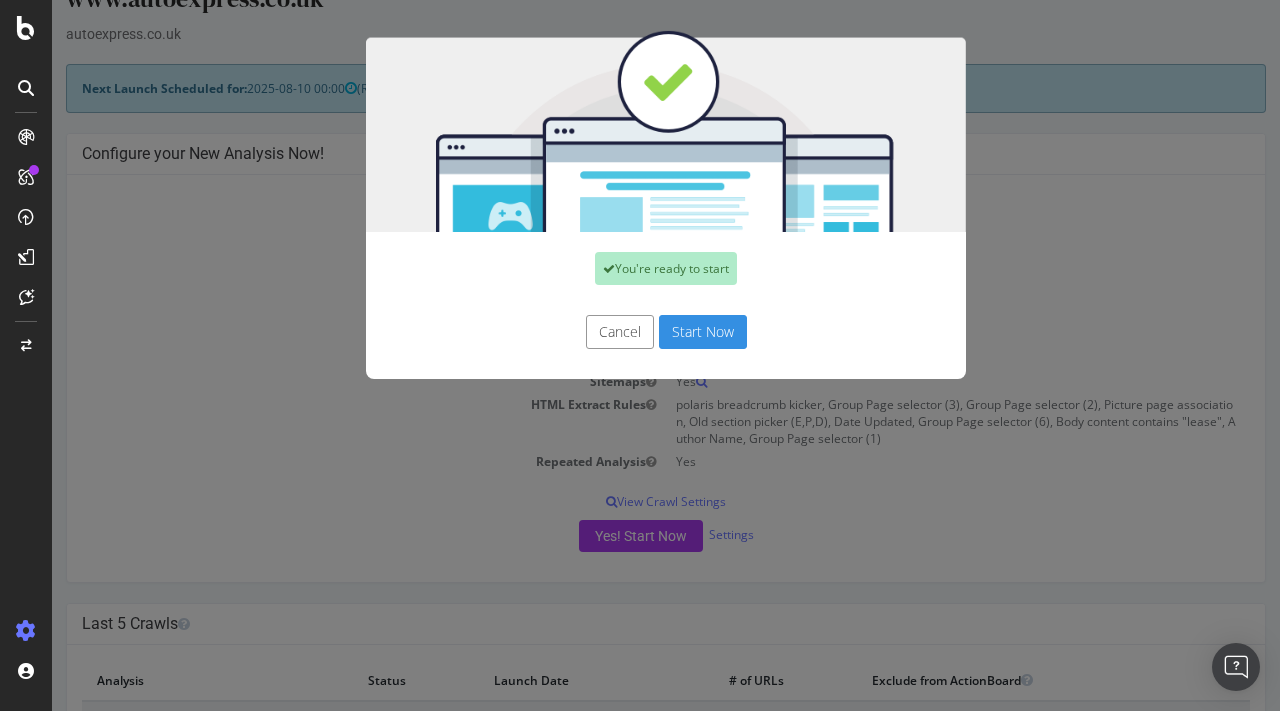click on "Start Now" at bounding box center [703, 332] 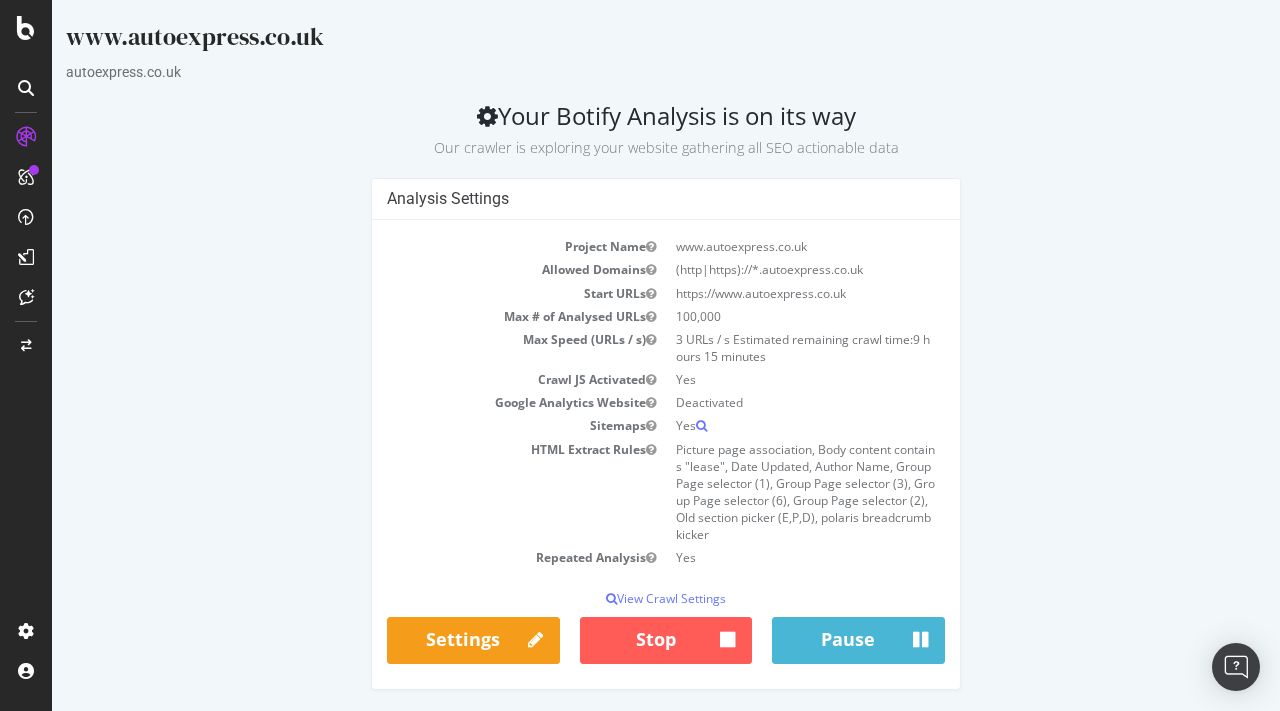 scroll, scrollTop: 0, scrollLeft: 0, axis: both 